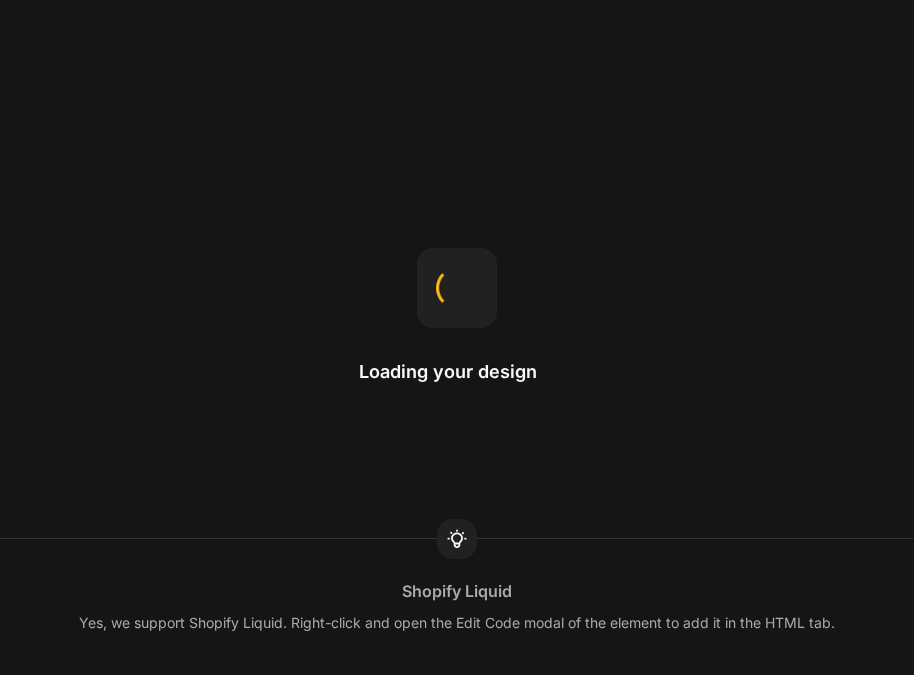 scroll, scrollTop: 0, scrollLeft: 0, axis: both 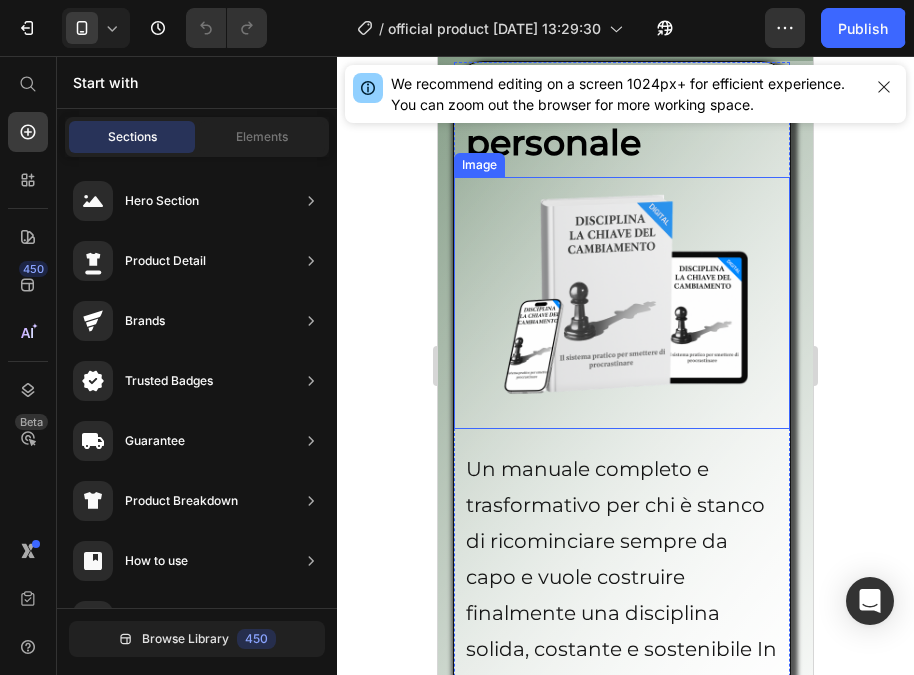 click on "Guida disciplina personale Heading" at bounding box center [622, 119] 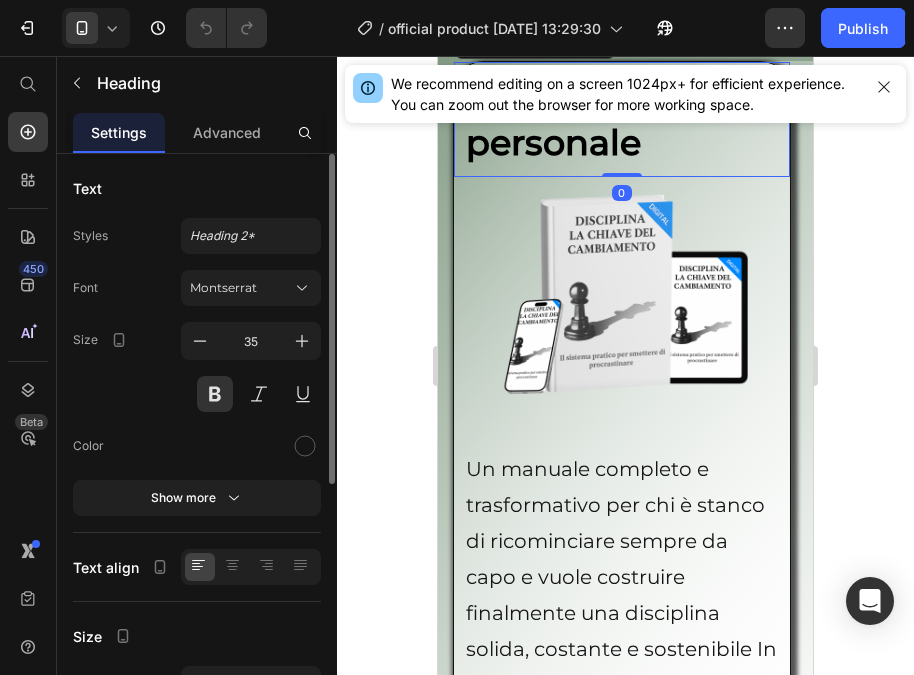 scroll, scrollTop: 7, scrollLeft: 0, axis: vertical 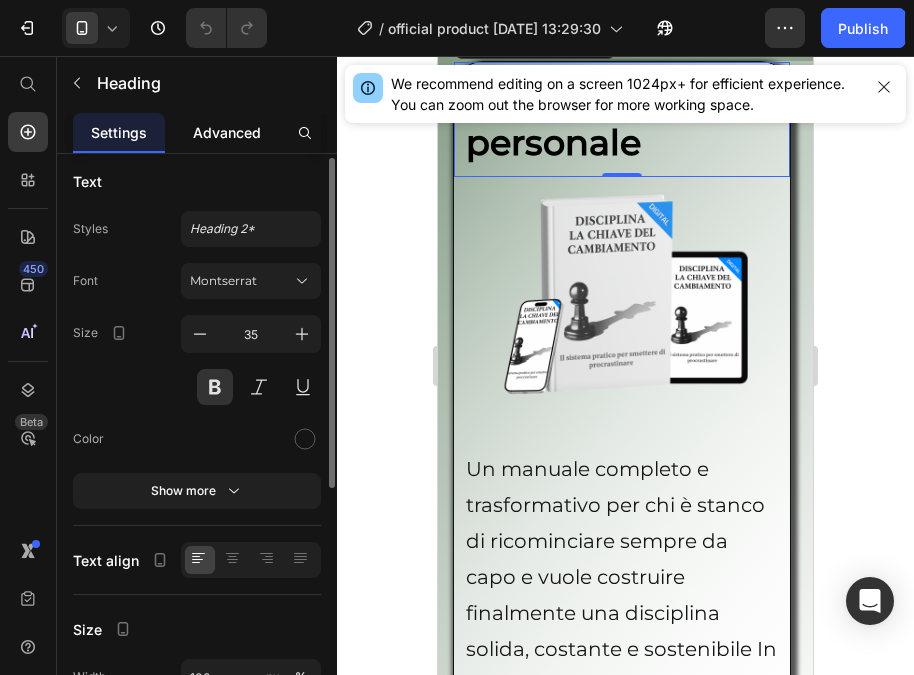 click on "Advanced" at bounding box center (227, 132) 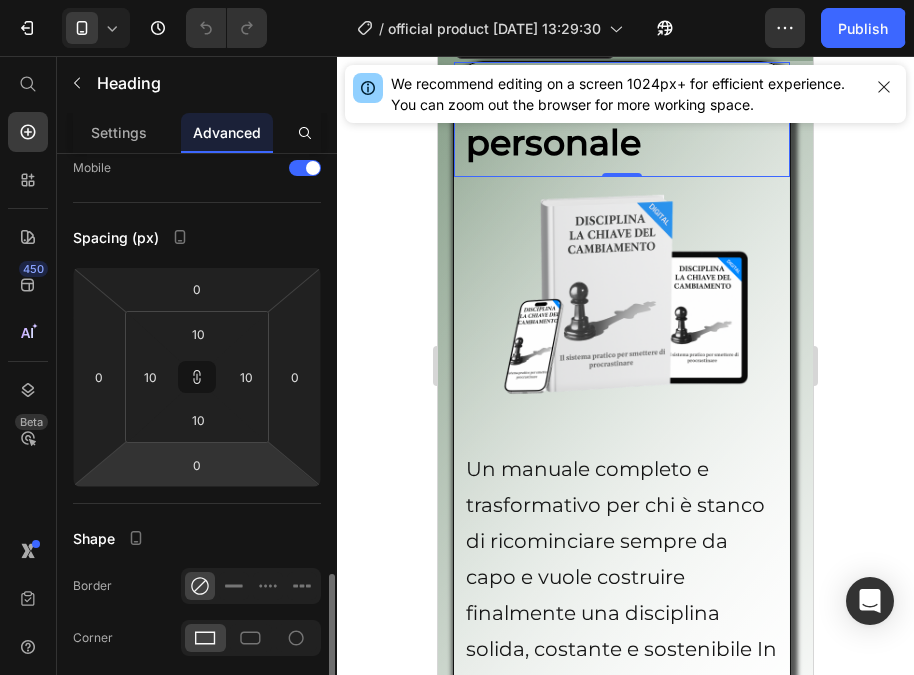 scroll, scrollTop: 514, scrollLeft: 0, axis: vertical 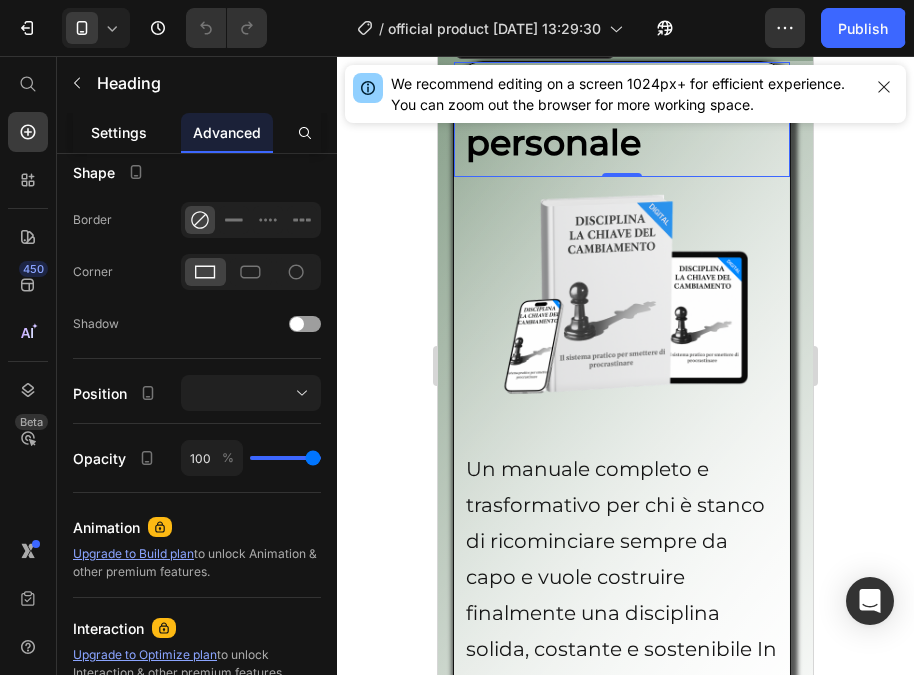 click on "Settings" at bounding box center [119, 132] 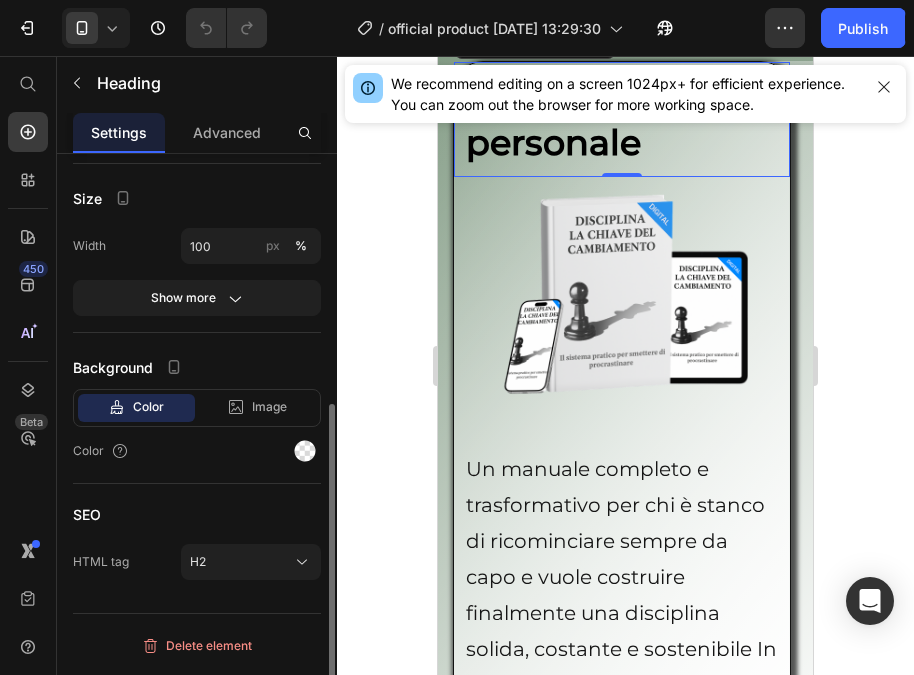 scroll, scrollTop: 0, scrollLeft: 0, axis: both 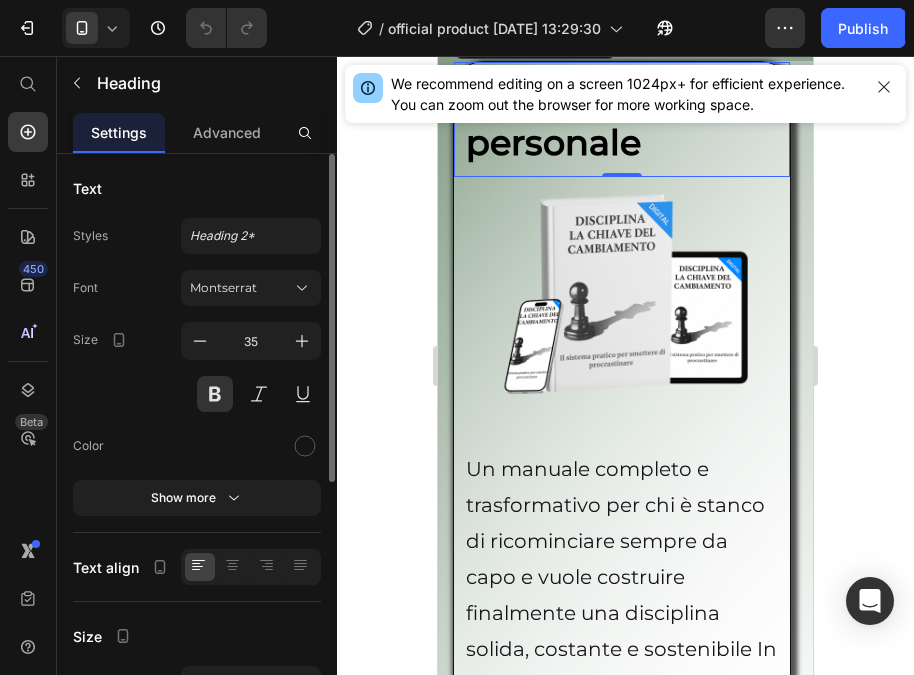 click on "Heading" at bounding box center (506, 43) 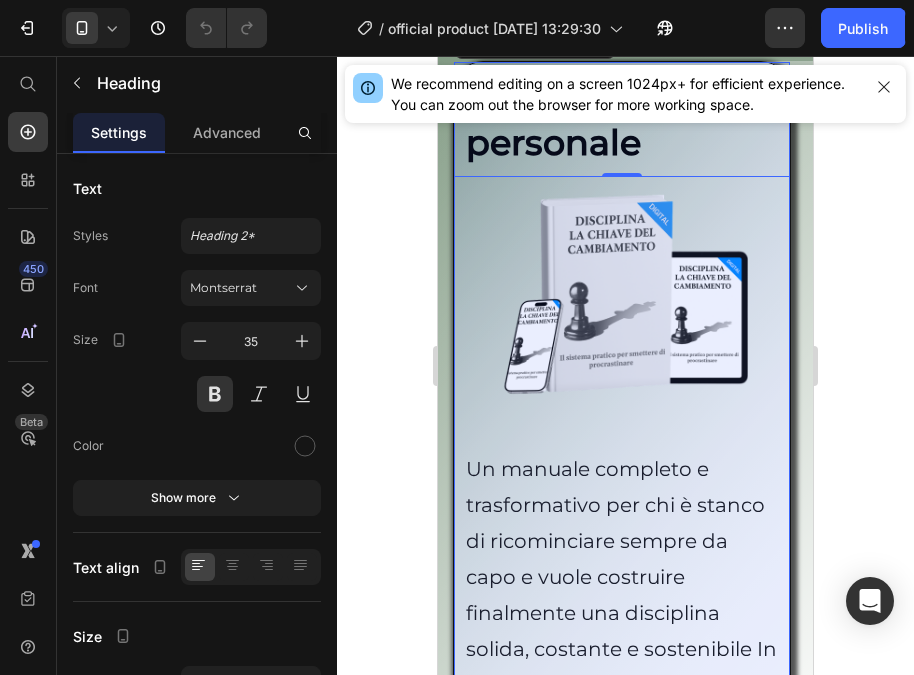 click on "Row 1 col" at bounding box center [493, 8] 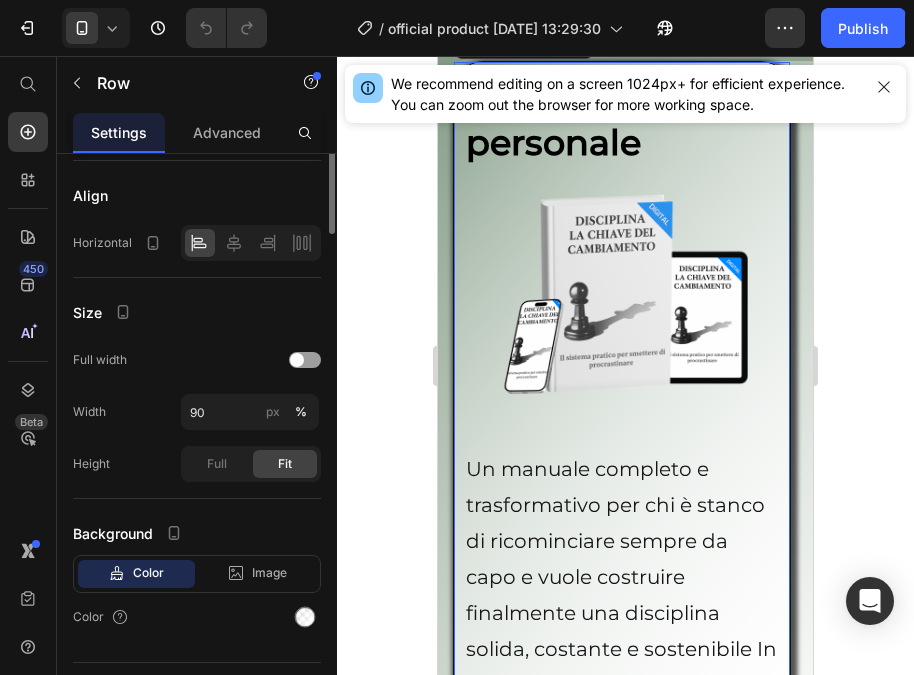 scroll, scrollTop: 353, scrollLeft: 0, axis: vertical 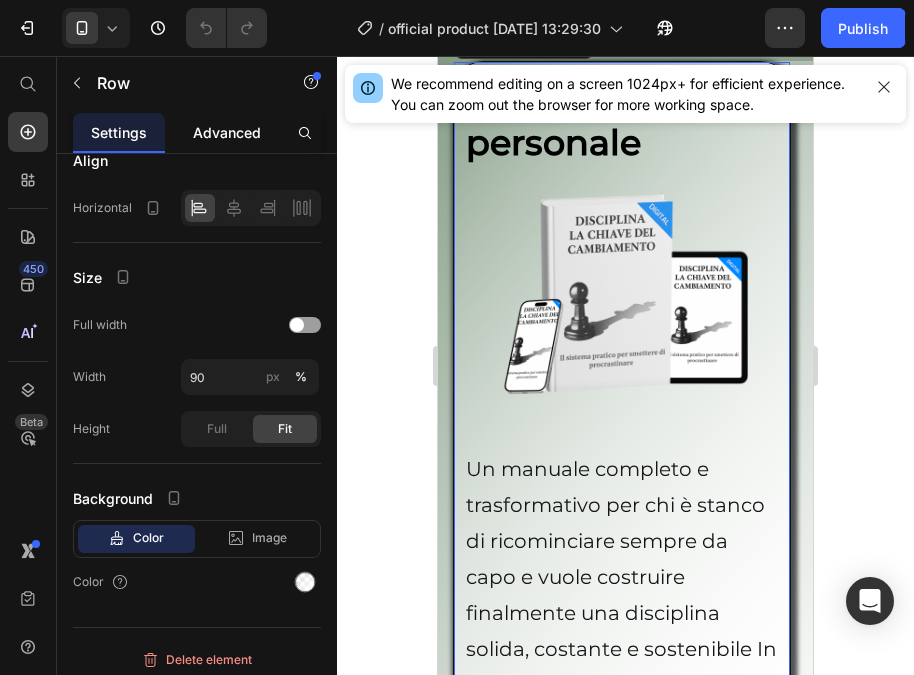 click on "Advanced" 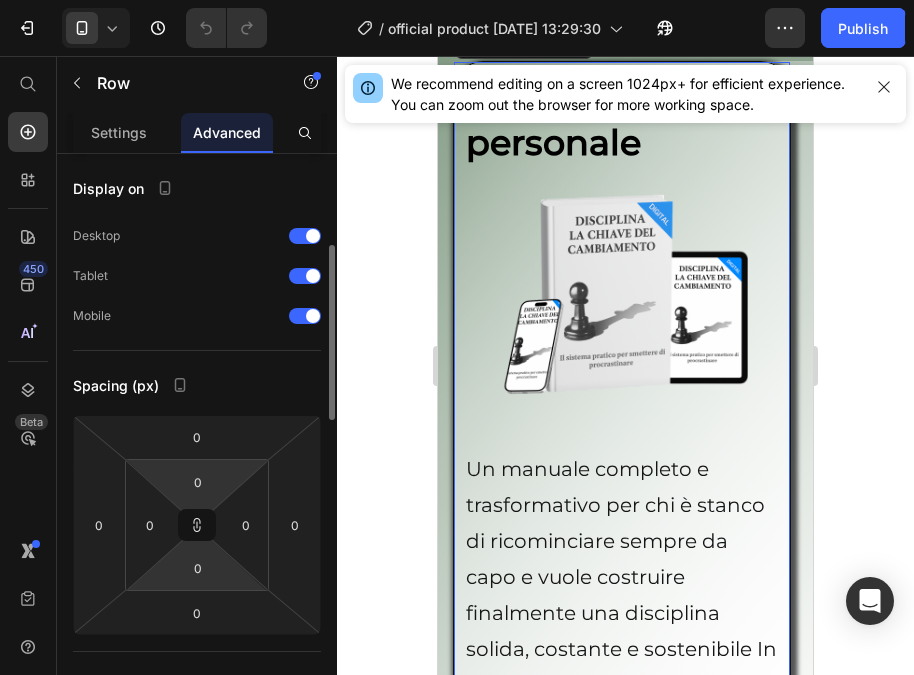scroll, scrollTop: 408, scrollLeft: 0, axis: vertical 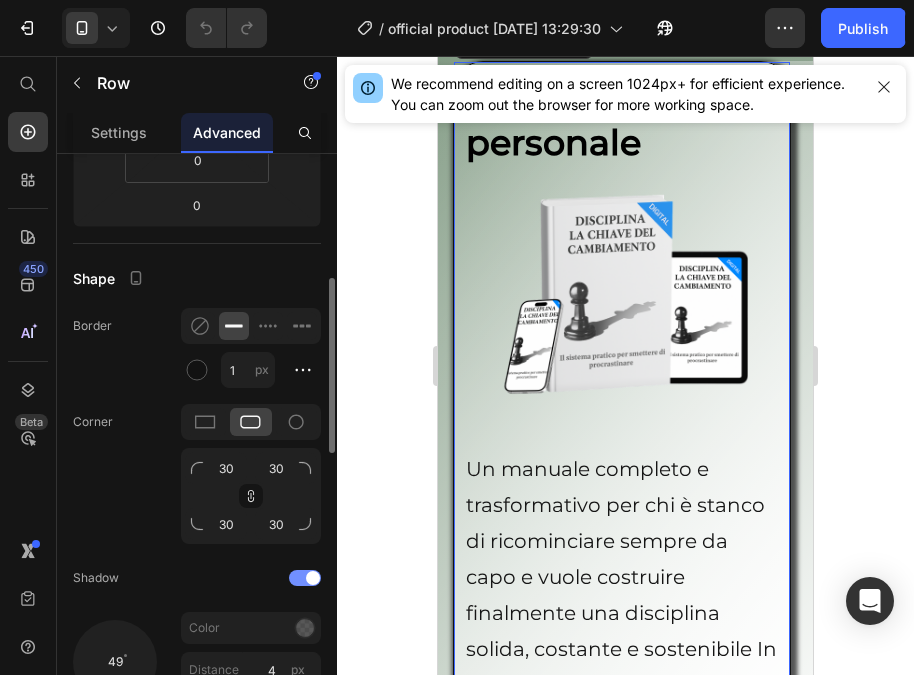 click at bounding box center [305, 578] 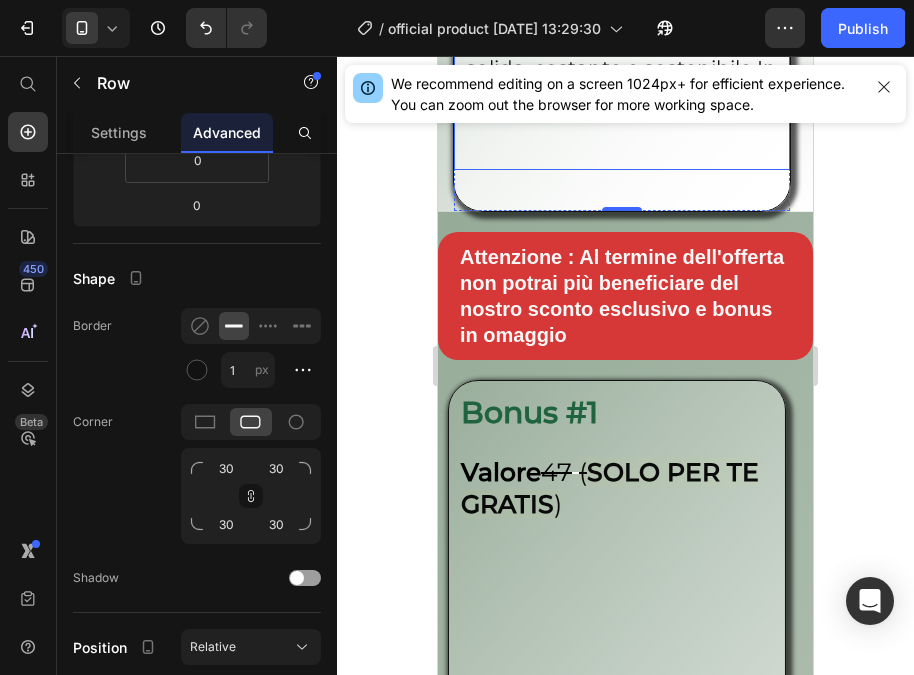 scroll, scrollTop: 8966, scrollLeft: 0, axis: vertical 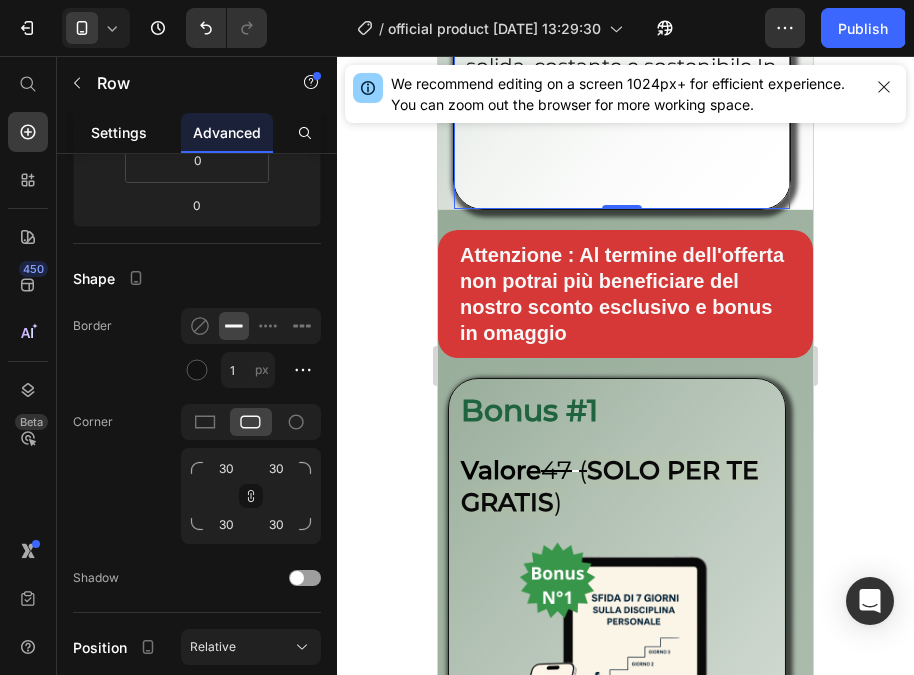 click on "Settings" 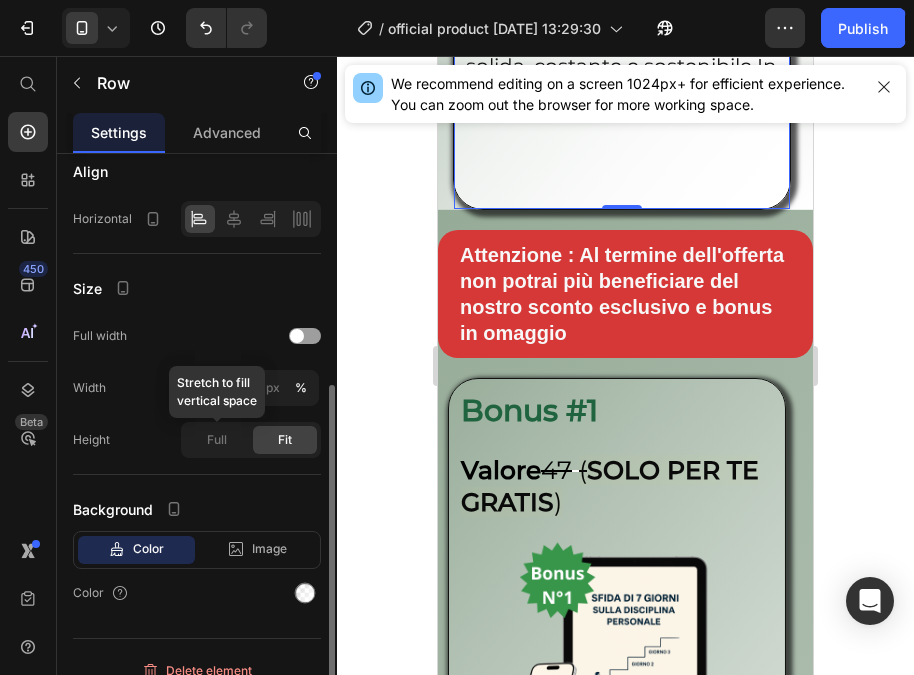 scroll, scrollTop: 363, scrollLeft: 0, axis: vertical 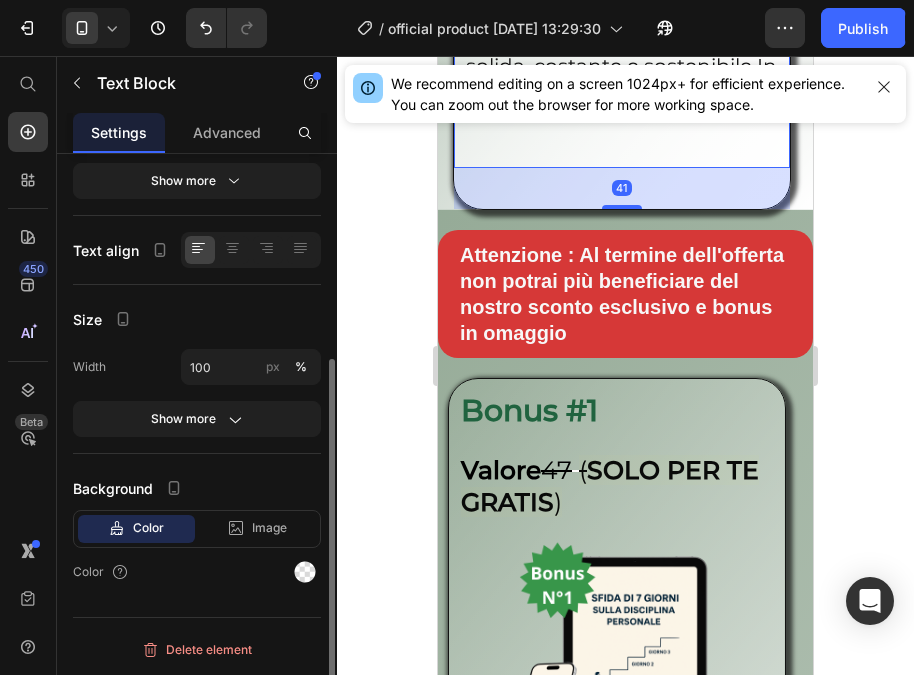 click at bounding box center [622, 138] 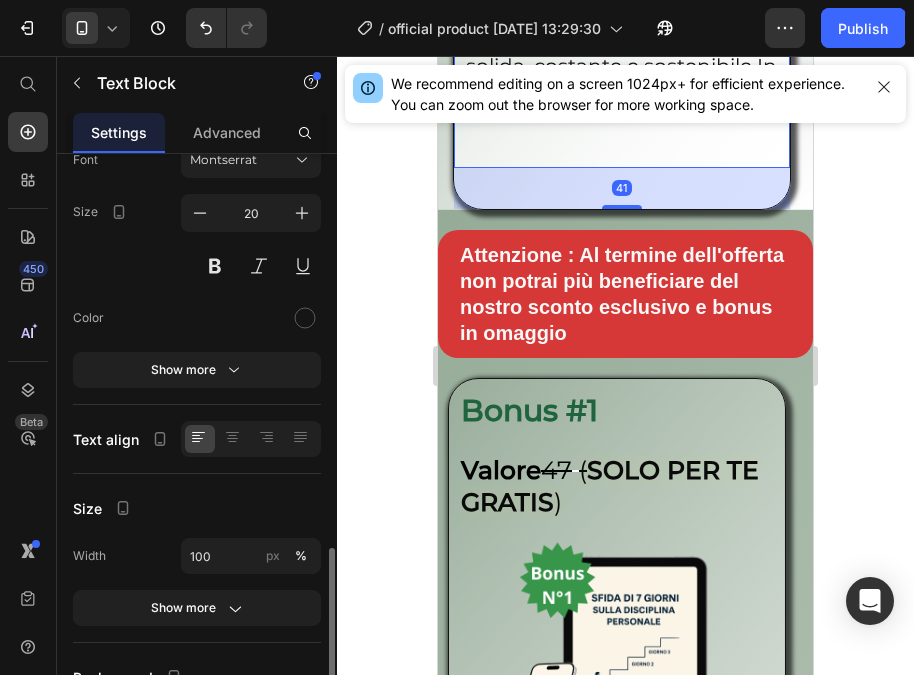 scroll, scrollTop: 317, scrollLeft: 0, axis: vertical 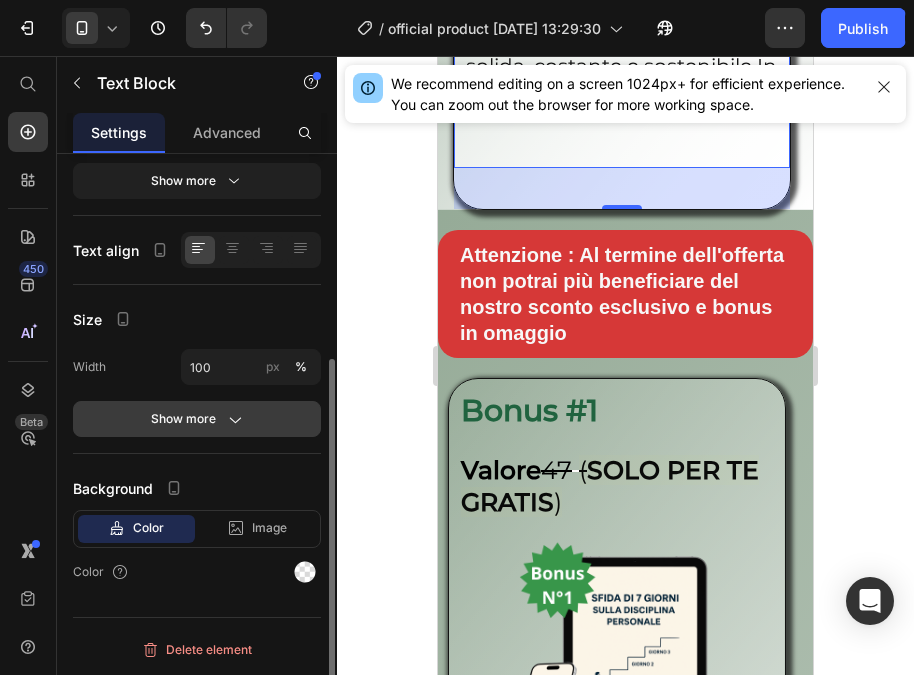 click on "Show more" 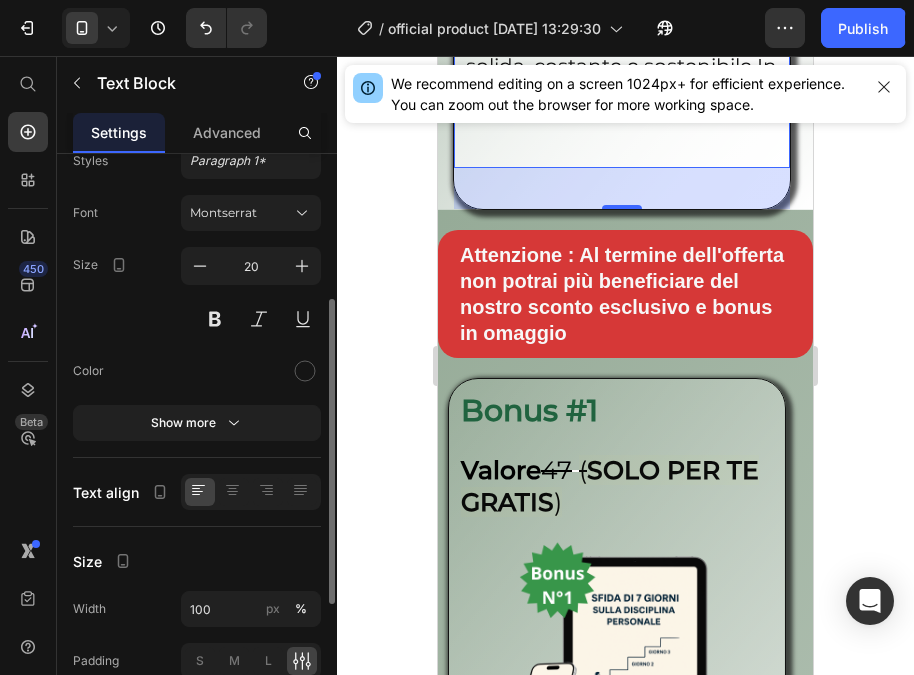 scroll, scrollTop: 0, scrollLeft: 0, axis: both 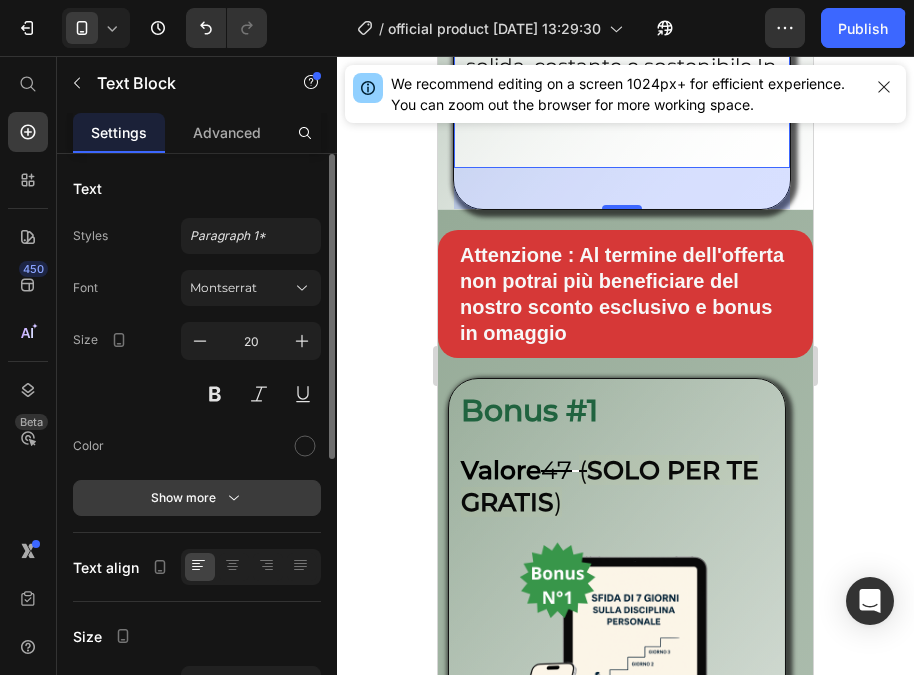 click 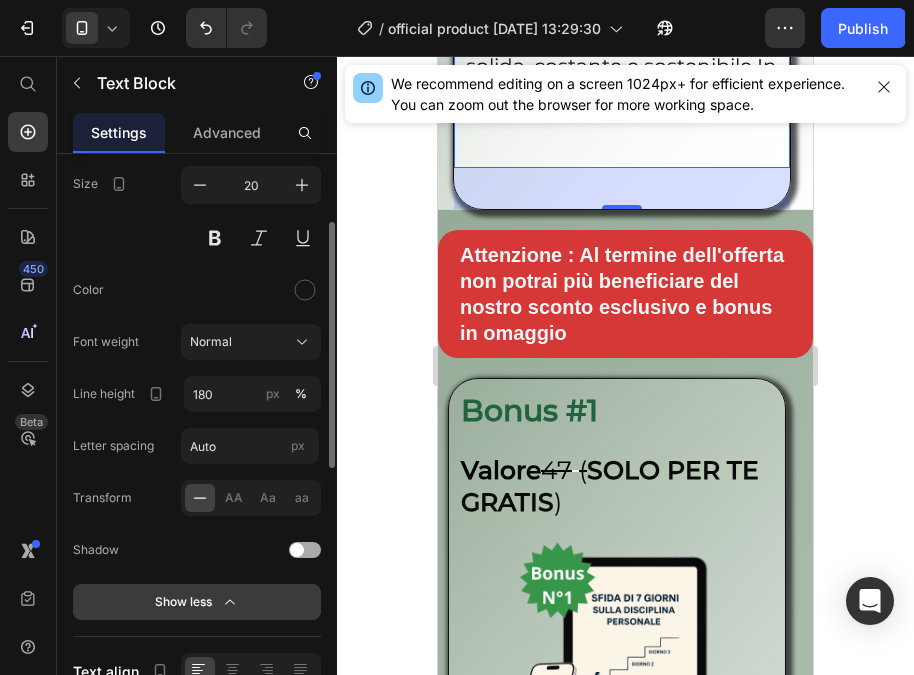 scroll, scrollTop: 159, scrollLeft: 0, axis: vertical 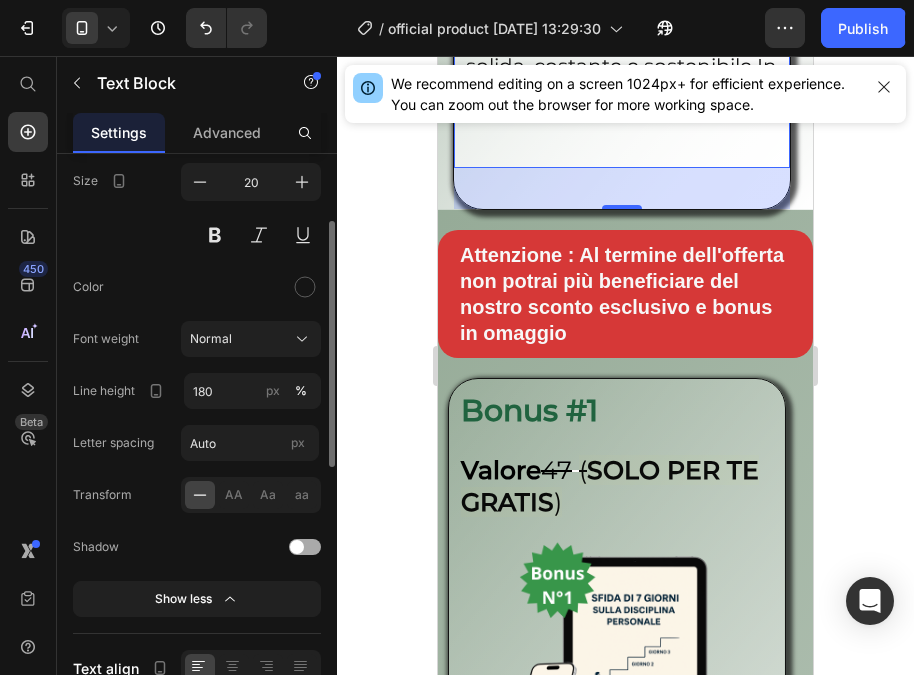 click at bounding box center [297, 547] 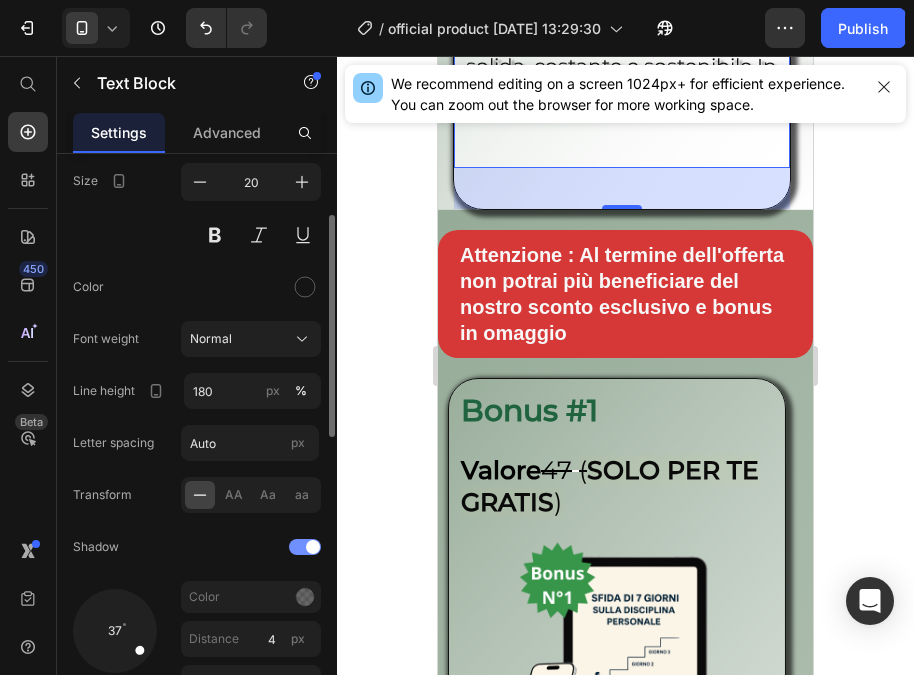 click at bounding box center (305, 547) 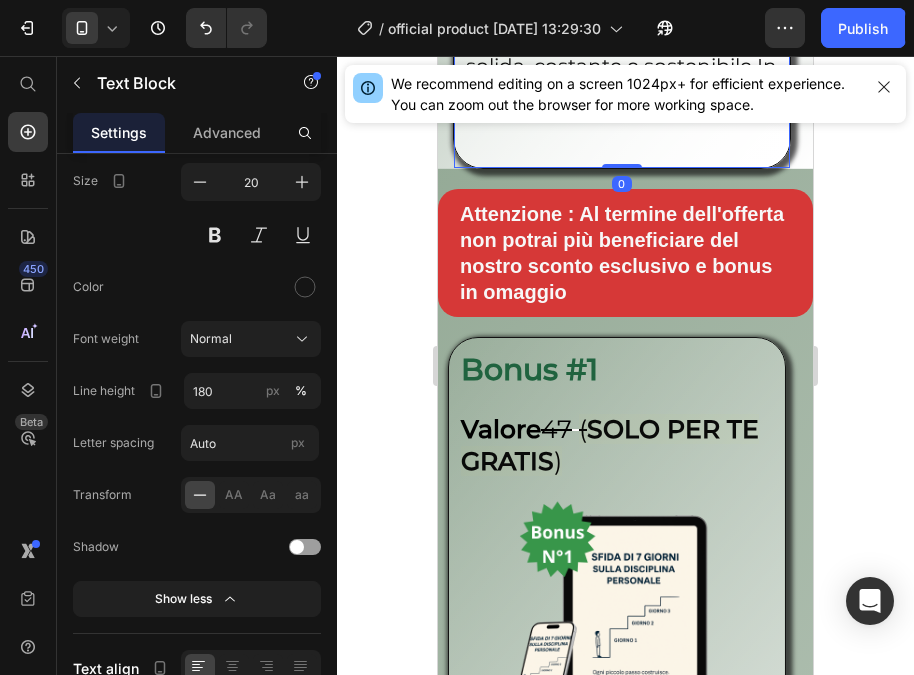 drag, startPoint x: 615, startPoint y: 438, endPoint x: 623, endPoint y: 337, distance: 101.31634 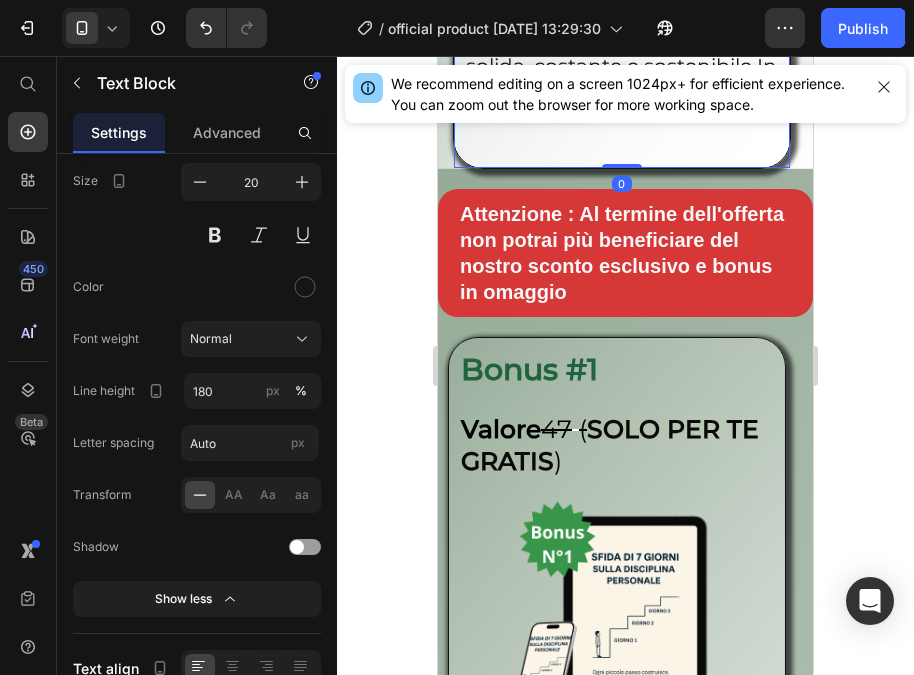 click at bounding box center [622, 138] 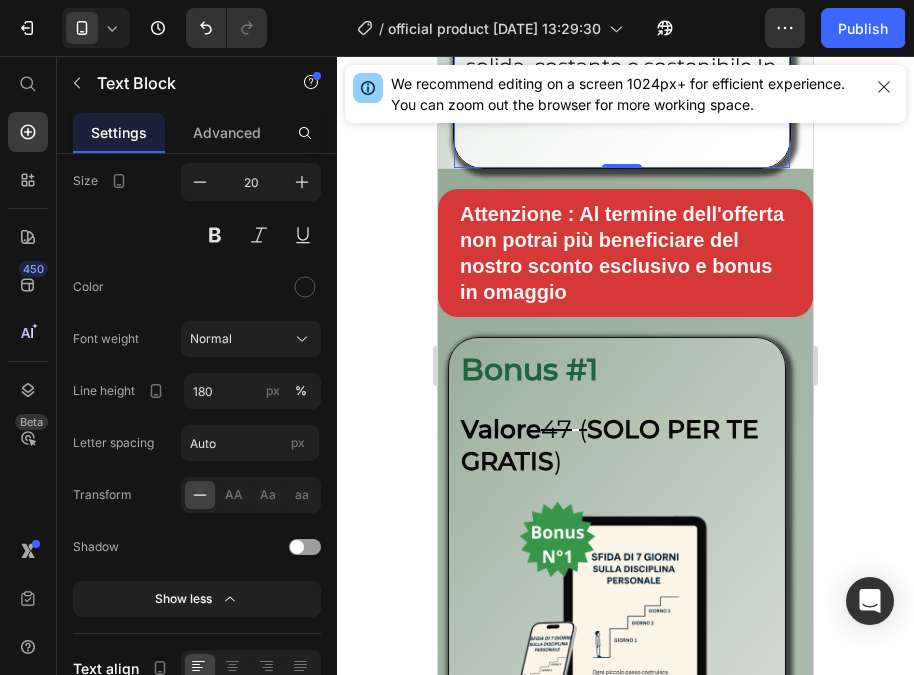 click on "Un manuale completo e trasformativo per chi è stanco di ricominciare sempre da capo e vuole costruire finalmente una disciplina solida, costante e sostenibile In 12 capitoli potenti. Text Block   0" at bounding box center [622, 12] 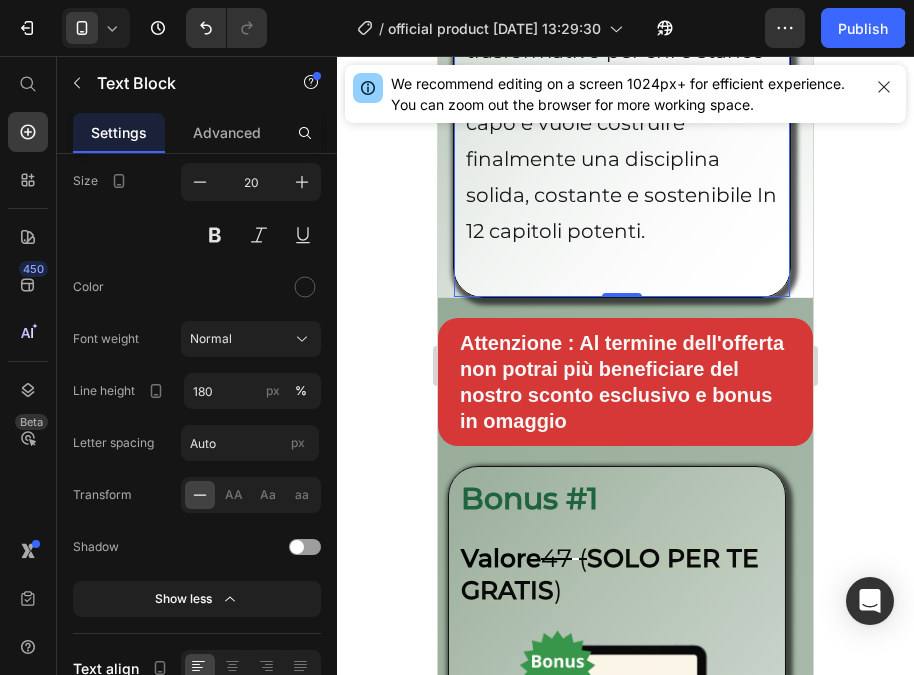 scroll, scrollTop: 8265, scrollLeft: 0, axis: vertical 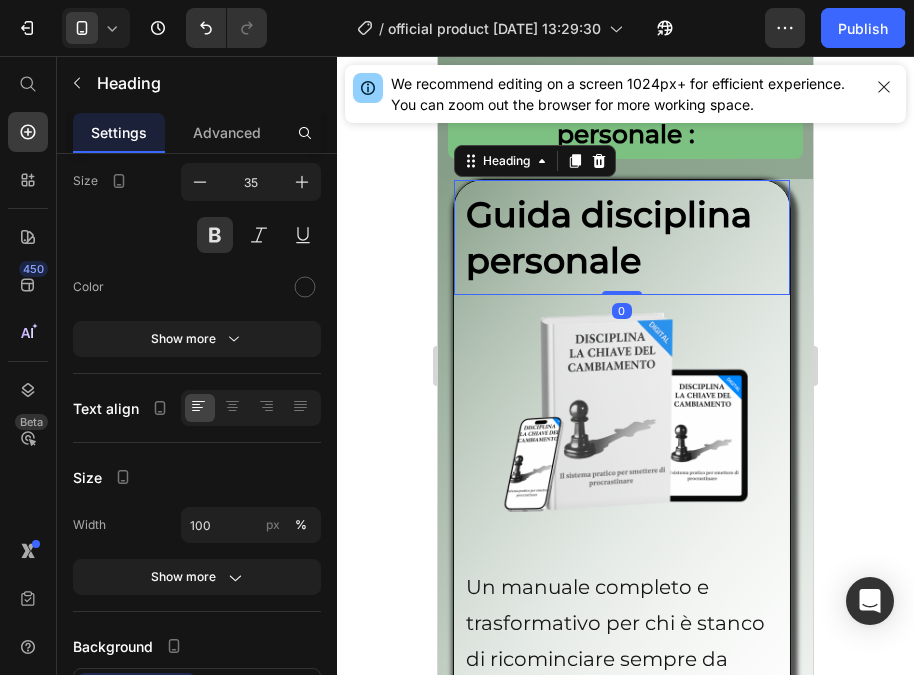 click on "Guida disciplina personale" at bounding box center [609, 237] 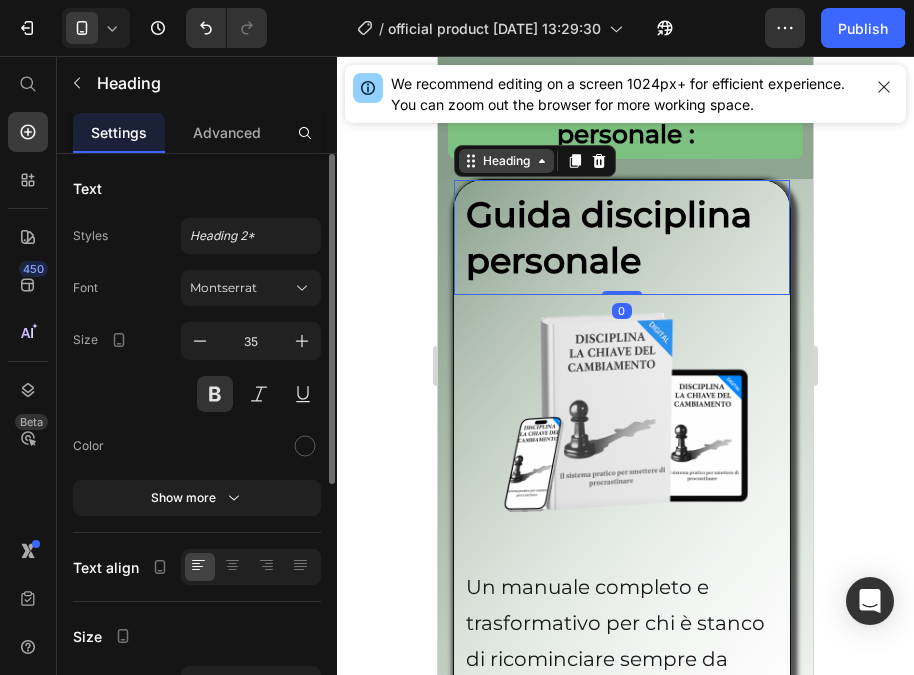 click on "Heading" at bounding box center (506, 161) 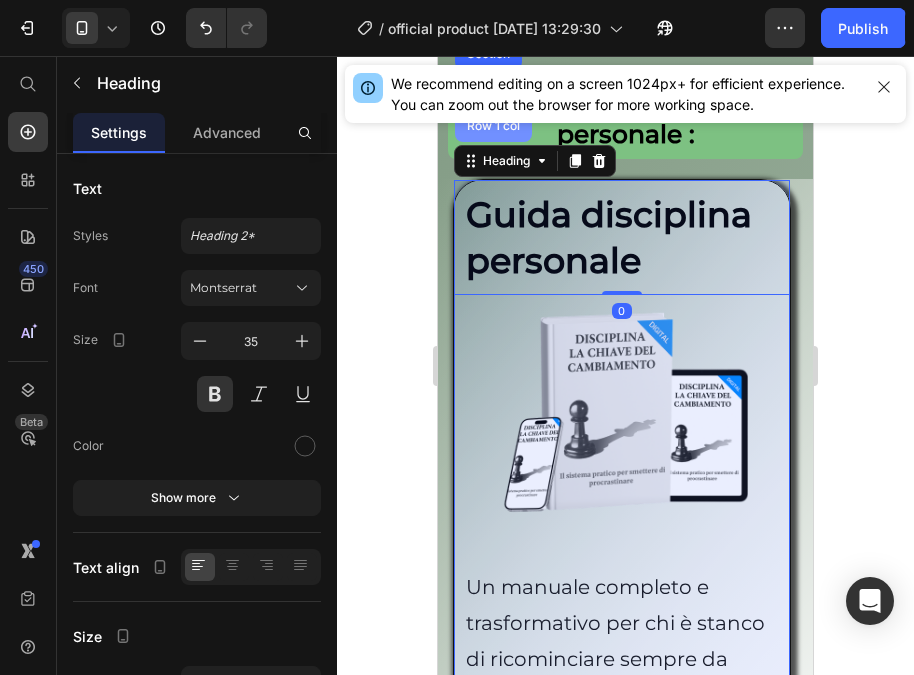 click on "Row 1 col" at bounding box center (493, 126) 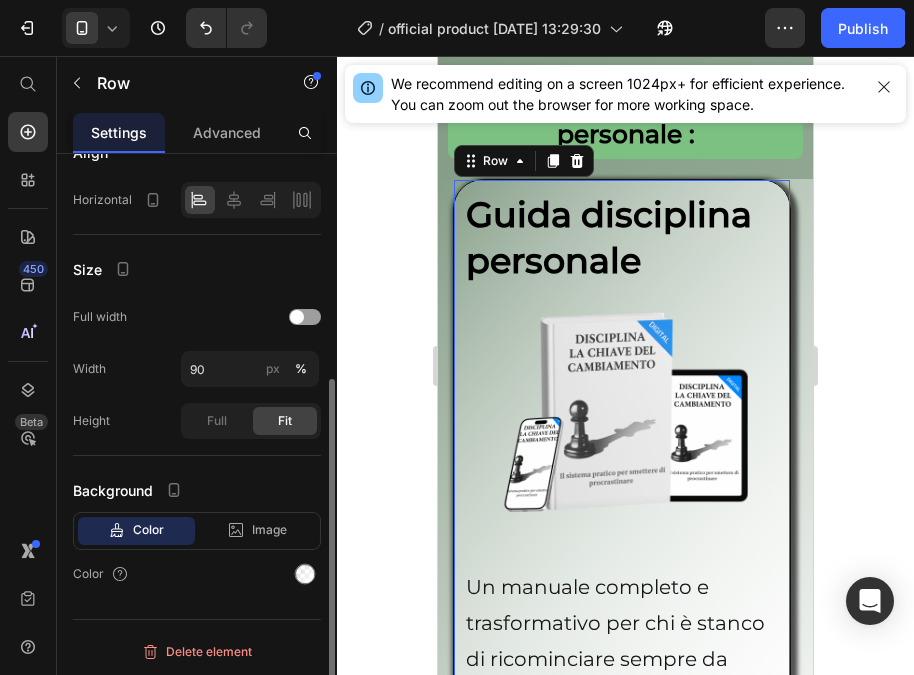 scroll, scrollTop: 363, scrollLeft: 0, axis: vertical 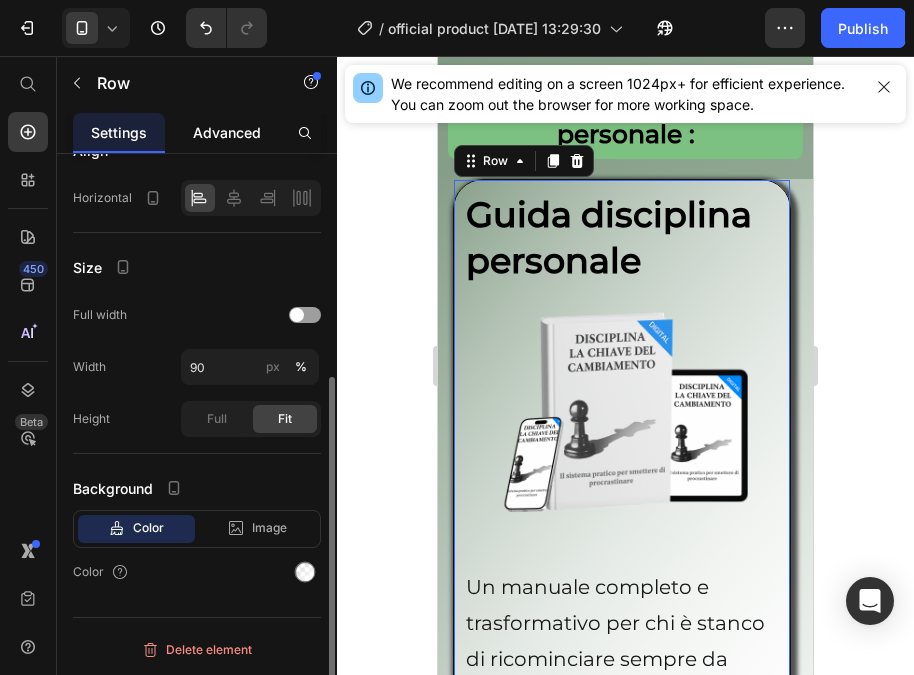 click on "Advanced" at bounding box center (227, 132) 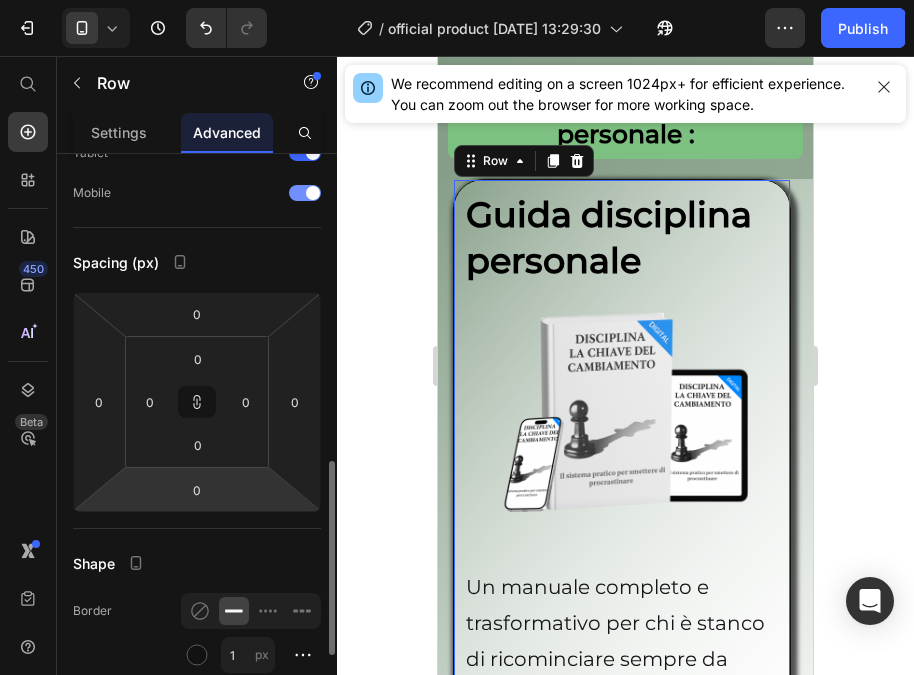 scroll, scrollTop: 467, scrollLeft: 0, axis: vertical 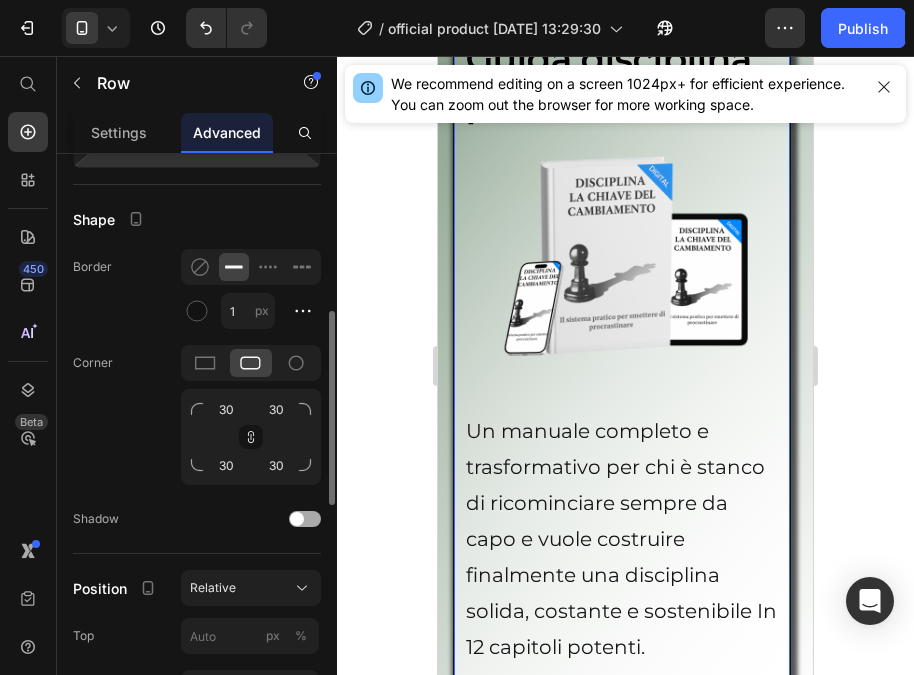 click at bounding box center [297, 519] 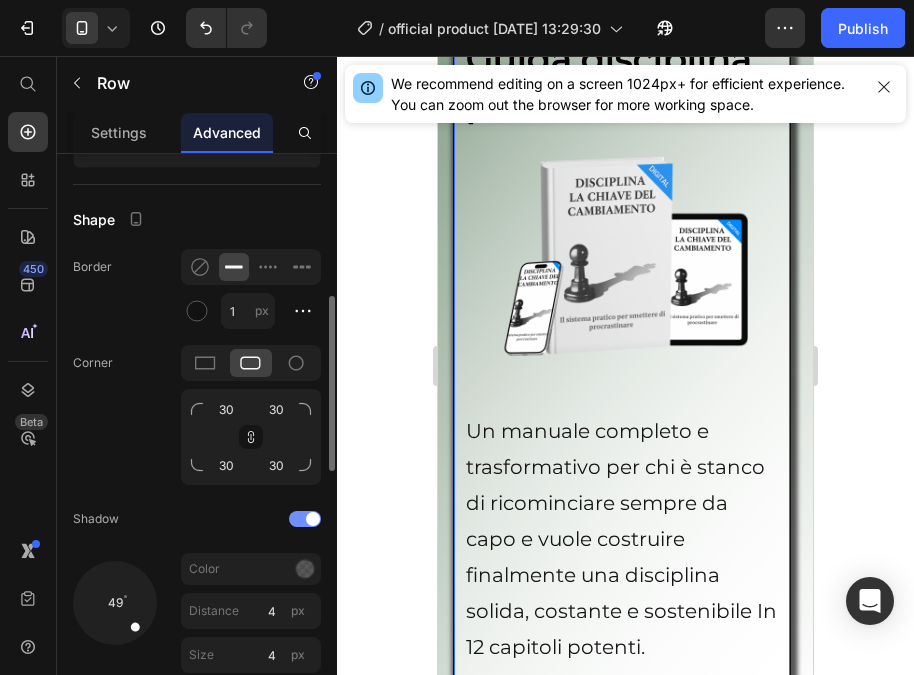click at bounding box center (305, 519) 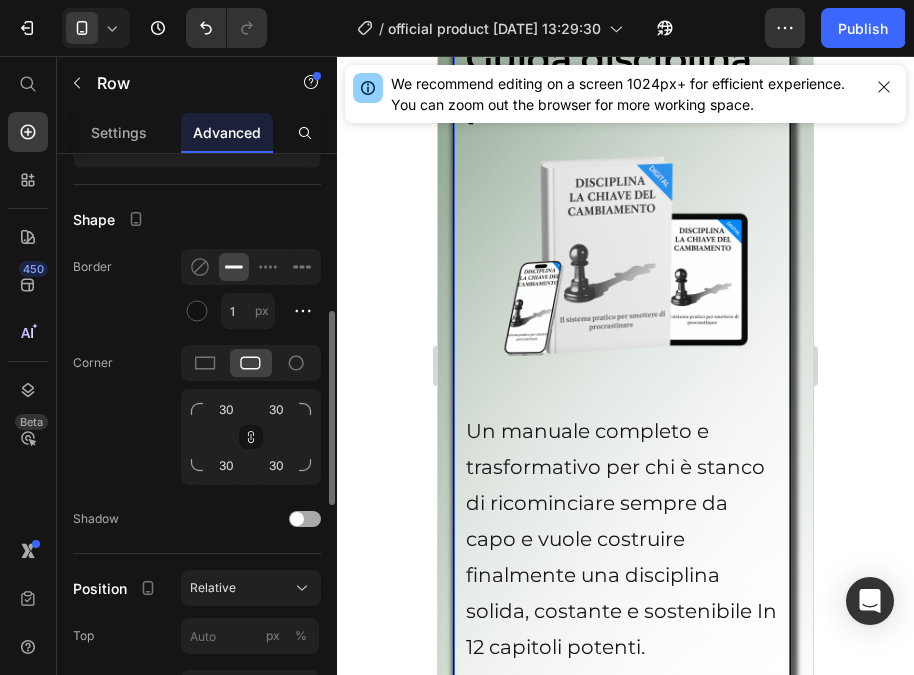 click at bounding box center [297, 519] 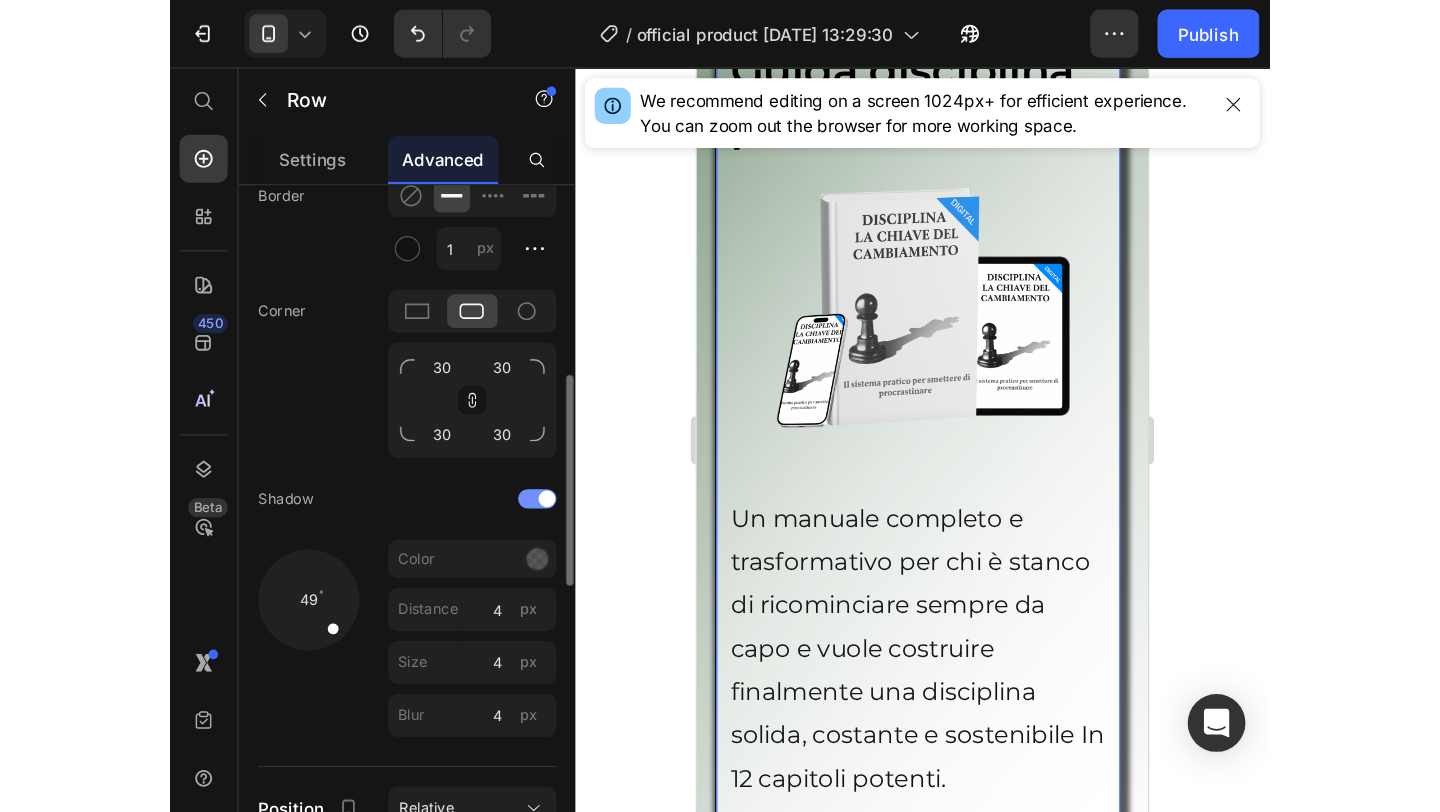 scroll, scrollTop: 578, scrollLeft: 0, axis: vertical 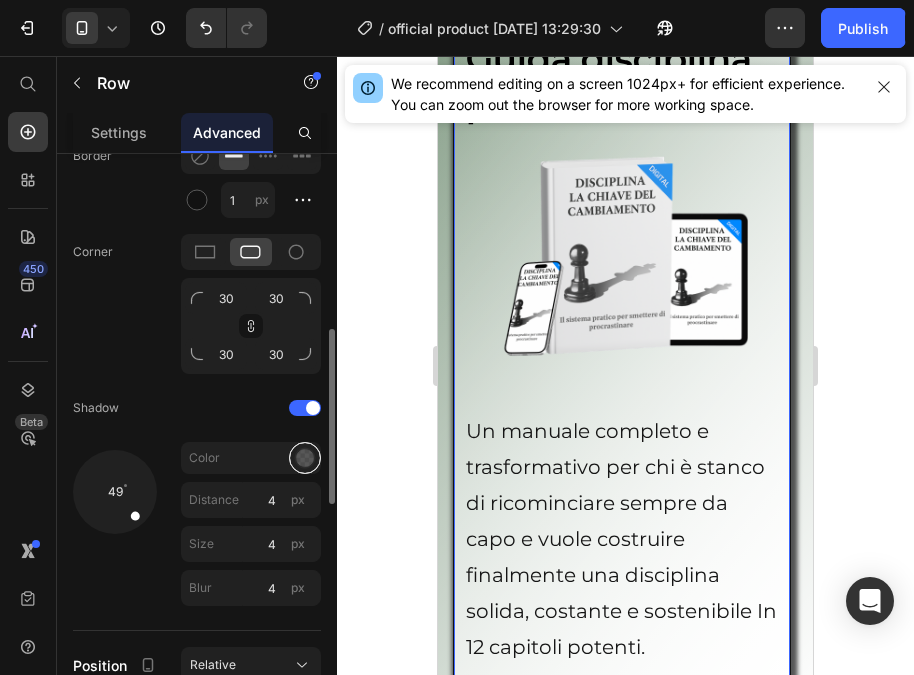 click at bounding box center (305, 458) 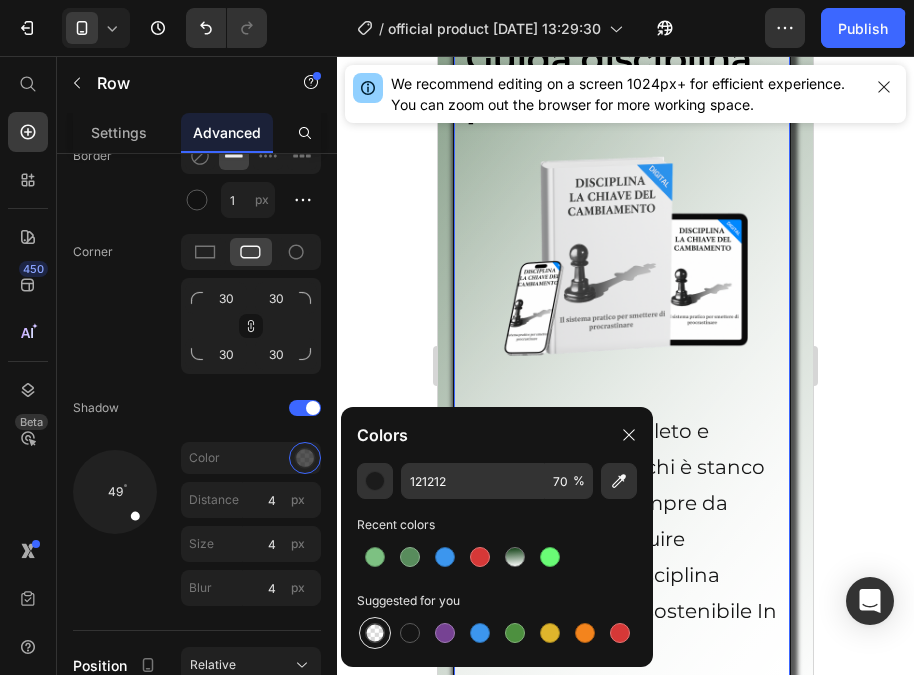 click at bounding box center [375, 633] 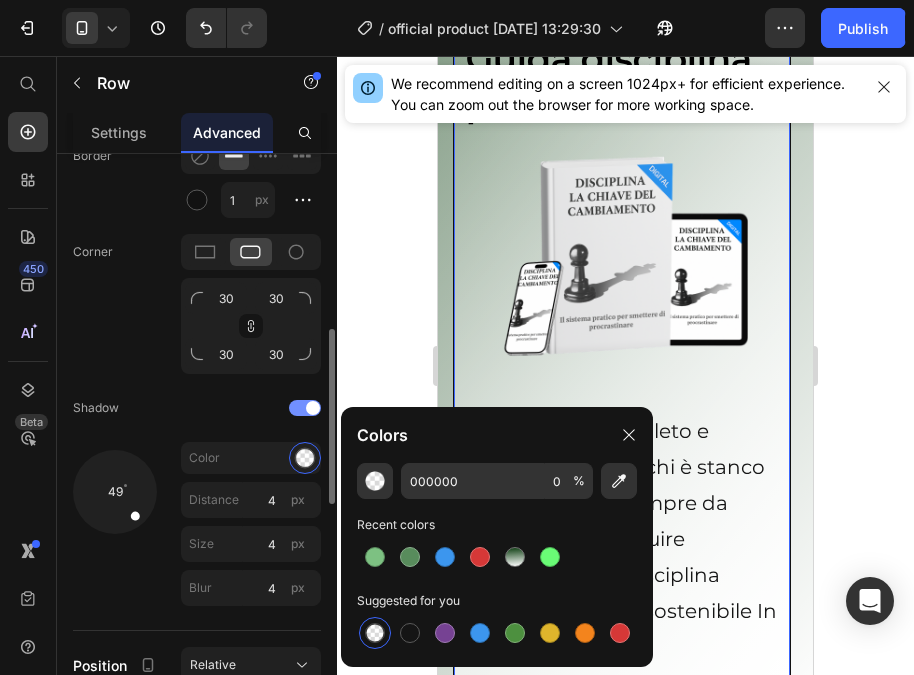 click at bounding box center [313, 408] 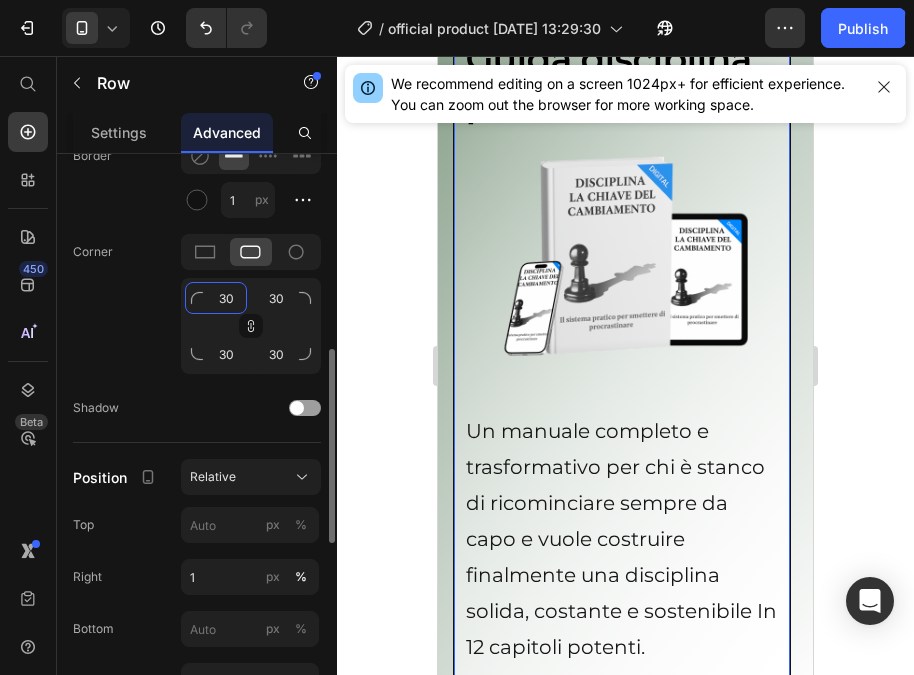 click on "30" 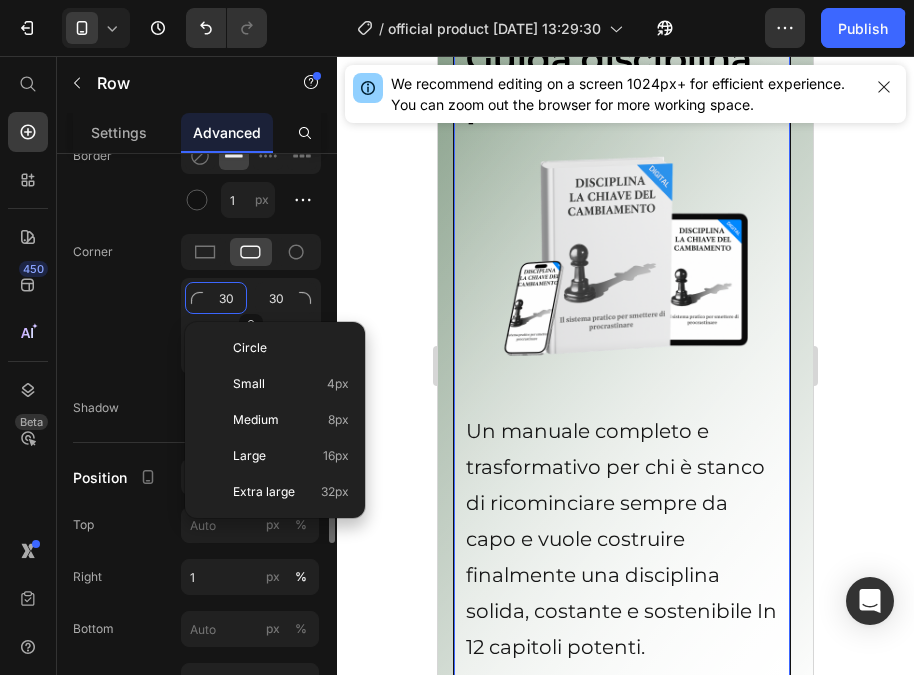 type on "2" 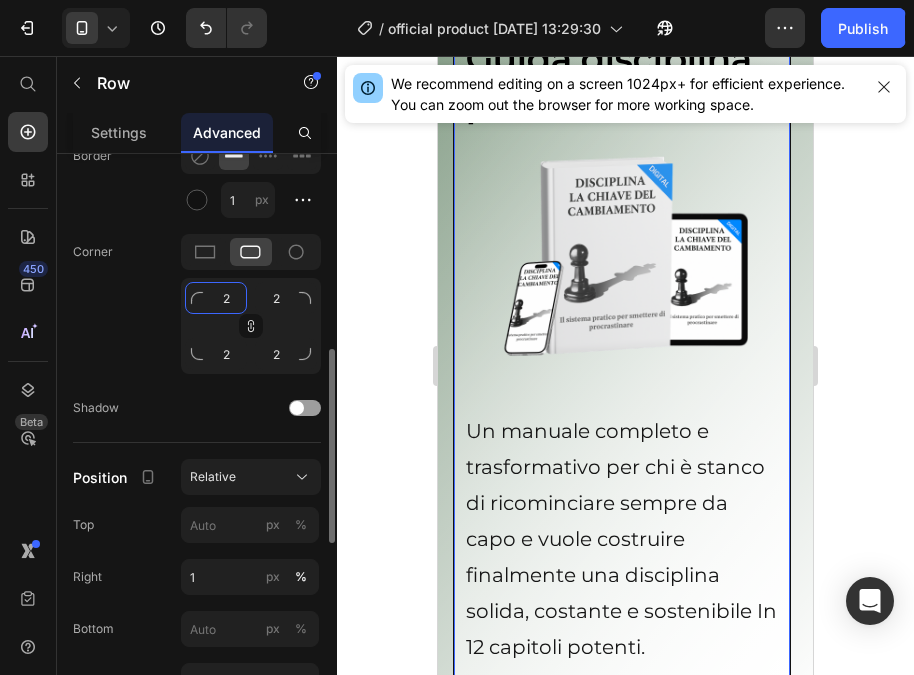 type on "25" 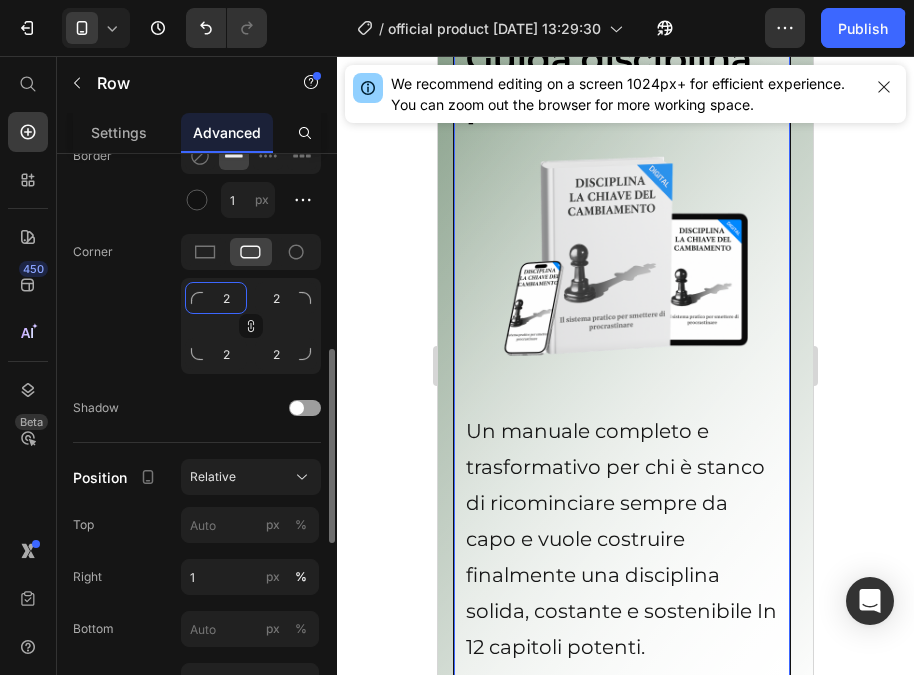 type on "25" 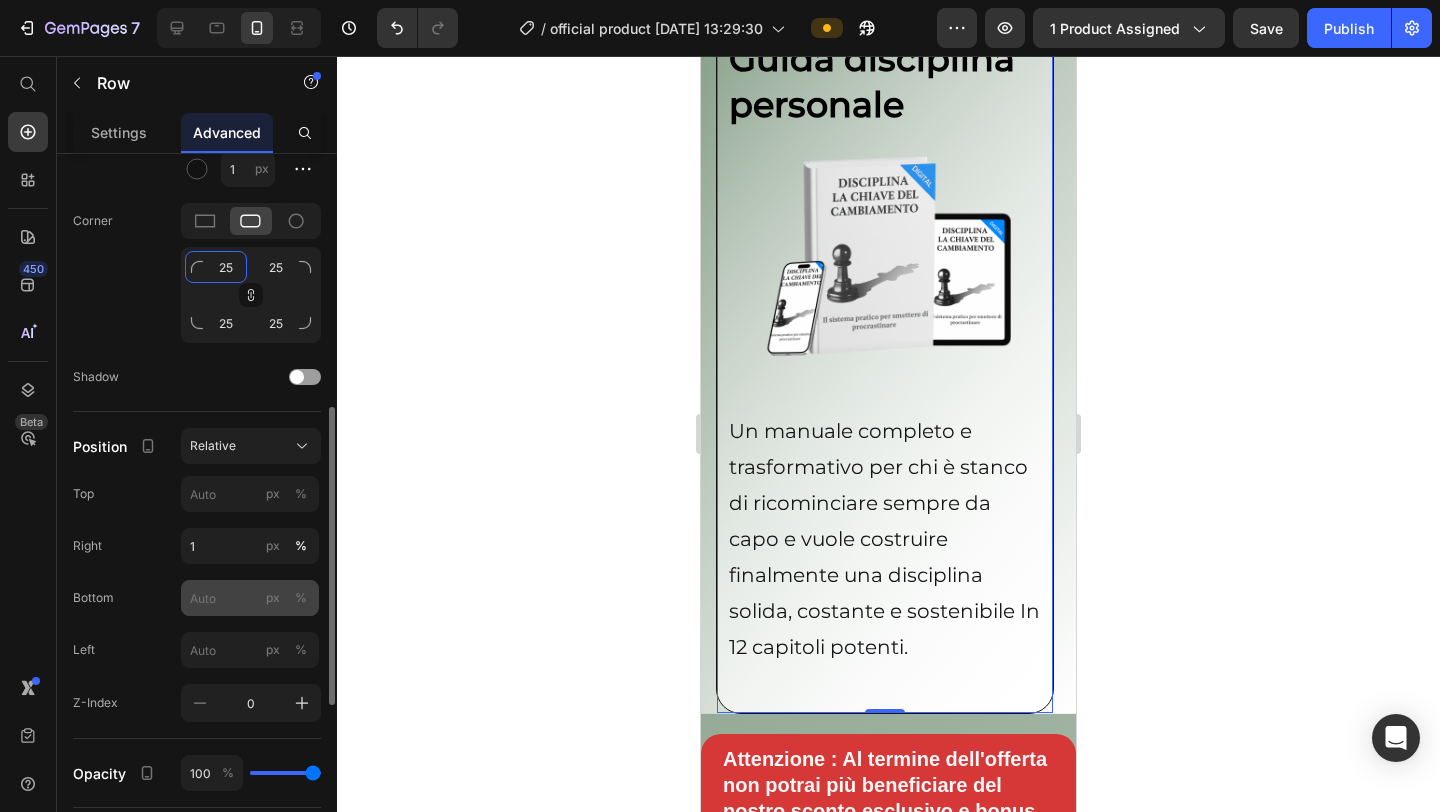 scroll, scrollTop: 604, scrollLeft: 0, axis: vertical 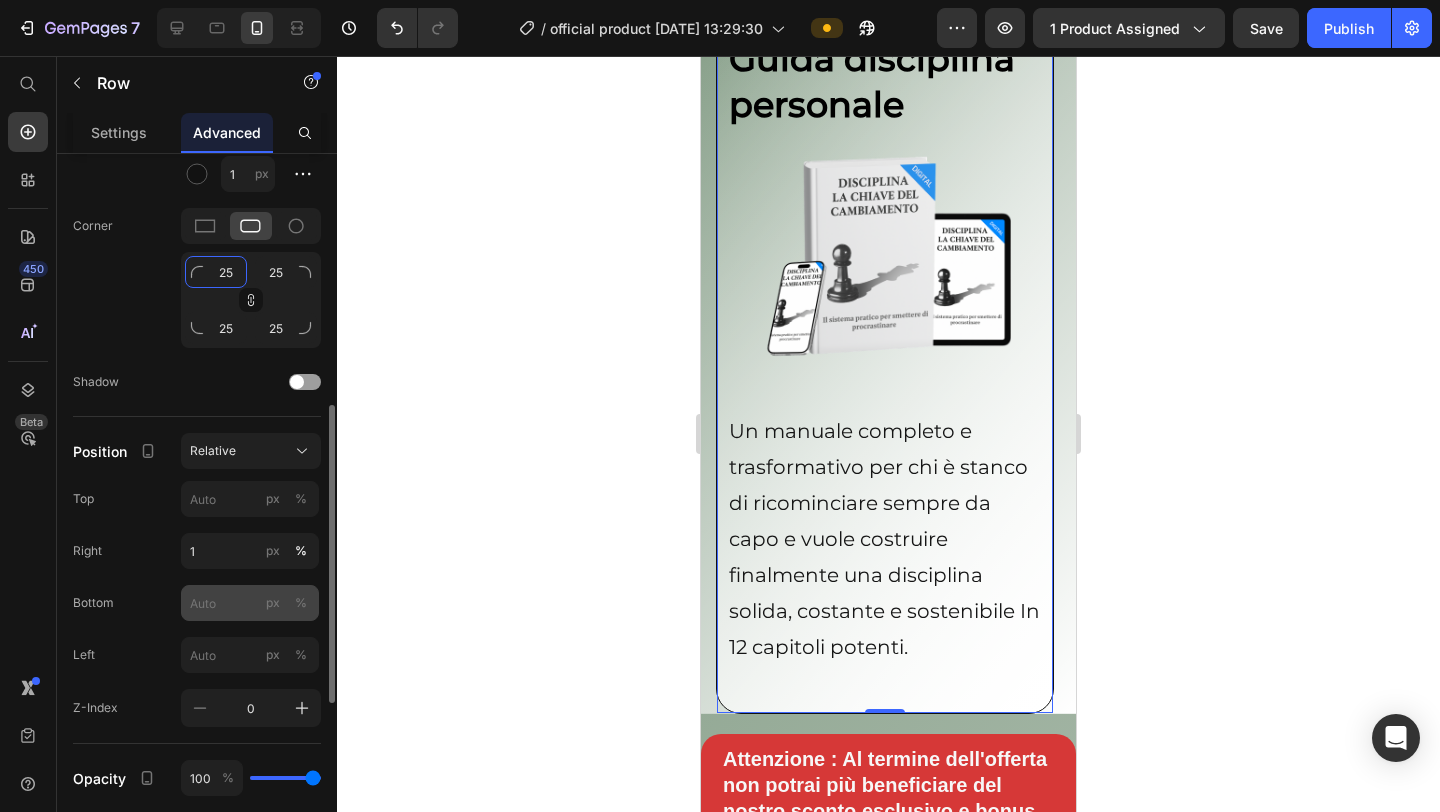 type on "253" 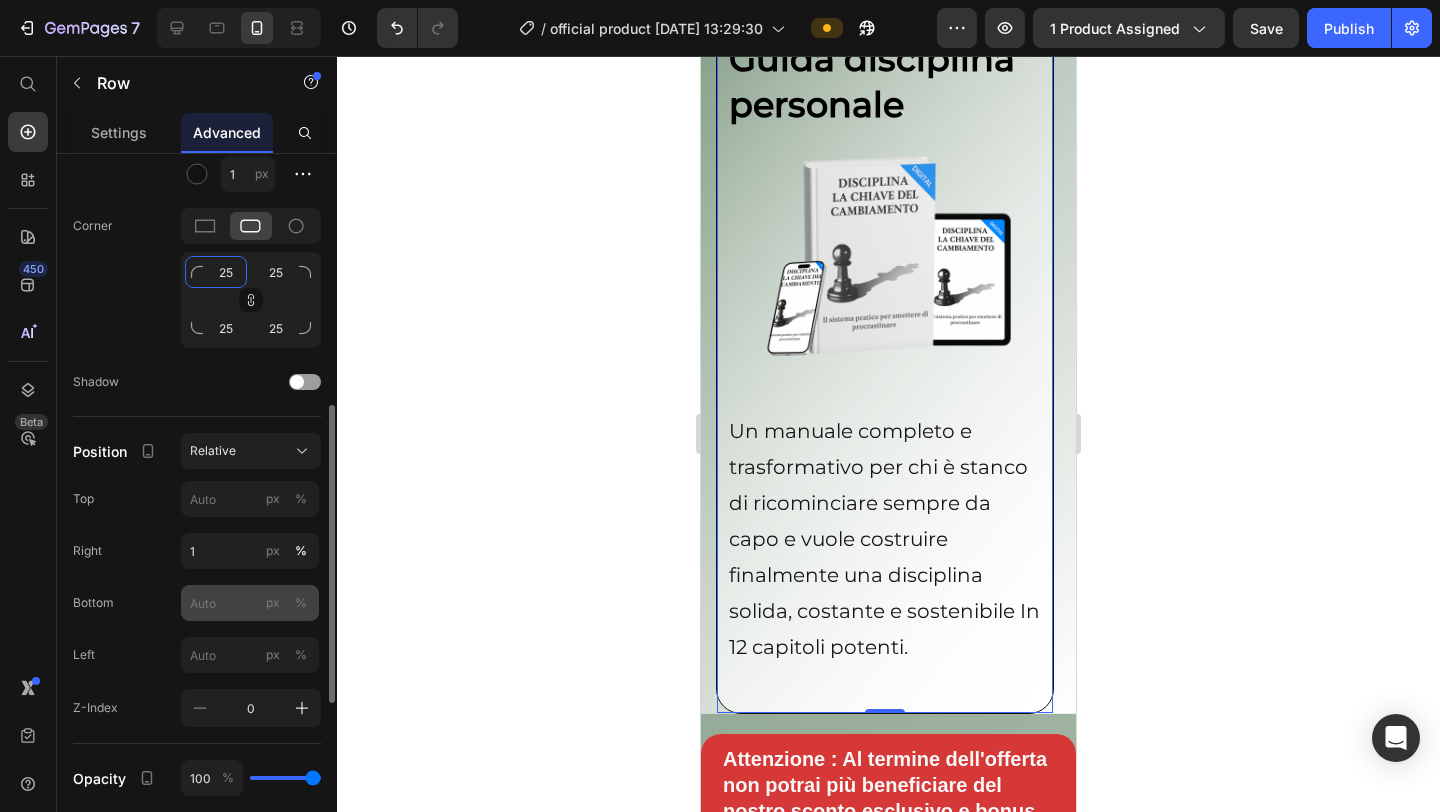 type on "253" 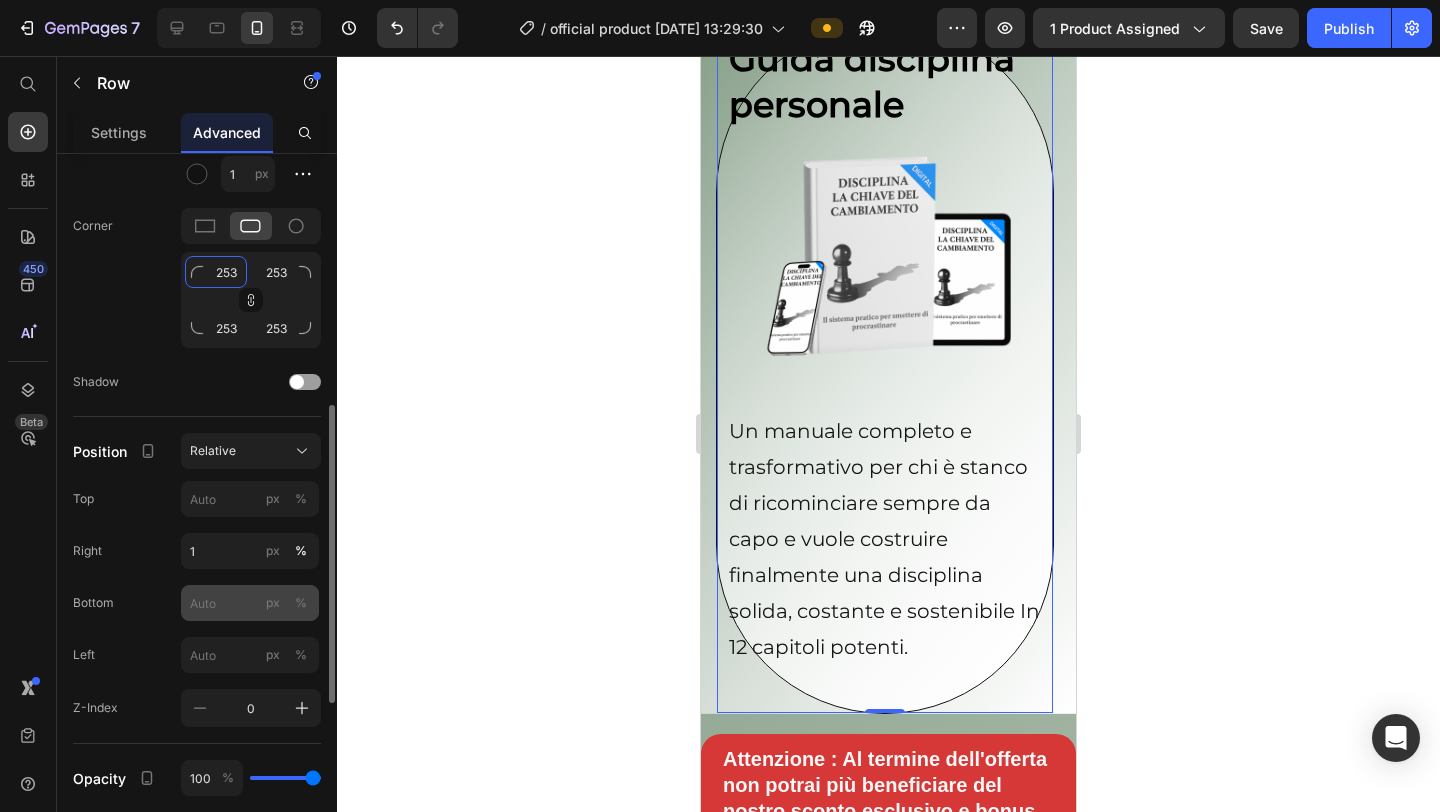 type on "25" 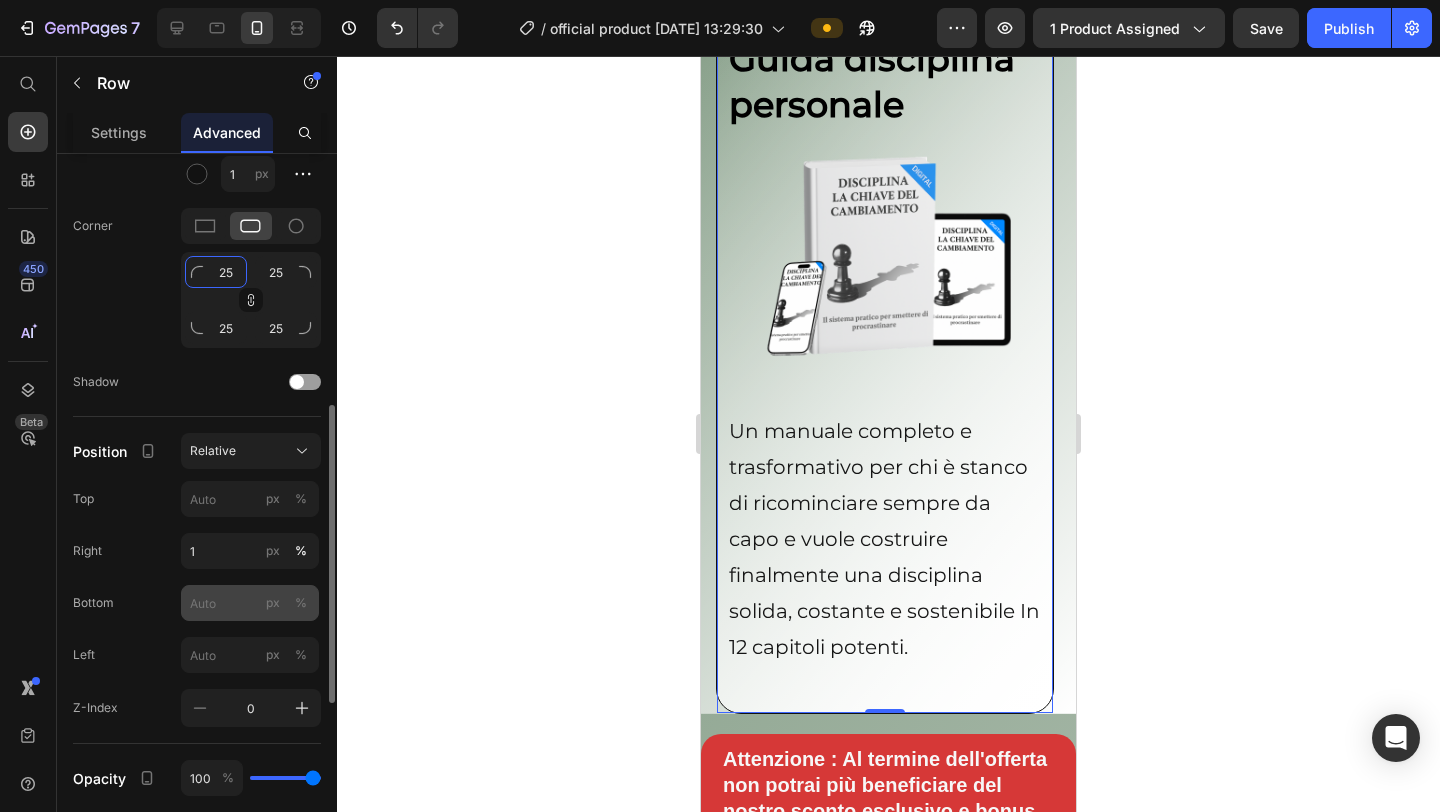type on "2" 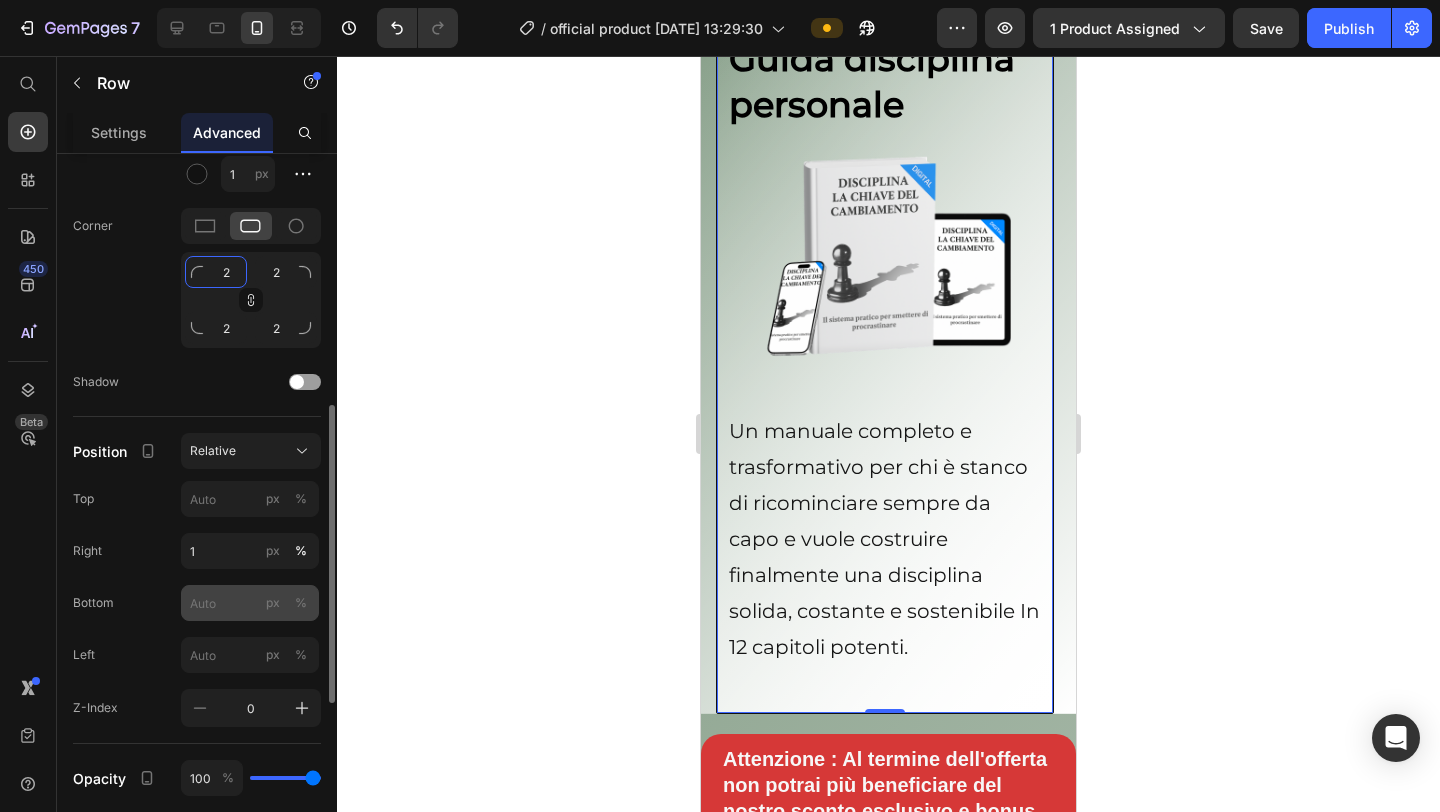 type 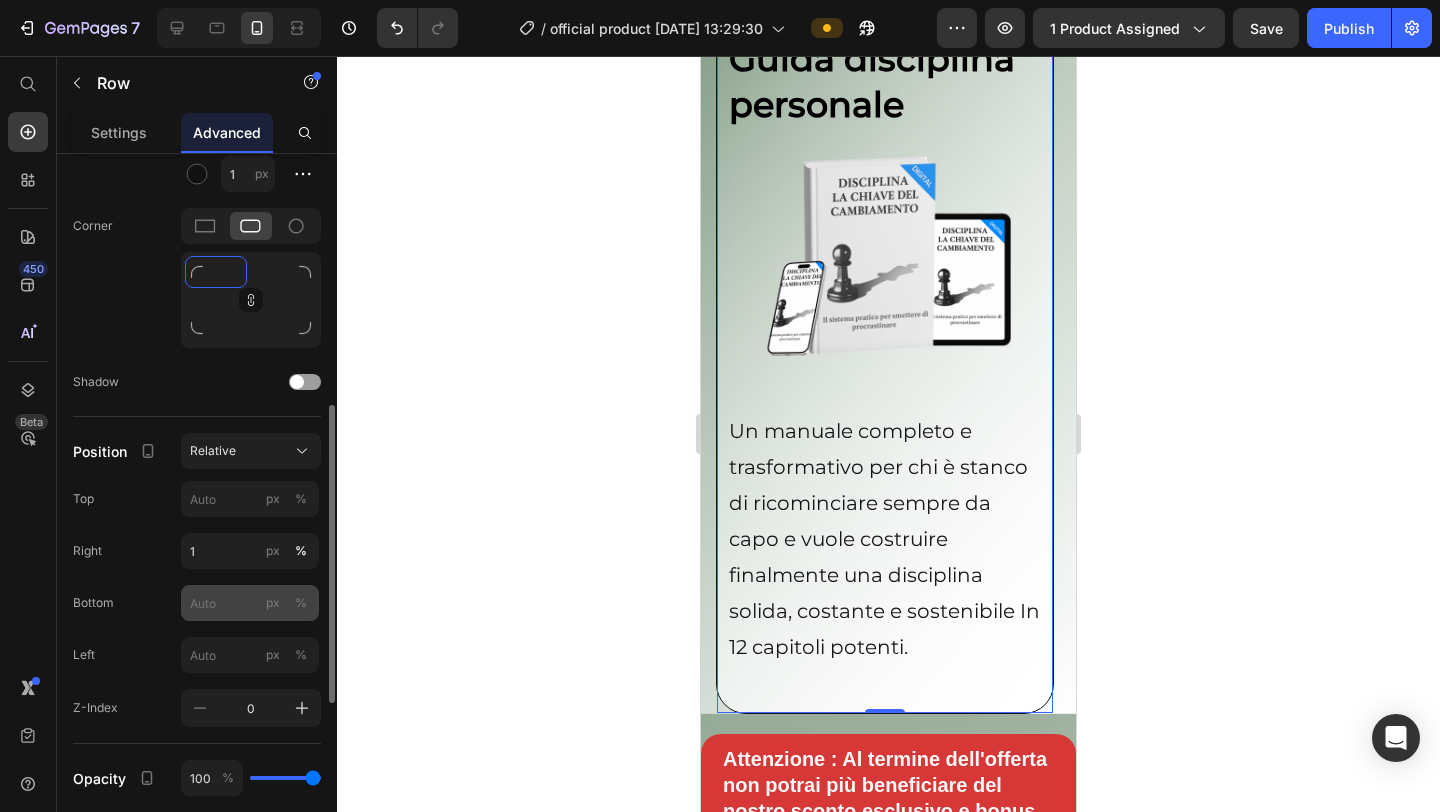 type on "3" 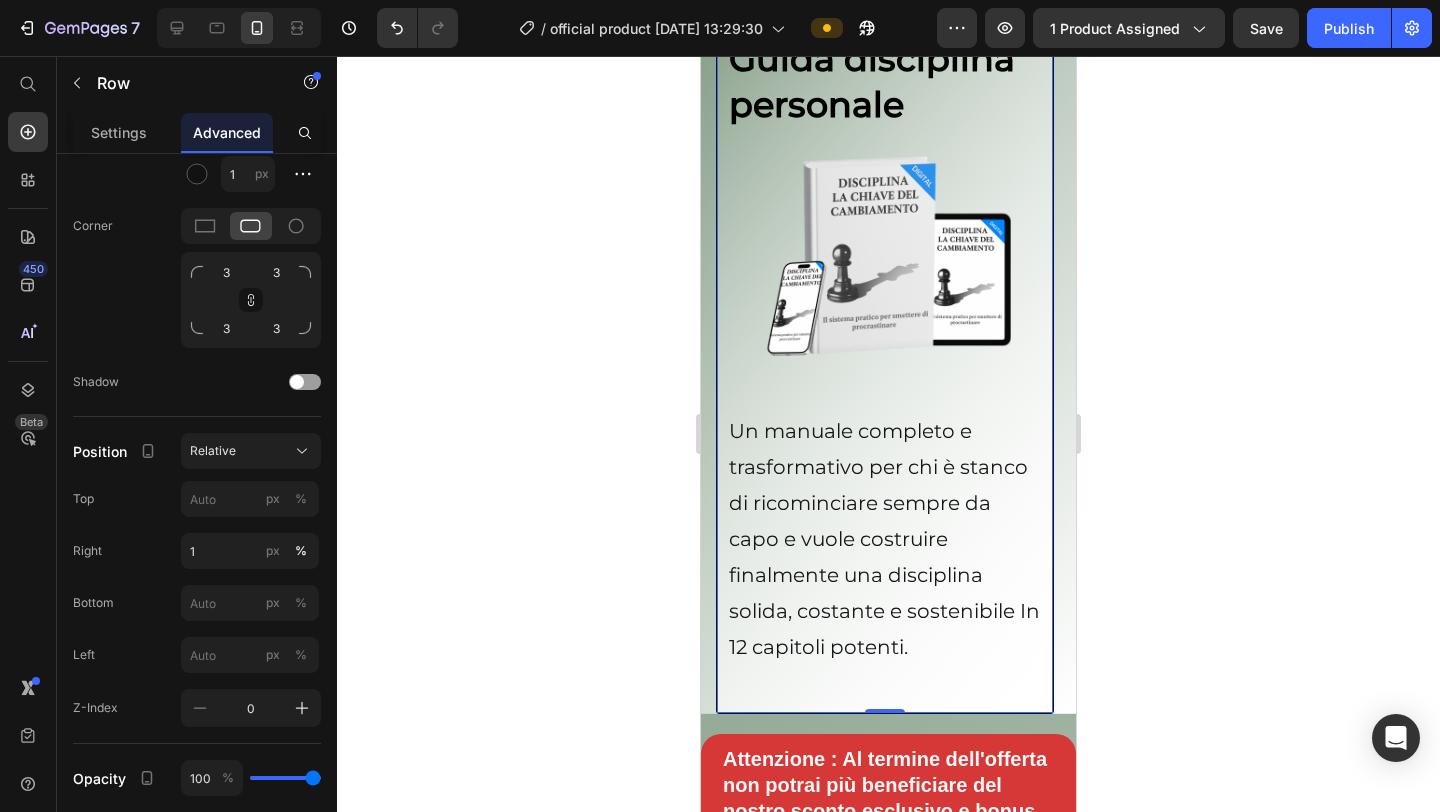 click 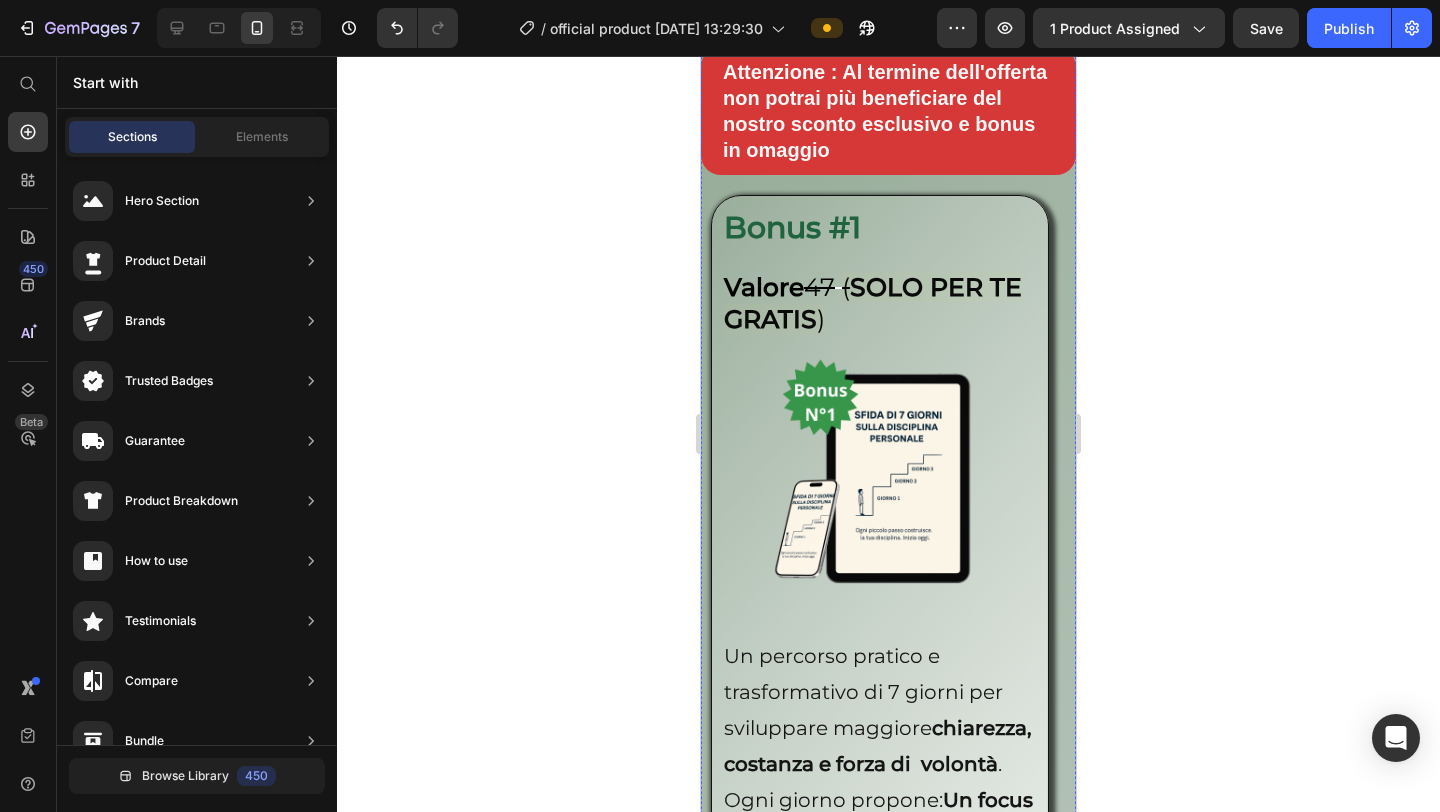scroll, scrollTop: 9147, scrollLeft: 0, axis: vertical 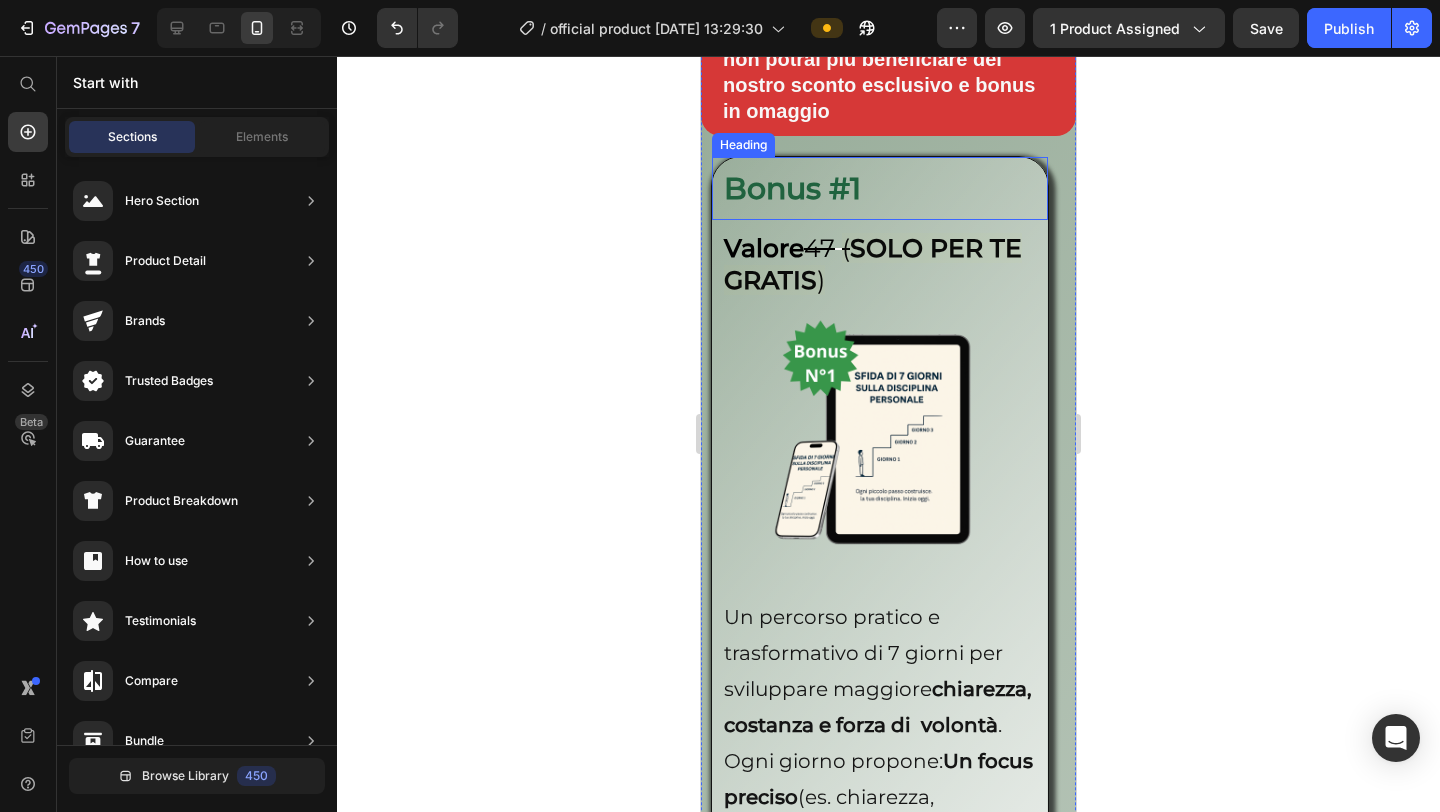 click on "Bonus #1" at bounding box center (880, 188) 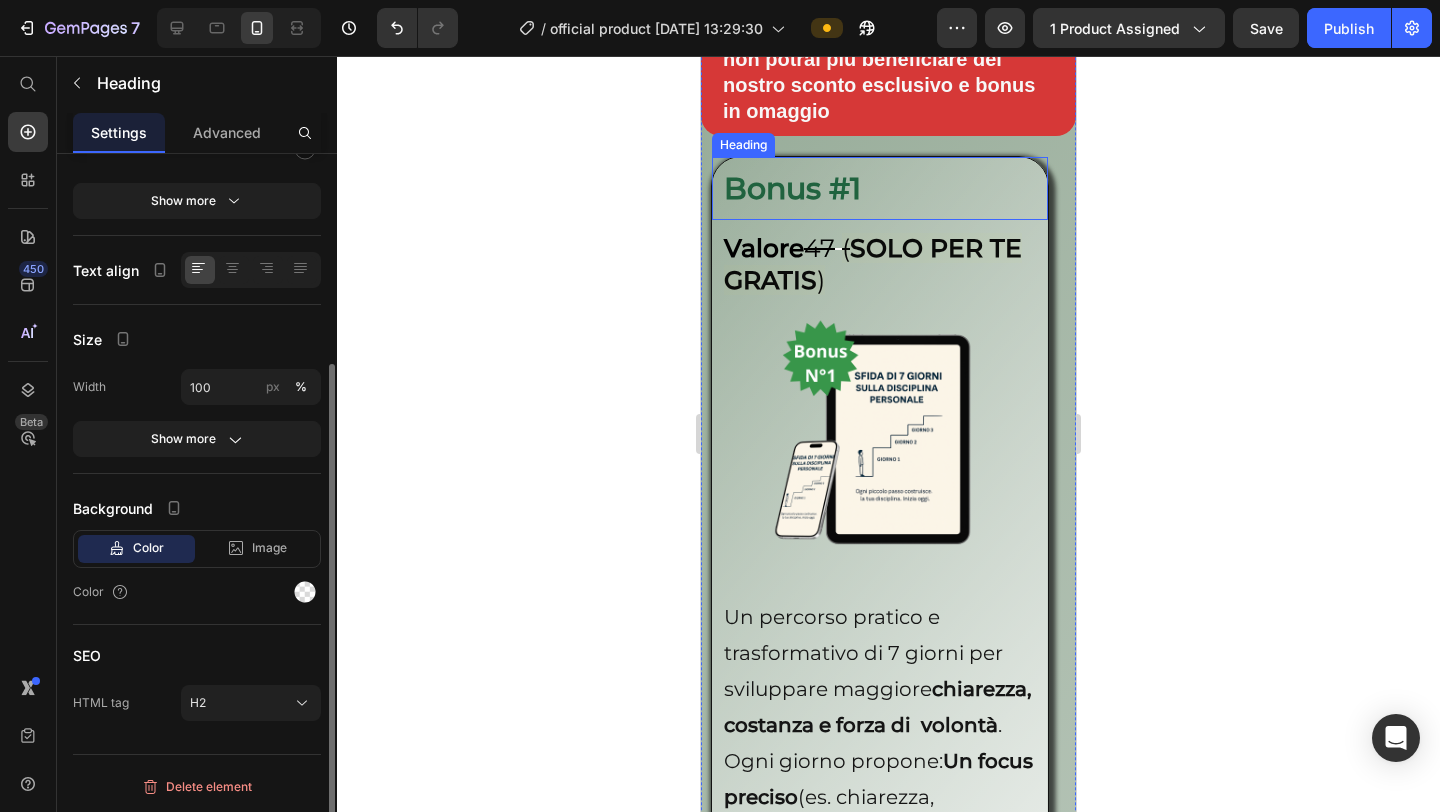 scroll, scrollTop: 0, scrollLeft: 0, axis: both 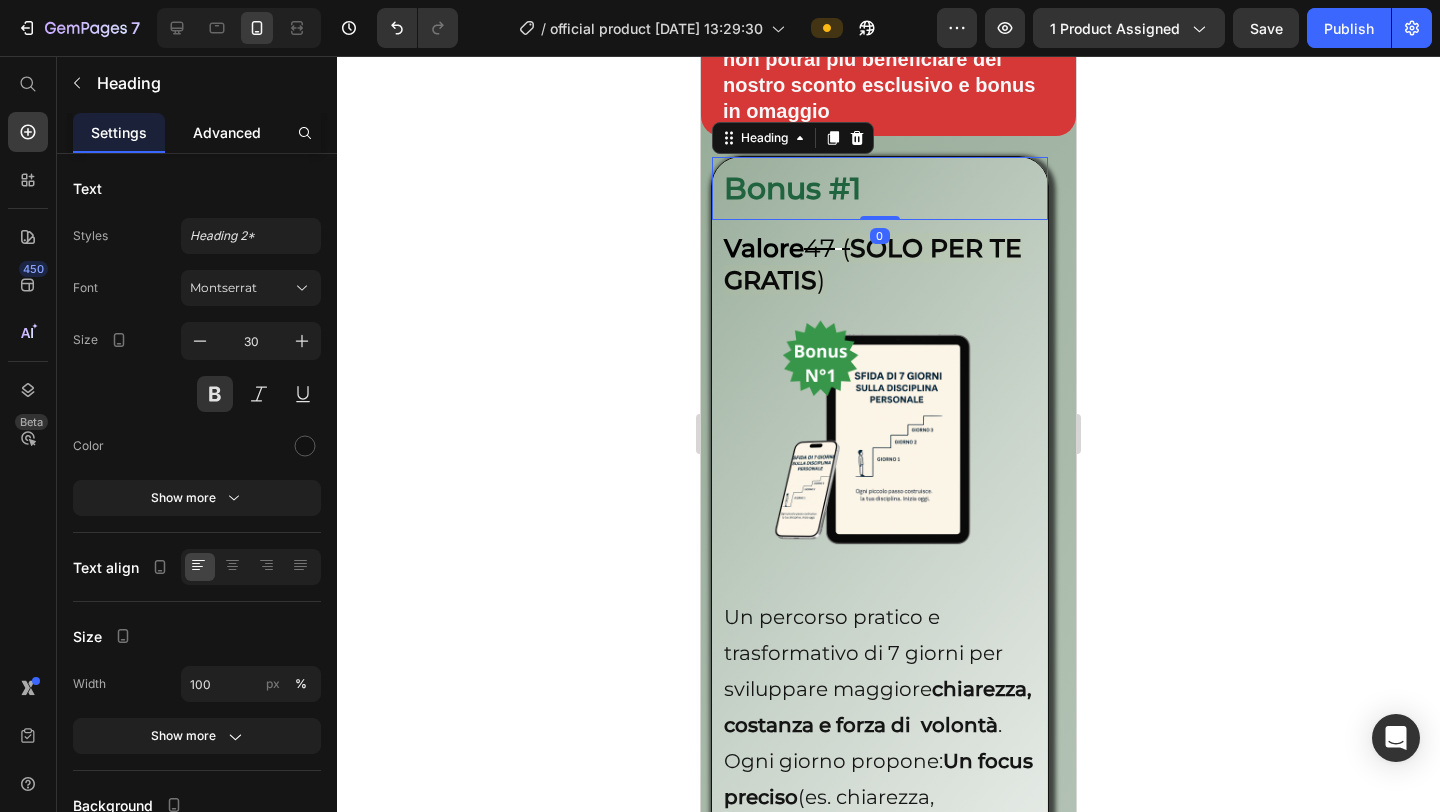 click on "Advanced" at bounding box center [227, 132] 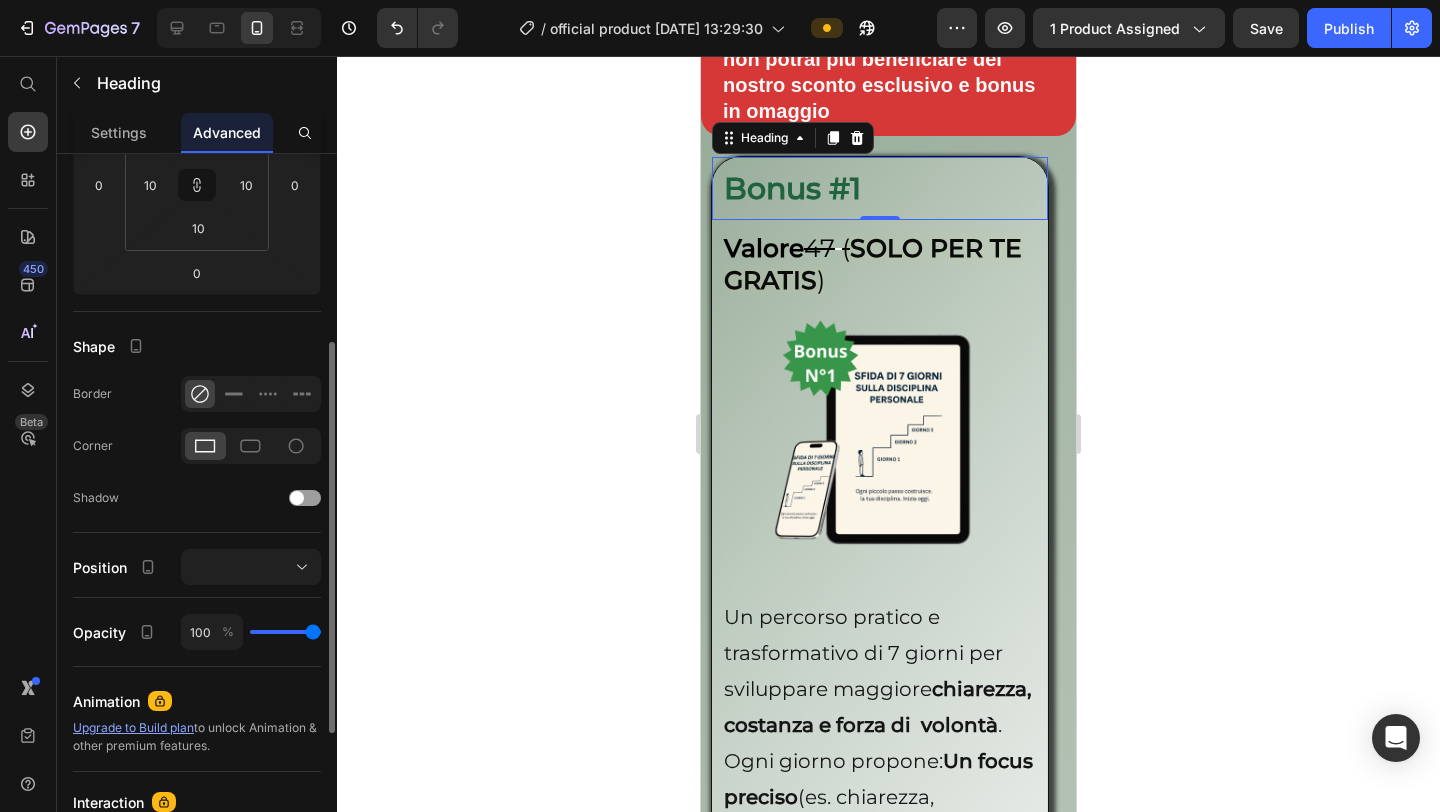 scroll, scrollTop: 590, scrollLeft: 0, axis: vertical 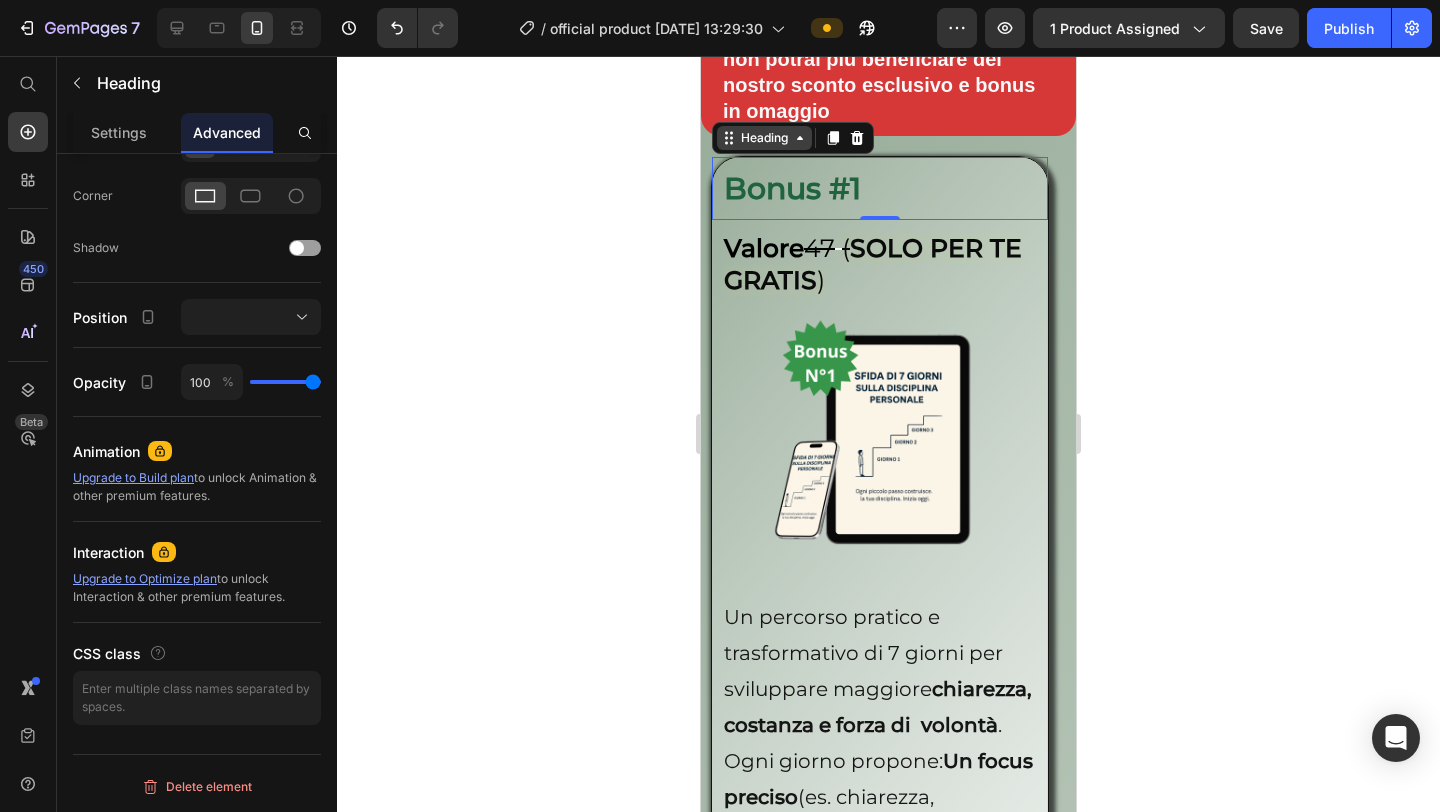 click 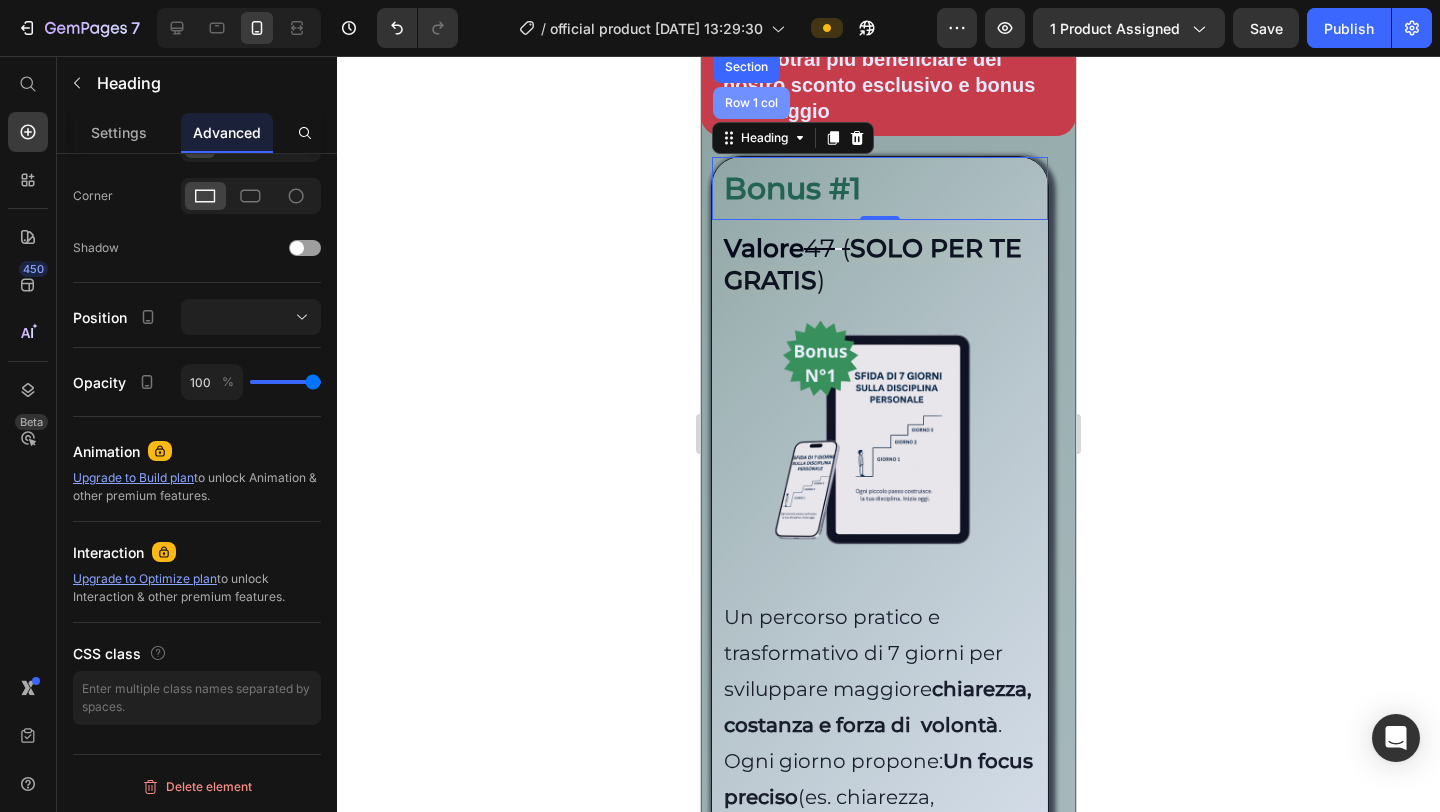 click on "Row 1 col" at bounding box center (751, 103) 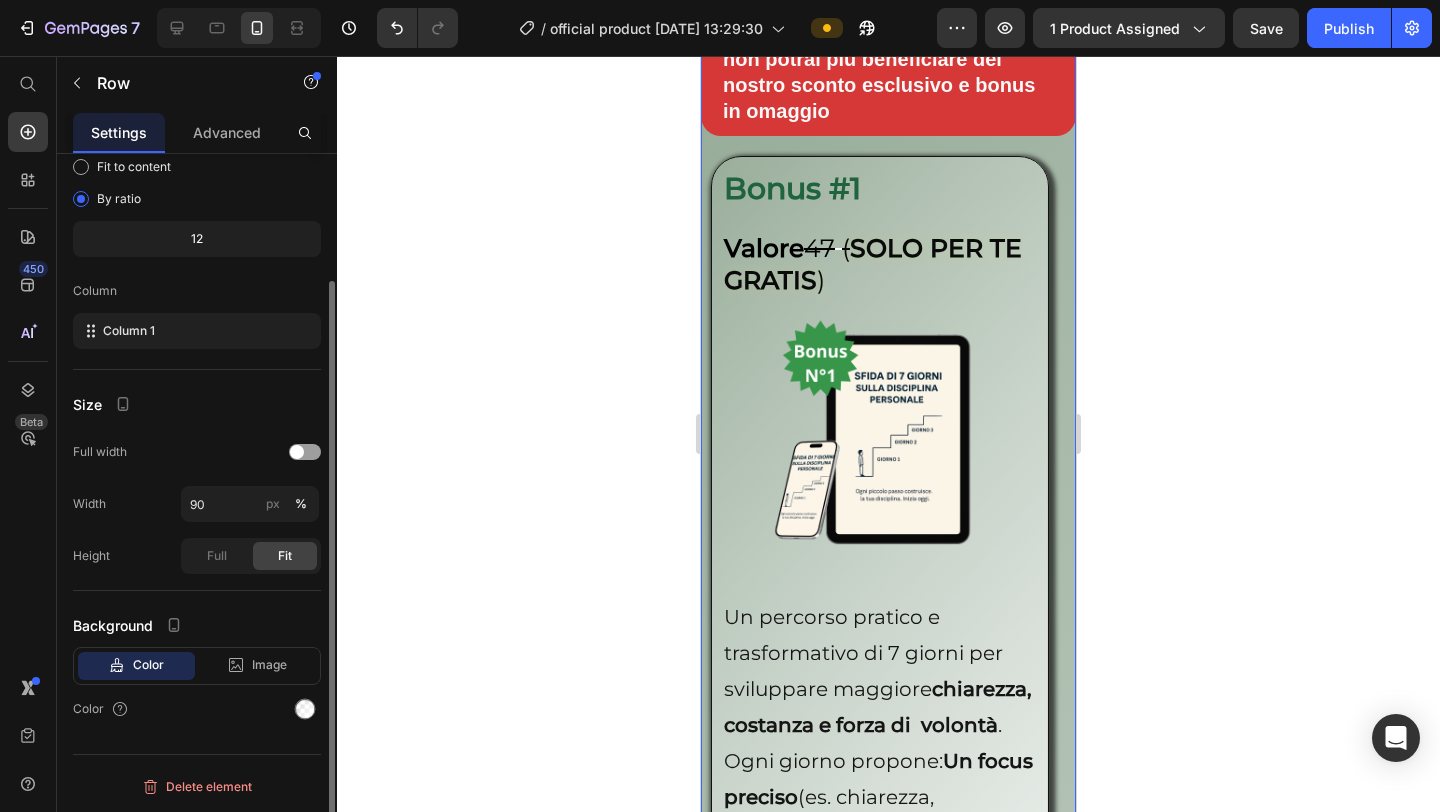 scroll, scrollTop: 0, scrollLeft: 0, axis: both 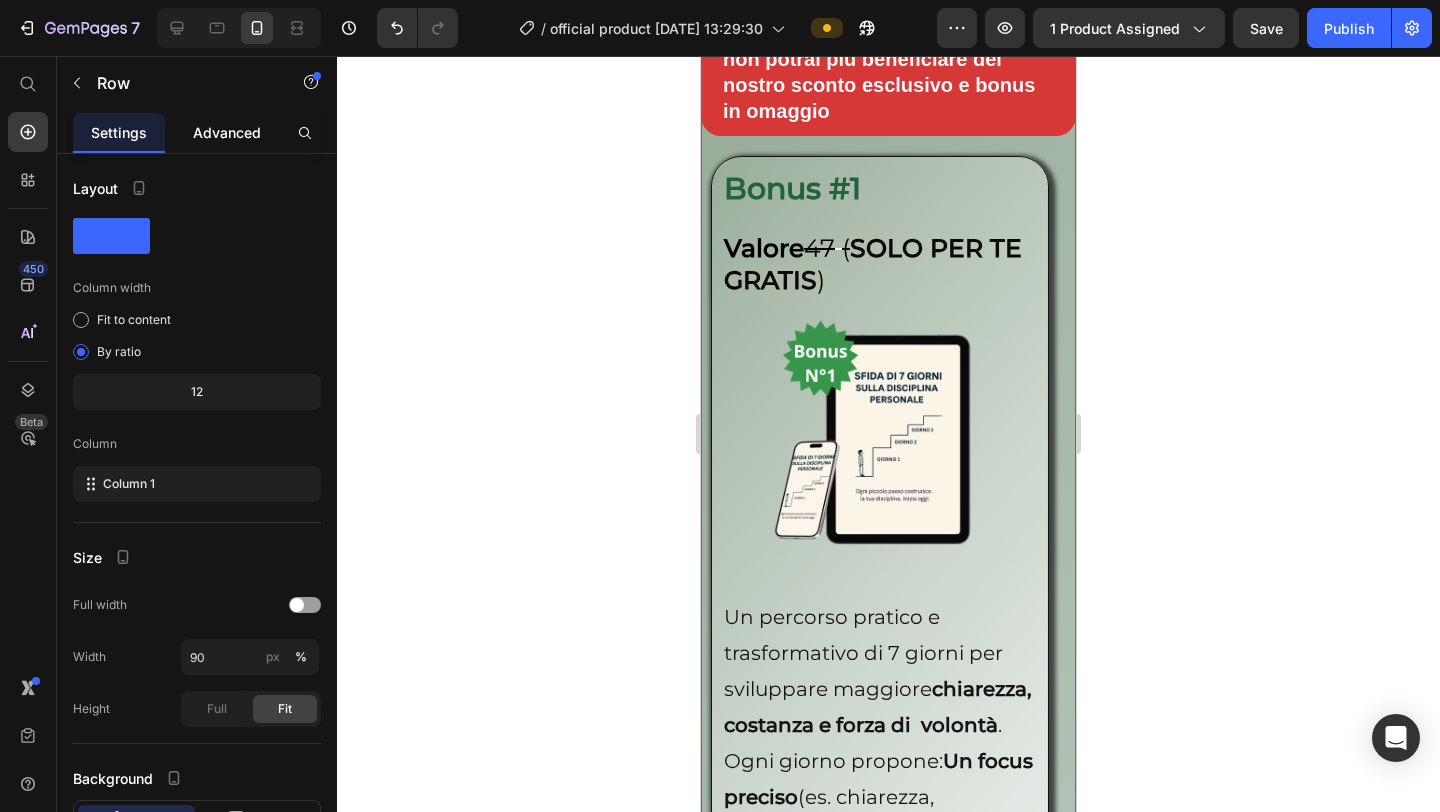 click on "Advanced" at bounding box center (227, 132) 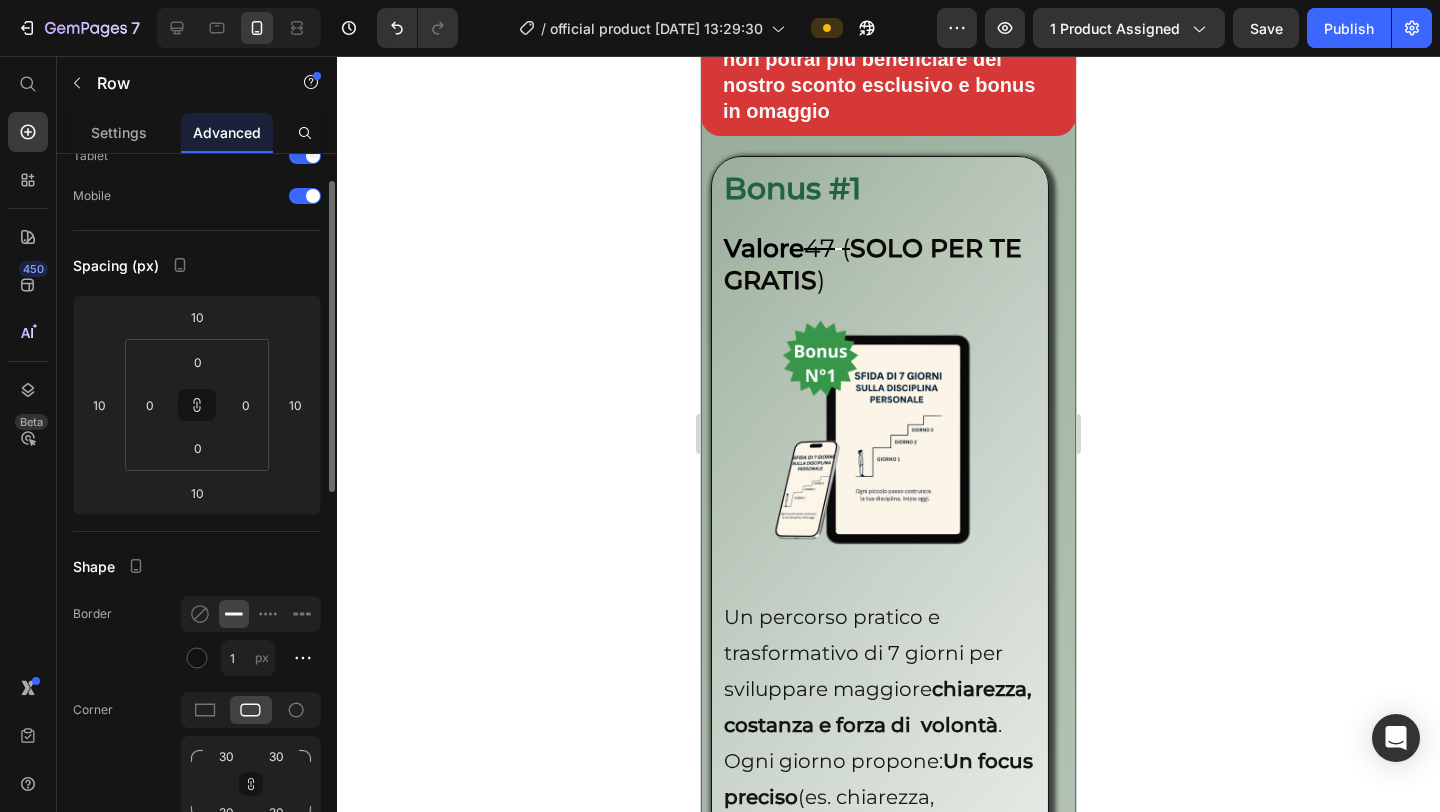 scroll, scrollTop: 123, scrollLeft: 0, axis: vertical 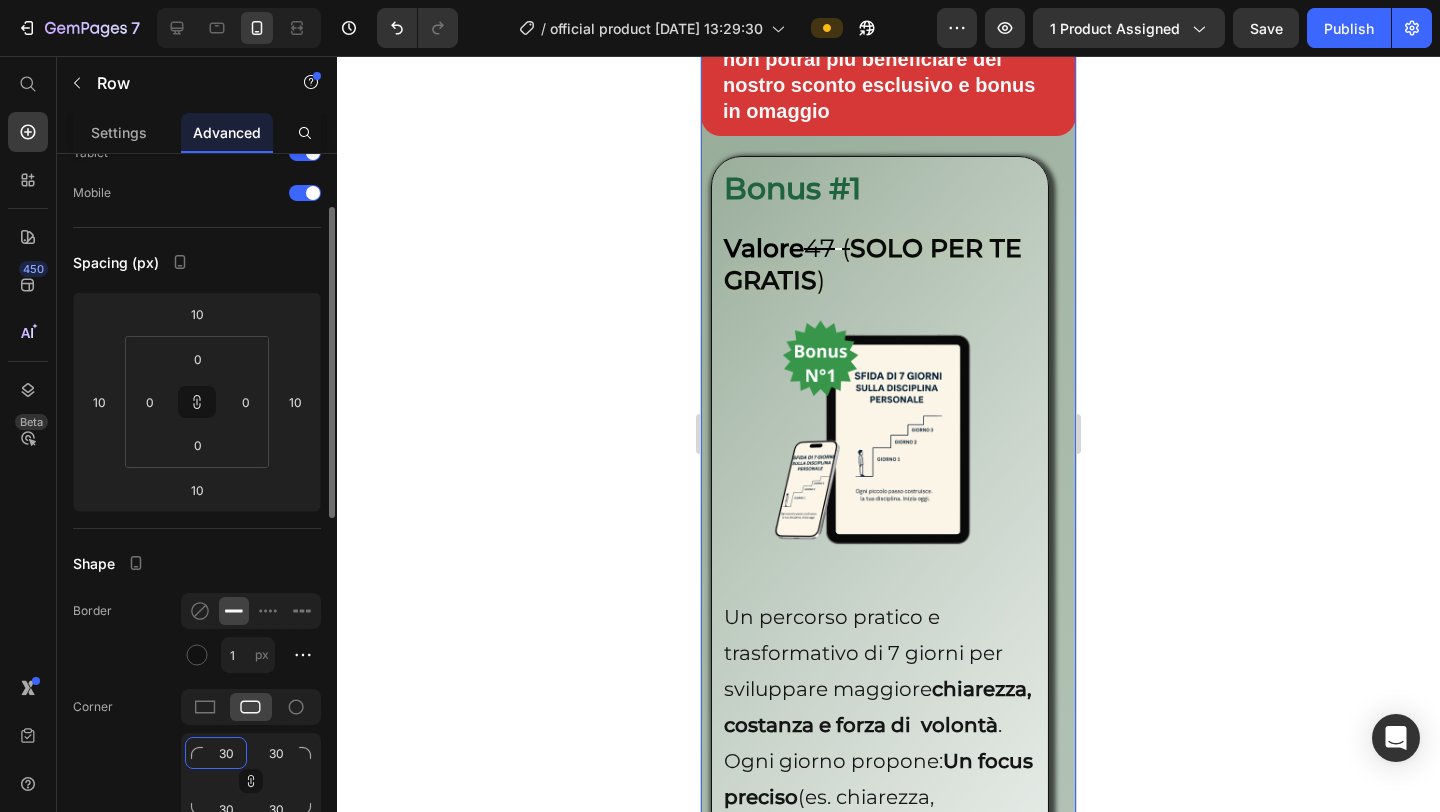 click on "30" 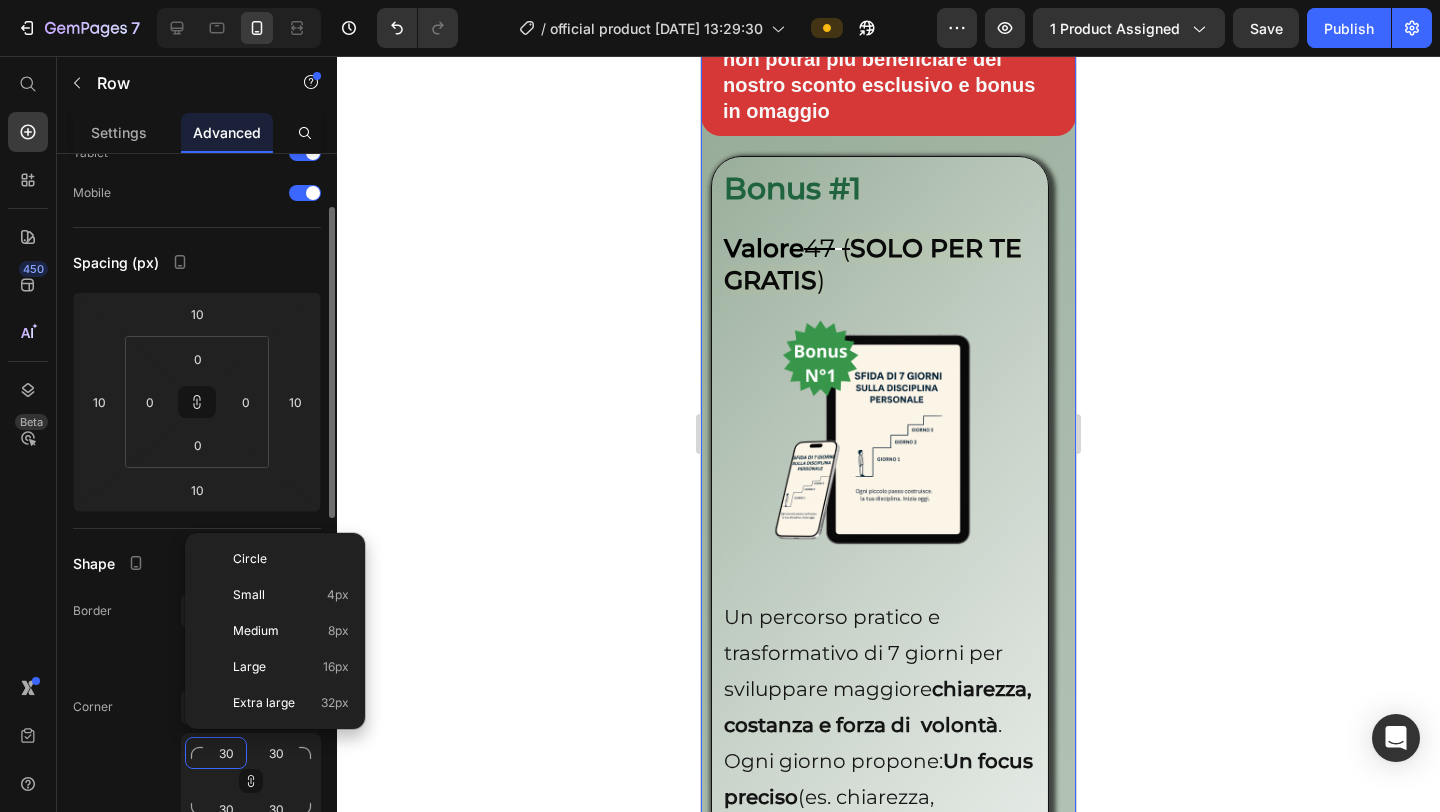 type on "3" 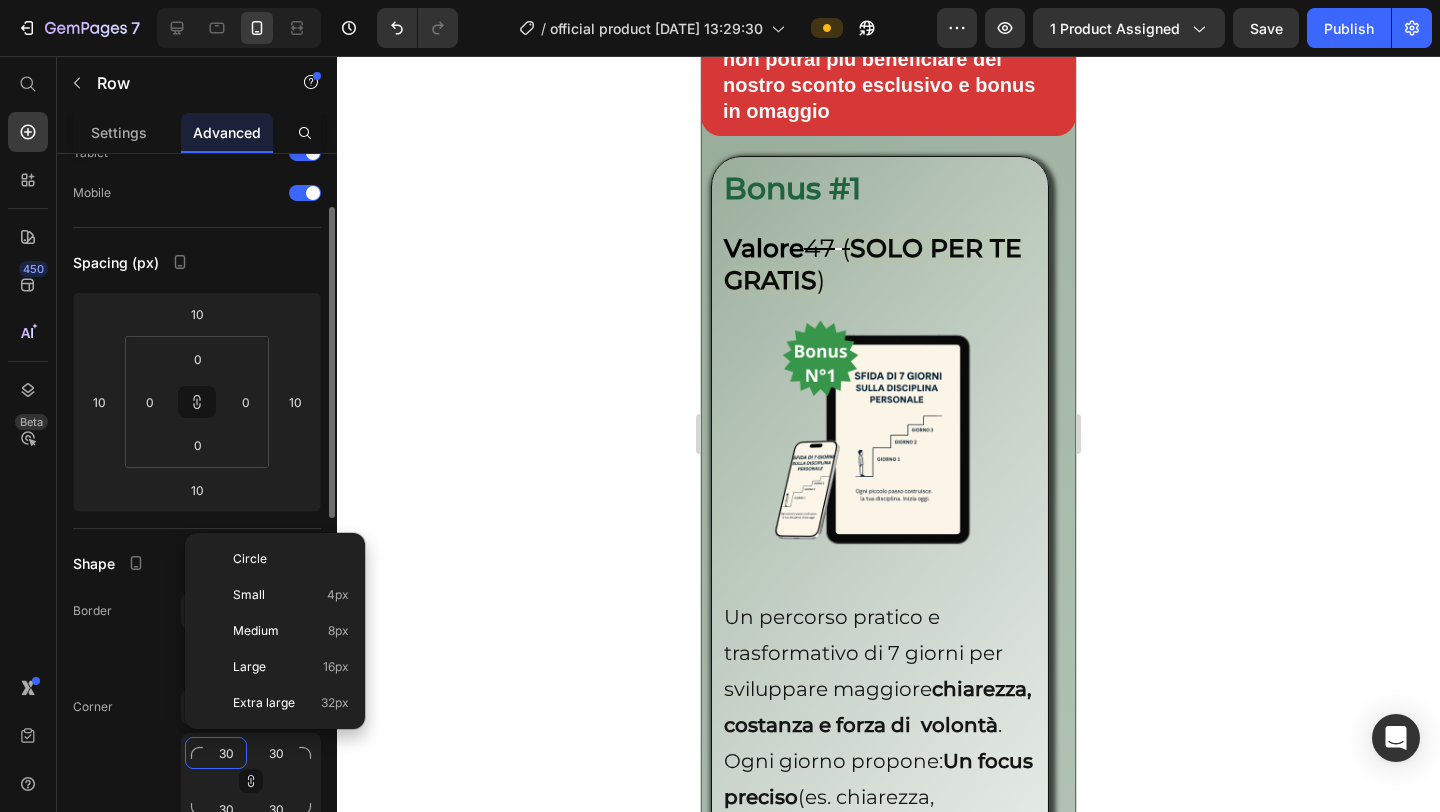 type on "3" 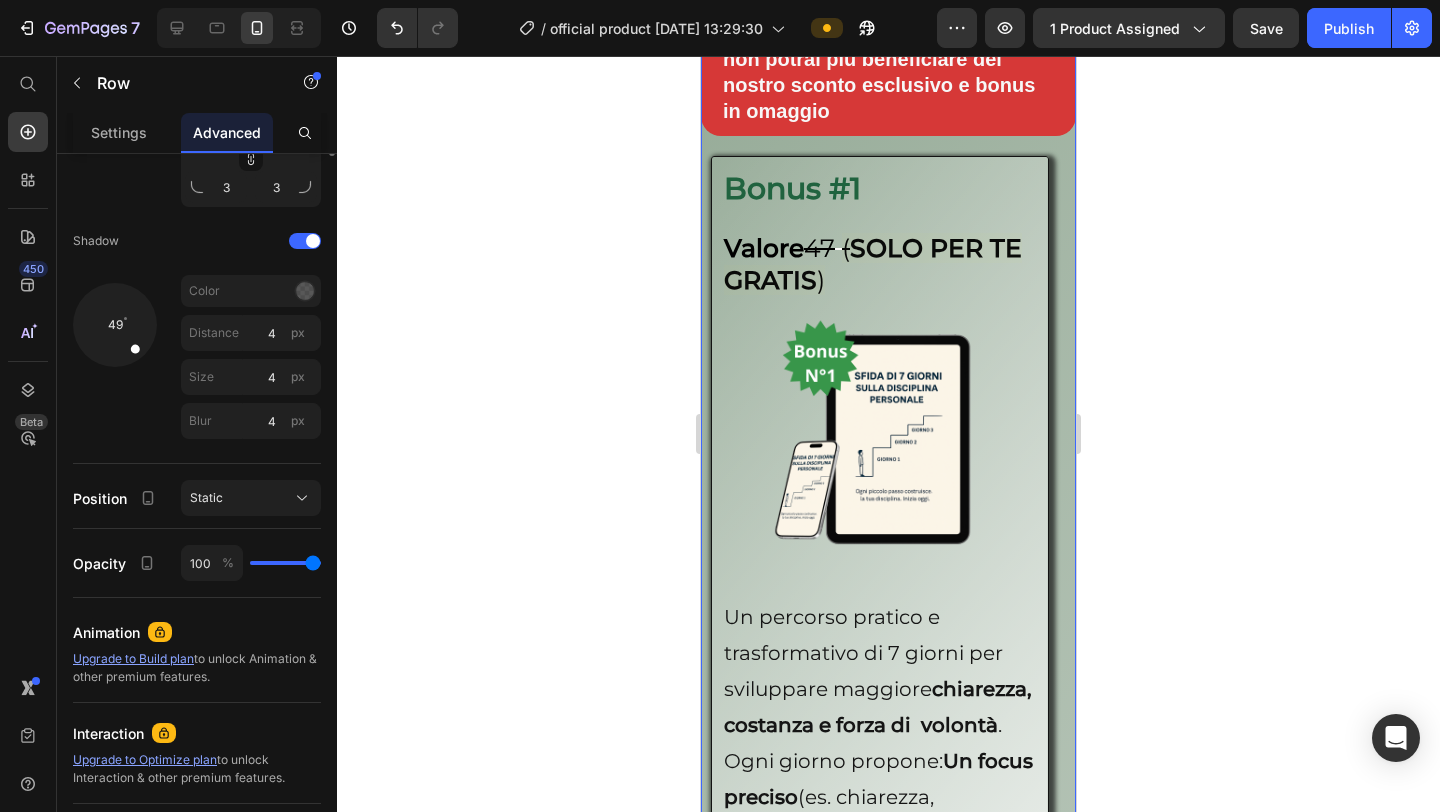 scroll, scrollTop: 802, scrollLeft: 0, axis: vertical 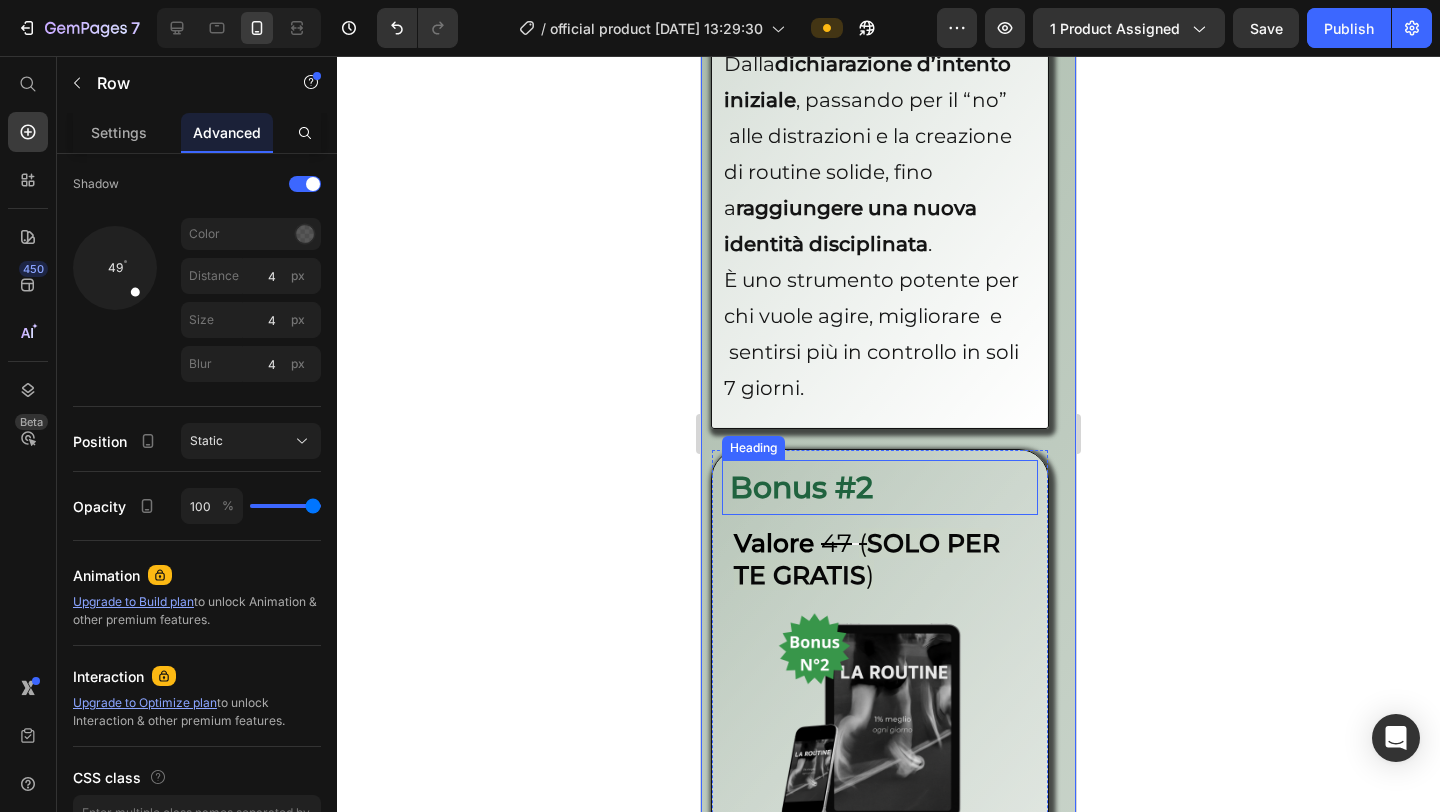 click on "Bonus #2" at bounding box center (880, 487) 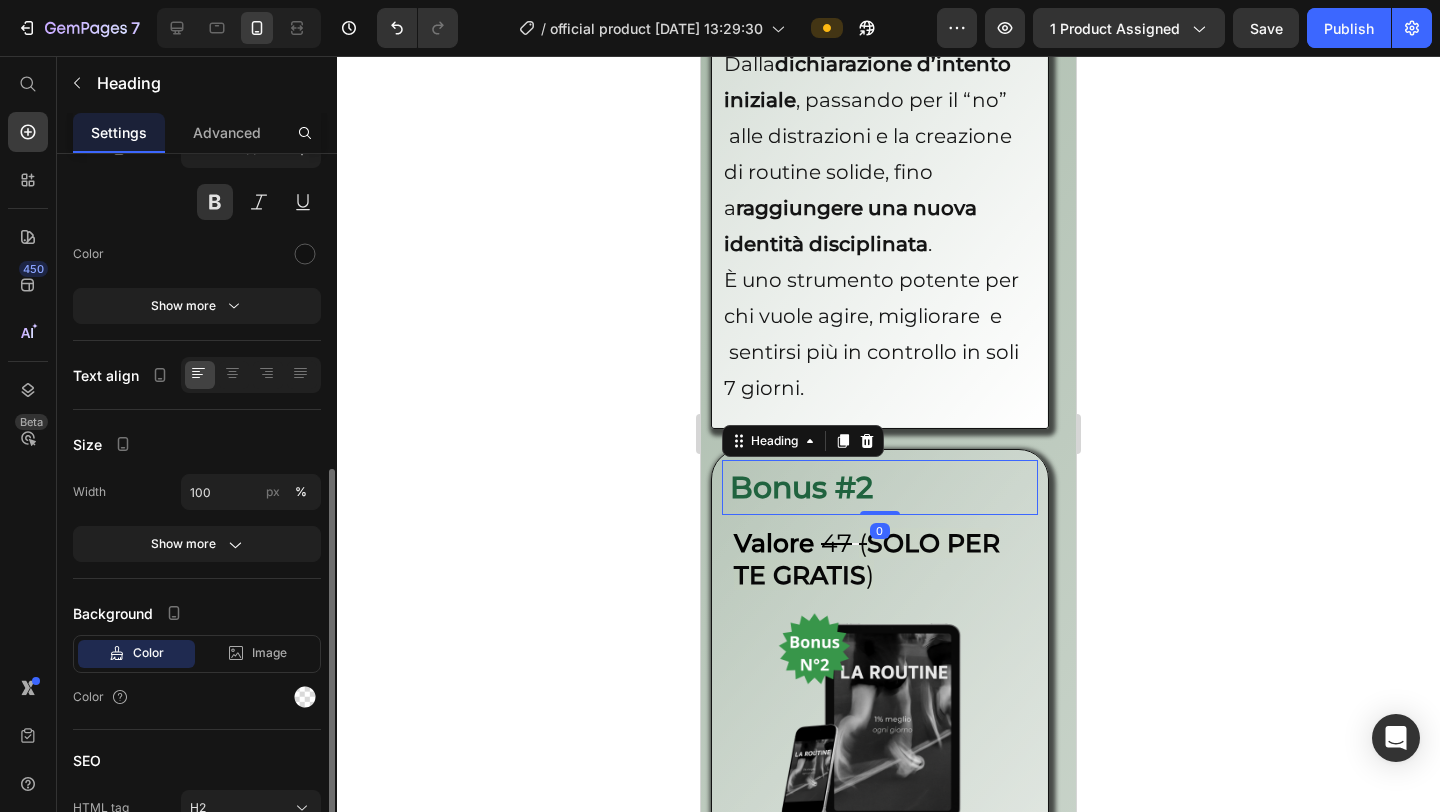 scroll, scrollTop: 297, scrollLeft: 0, axis: vertical 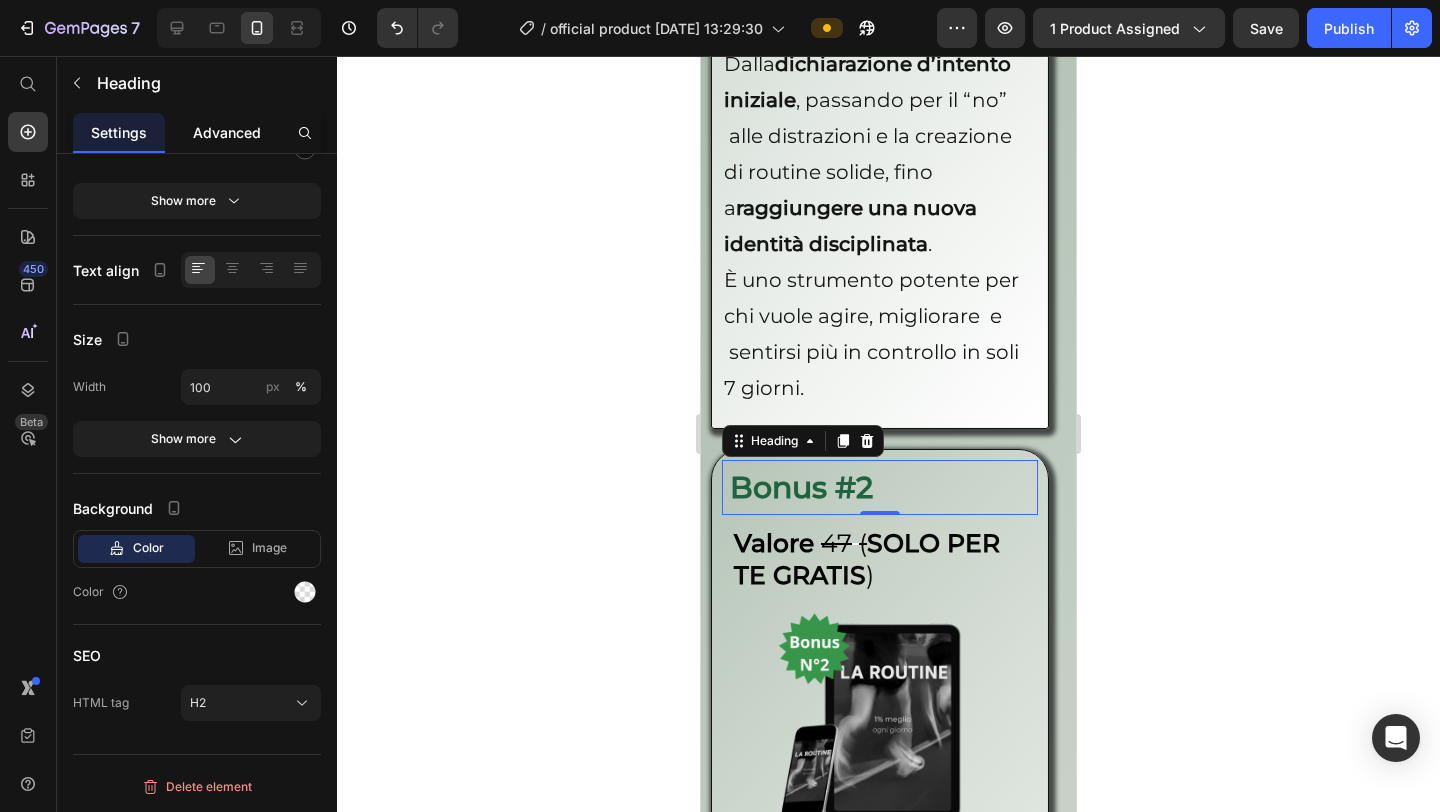 click on "Advanced" 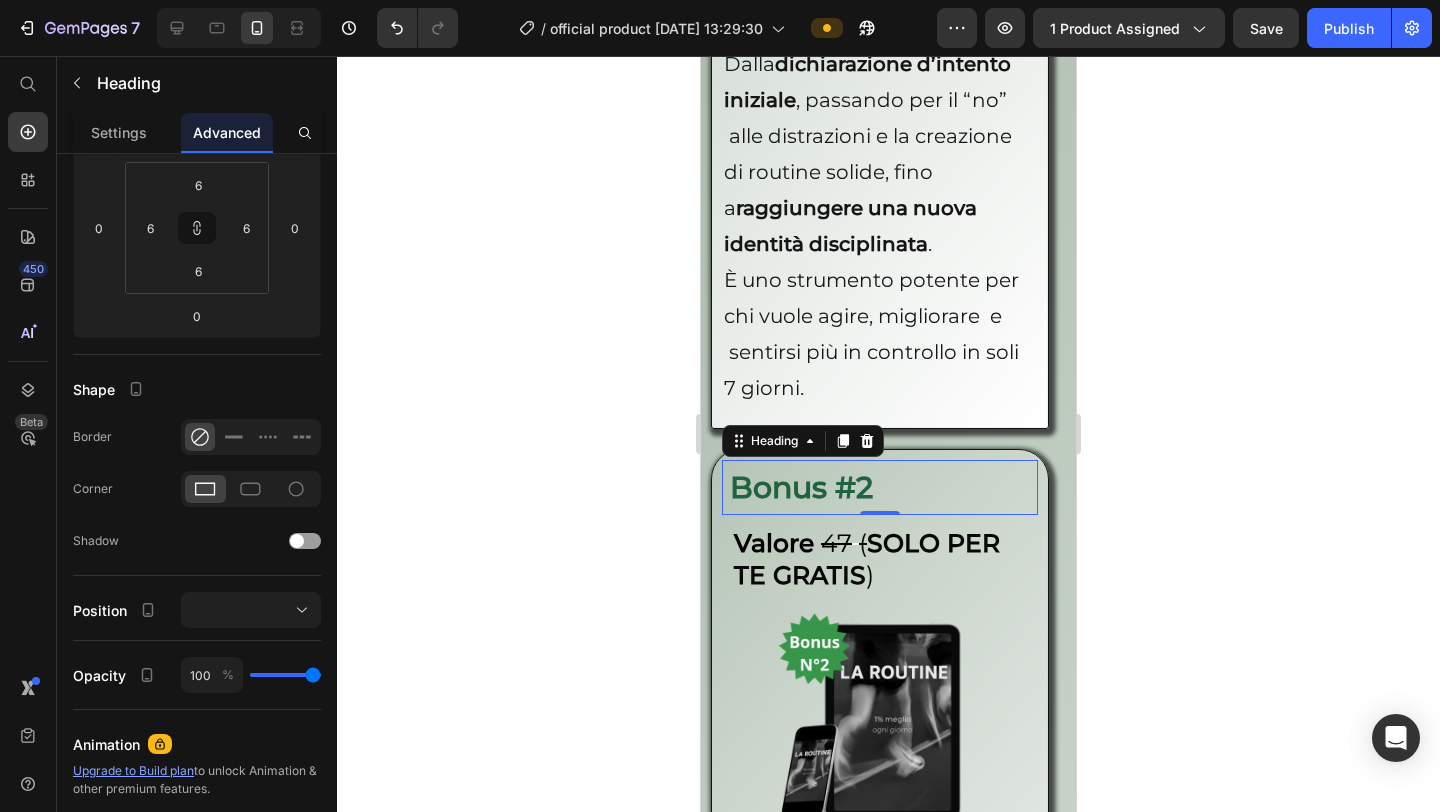 scroll, scrollTop: 0, scrollLeft: 0, axis: both 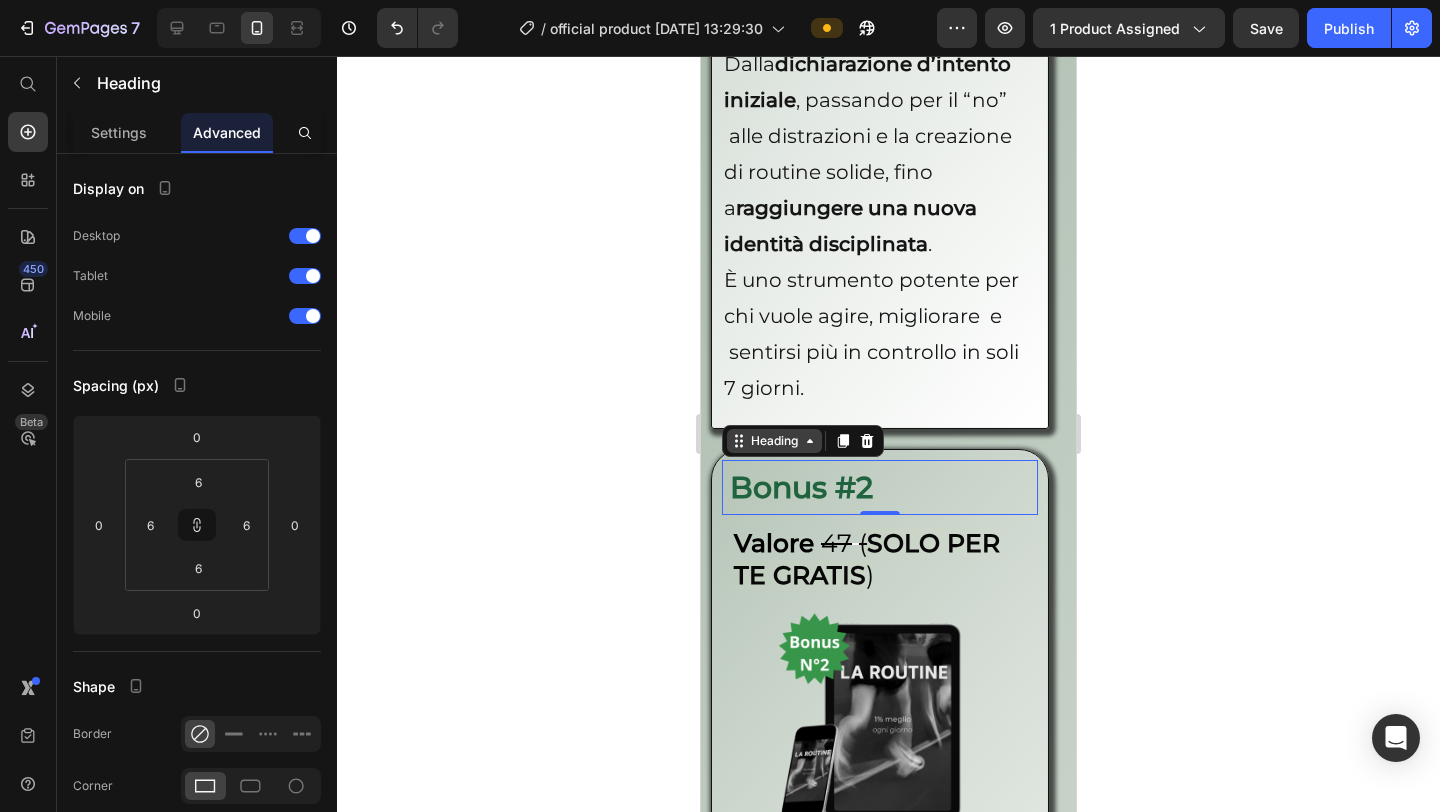 click on "Heading" at bounding box center (774, 441) 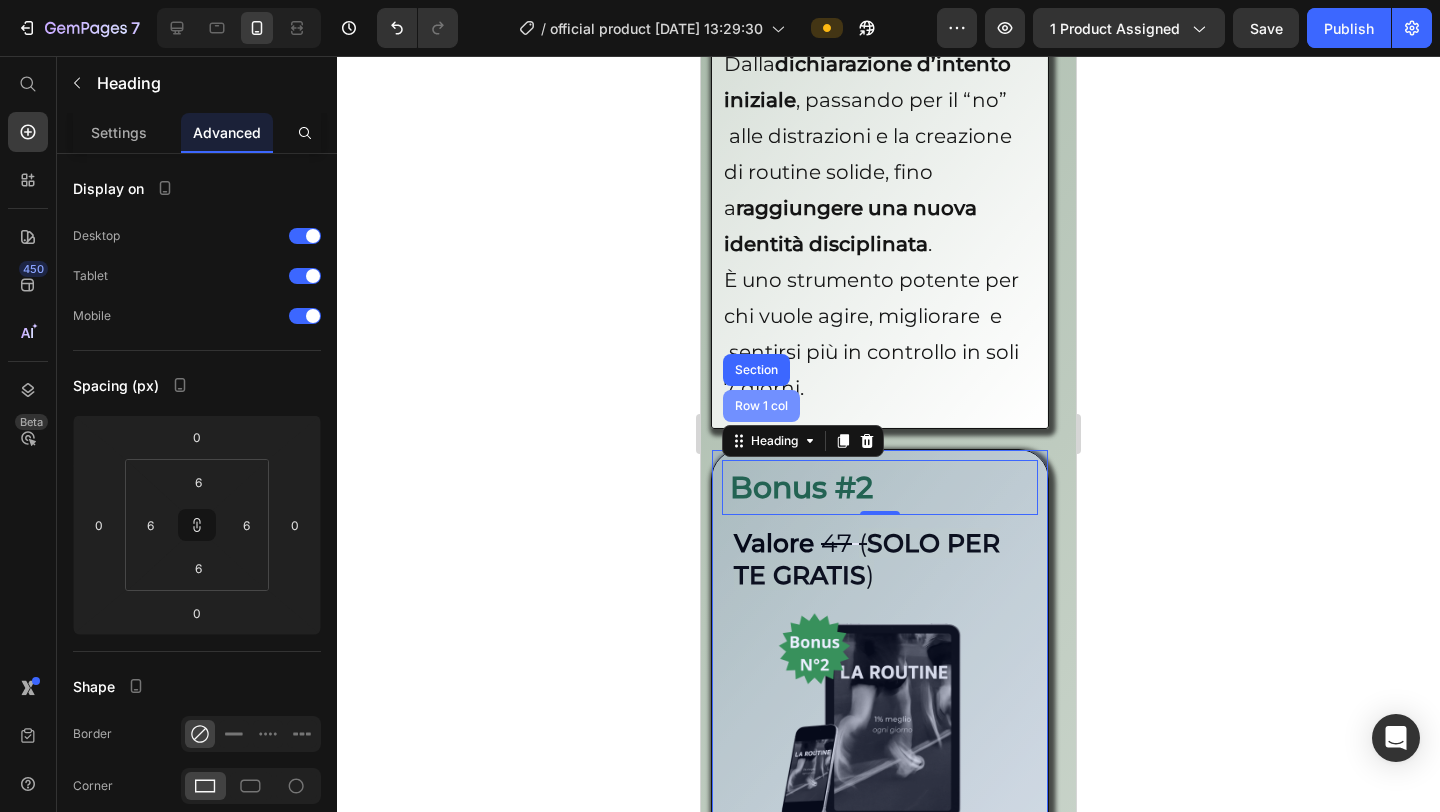 click on "Row 1 col" at bounding box center (761, 406) 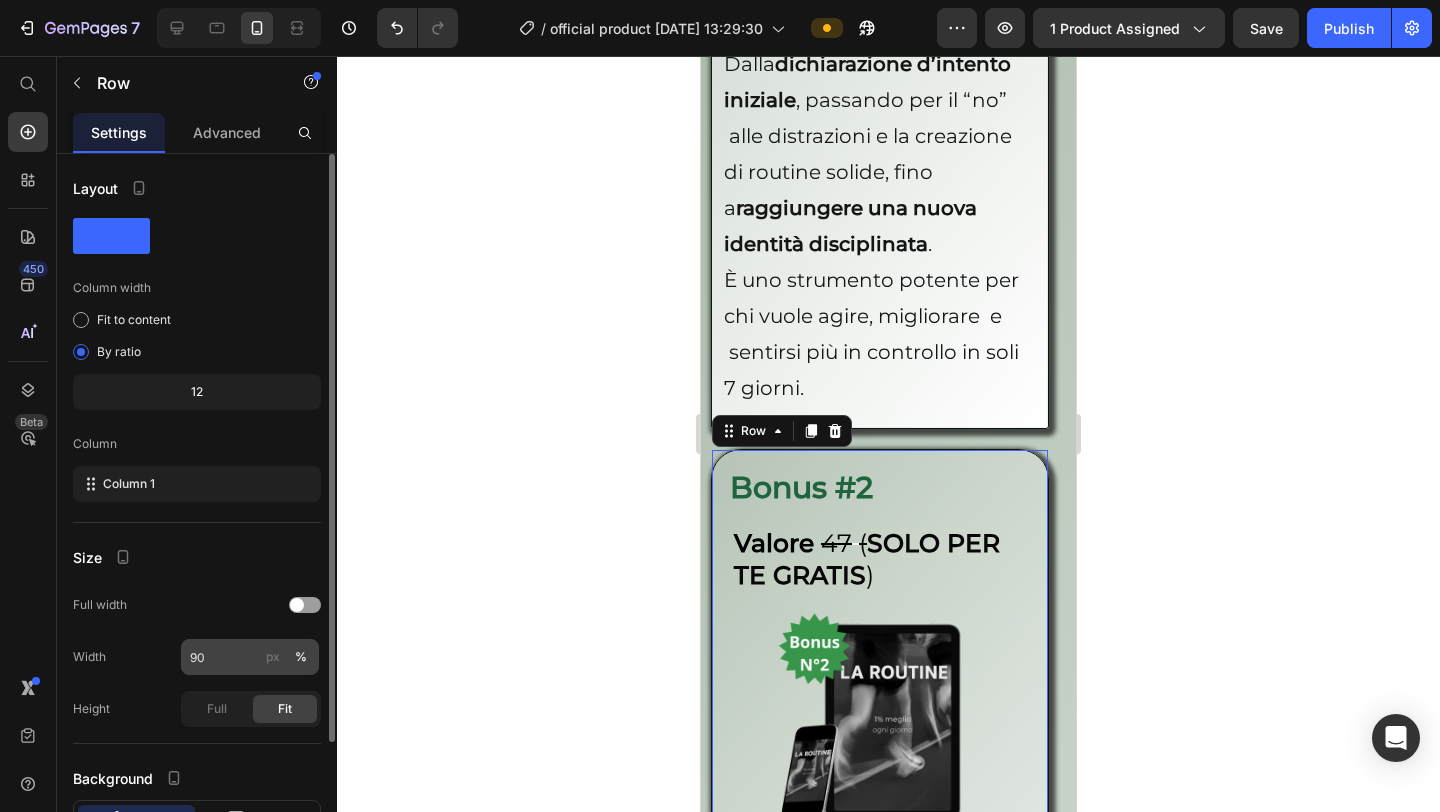 scroll, scrollTop: 153, scrollLeft: 0, axis: vertical 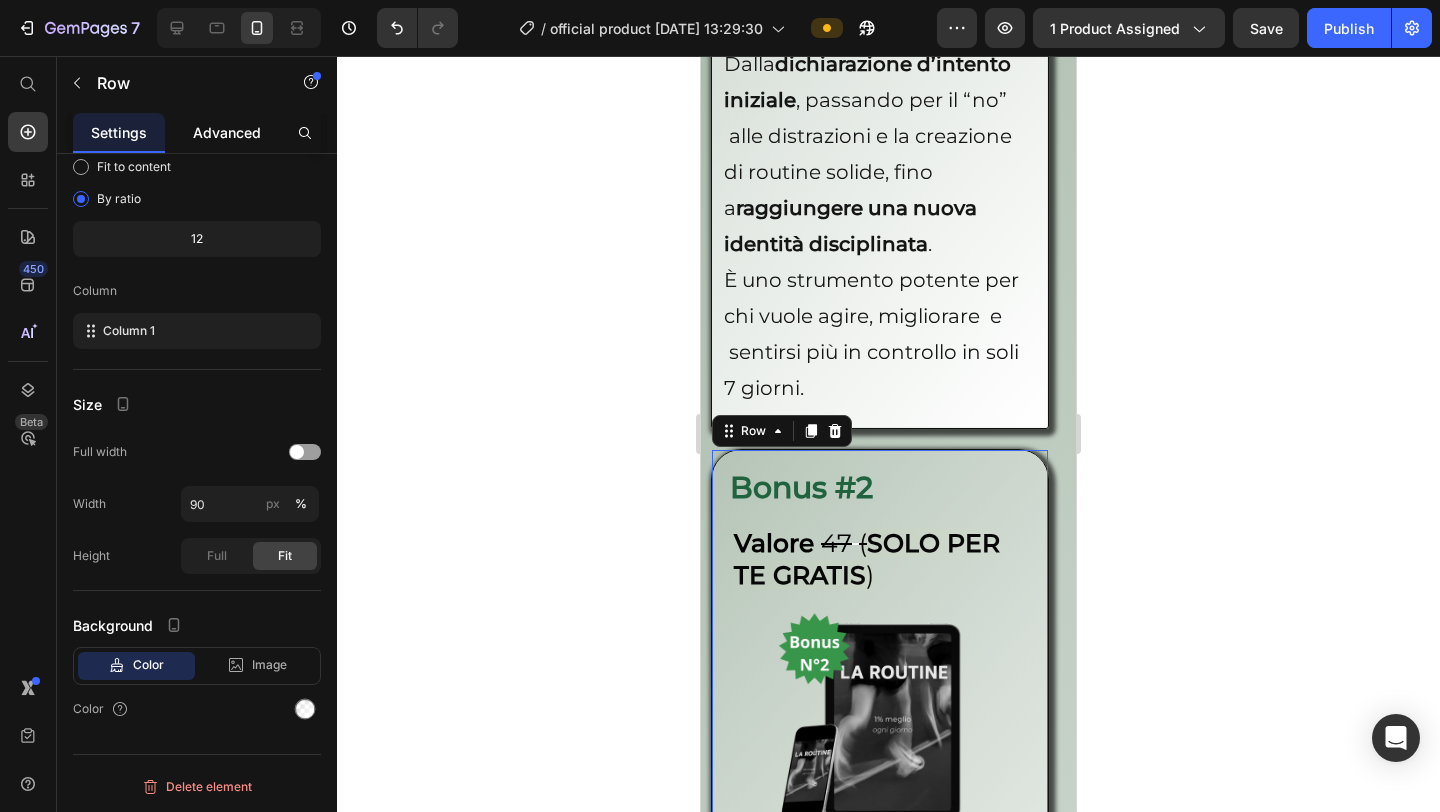 click on "Advanced" 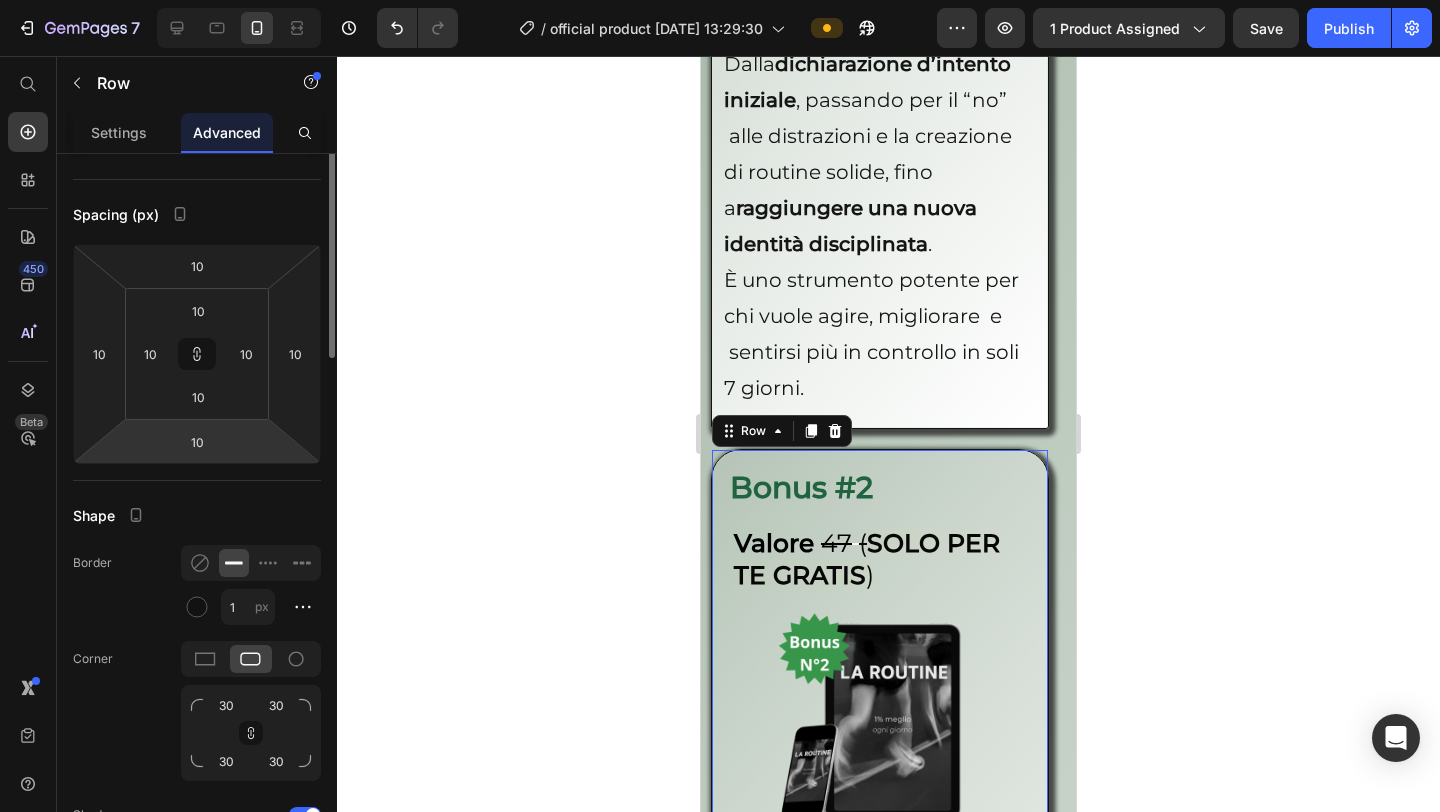 scroll, scrollTop: 173, scrollLeft: 0, axis: vertical 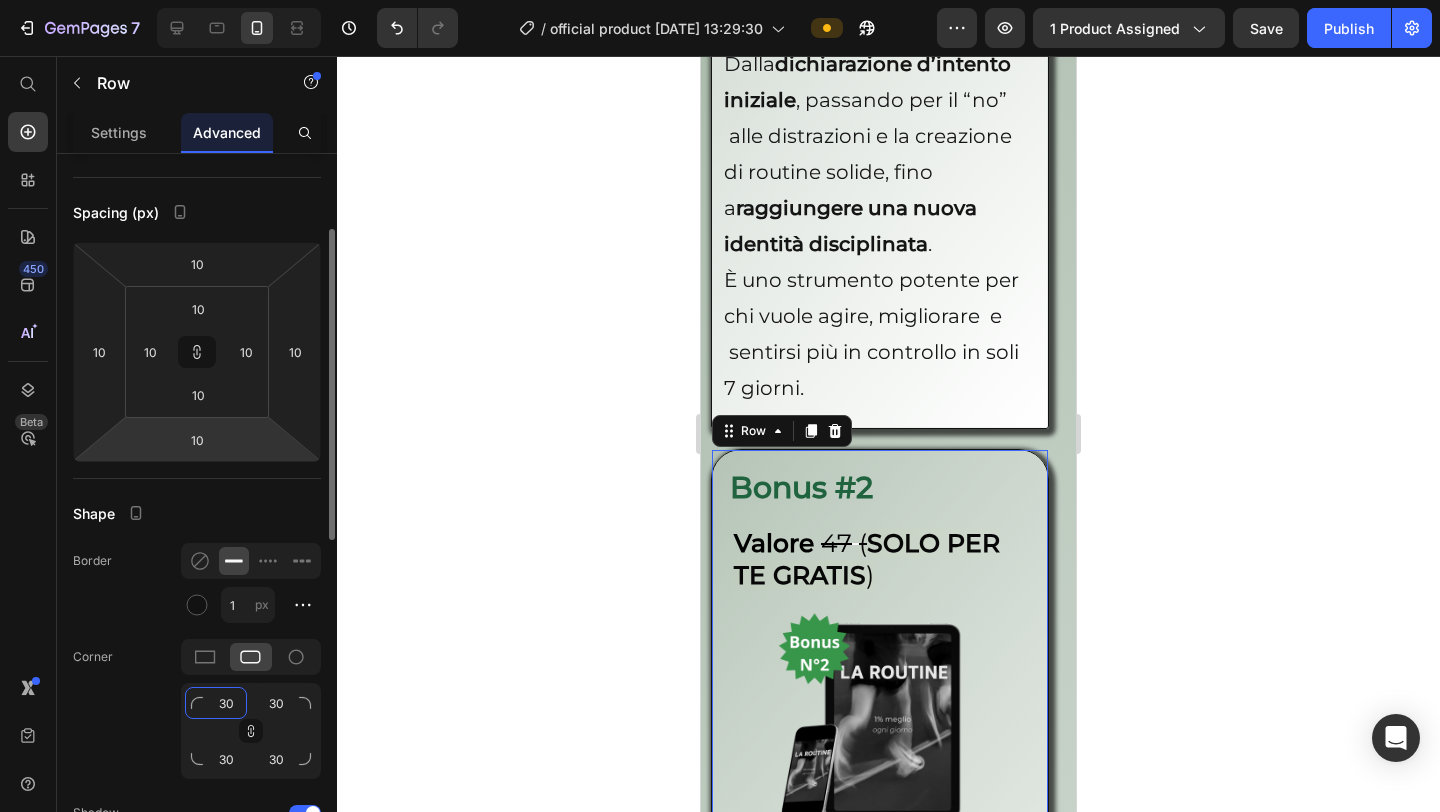 click on "30" 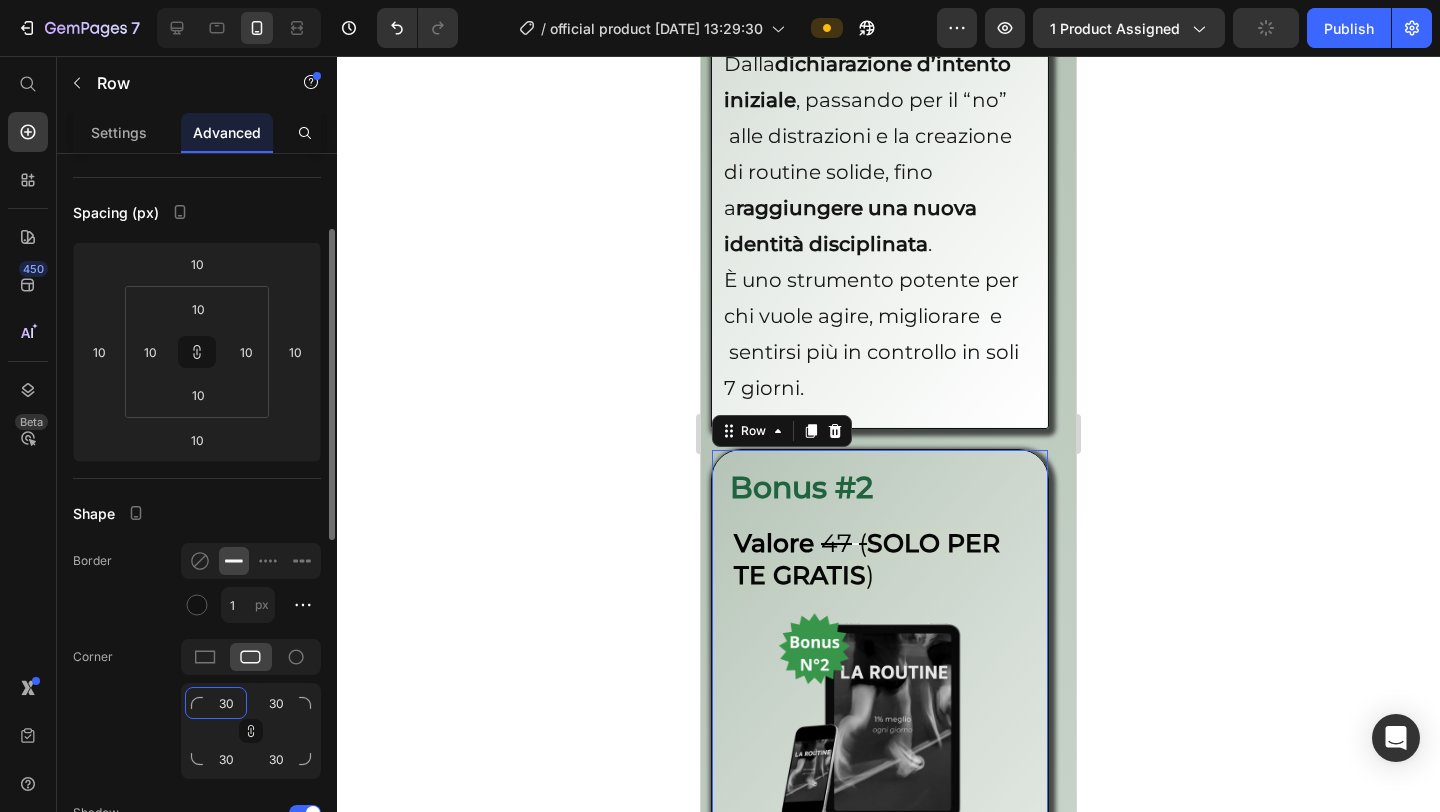 click on "30" 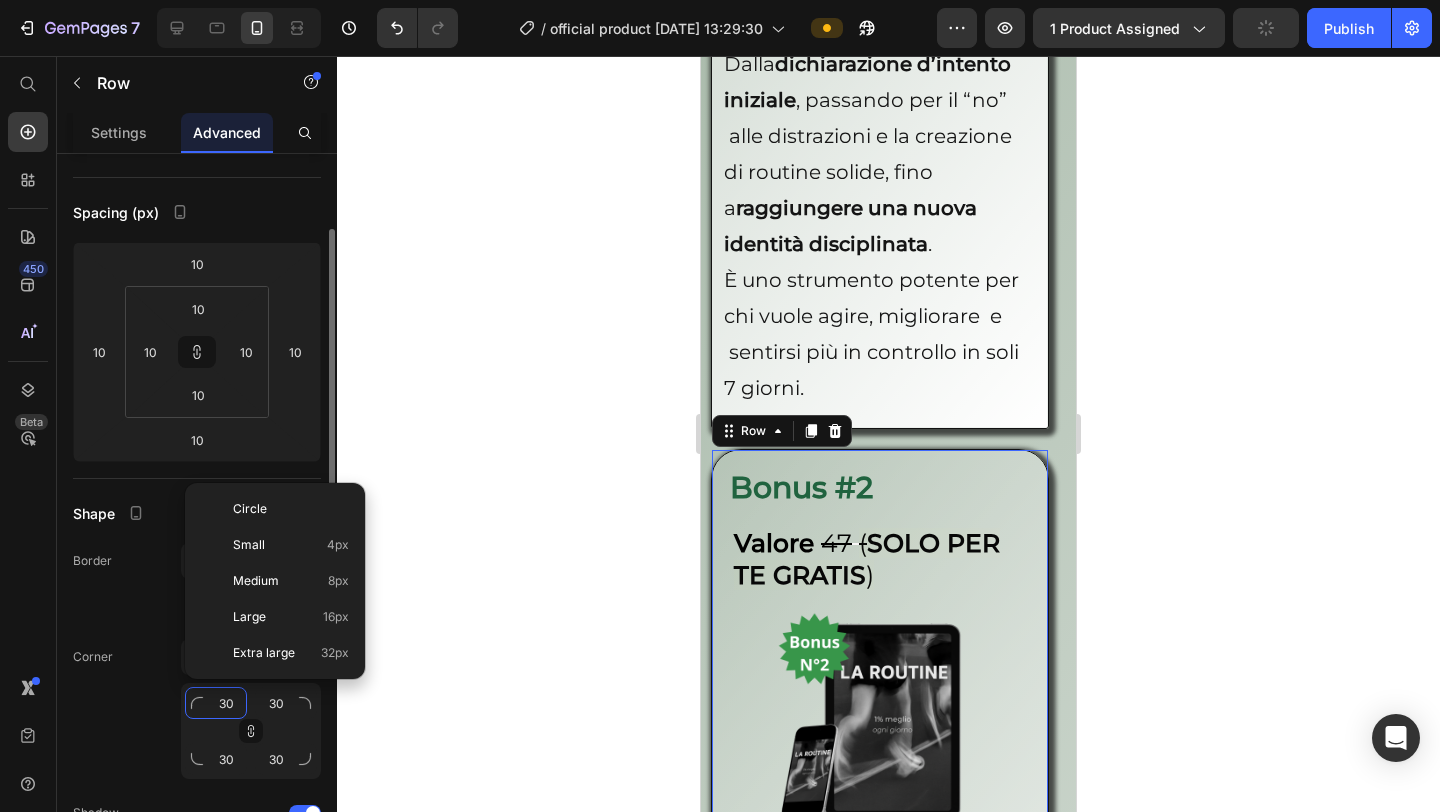 type on "3" 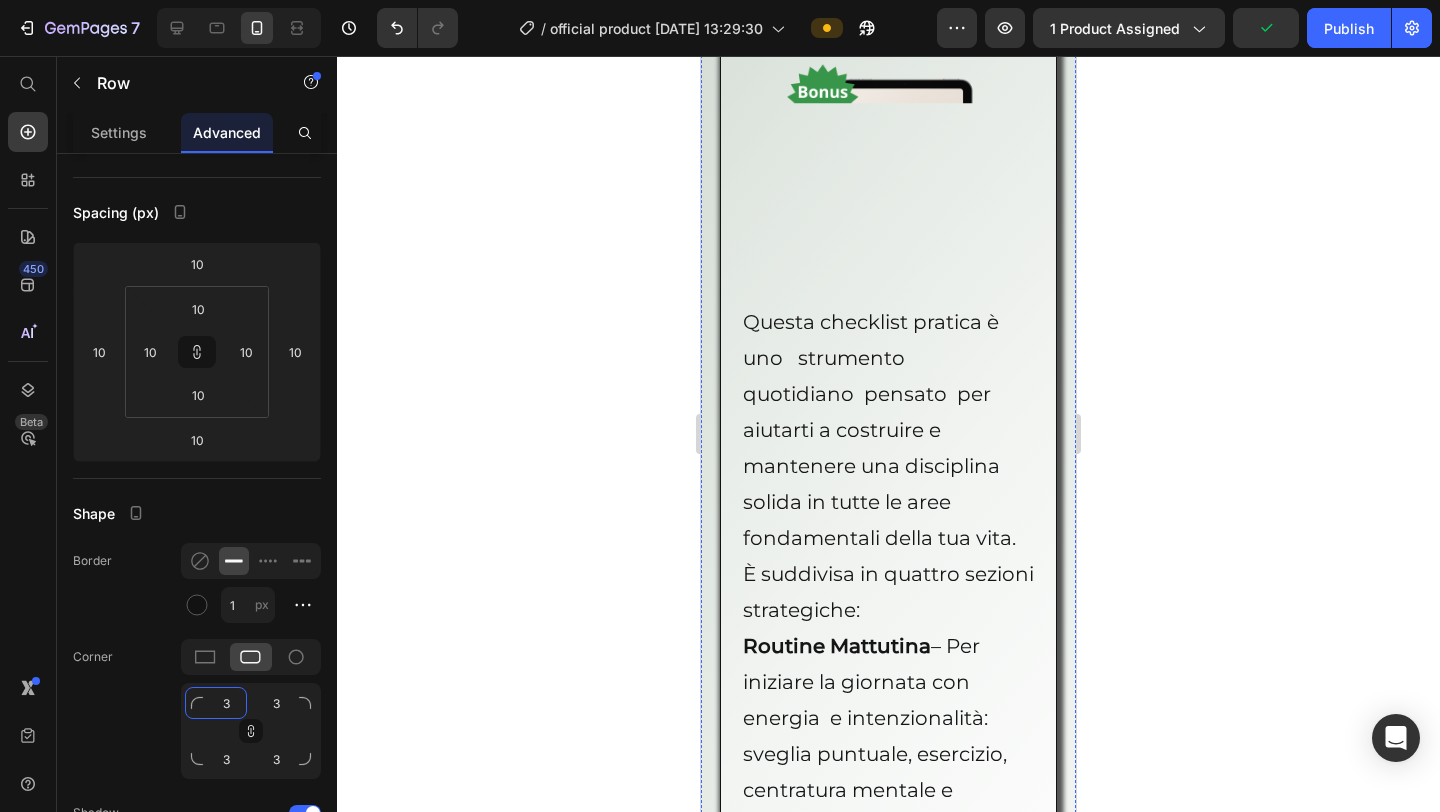 scroll, scrollTop: 12038, scrollLeft: 0, axis: vertical 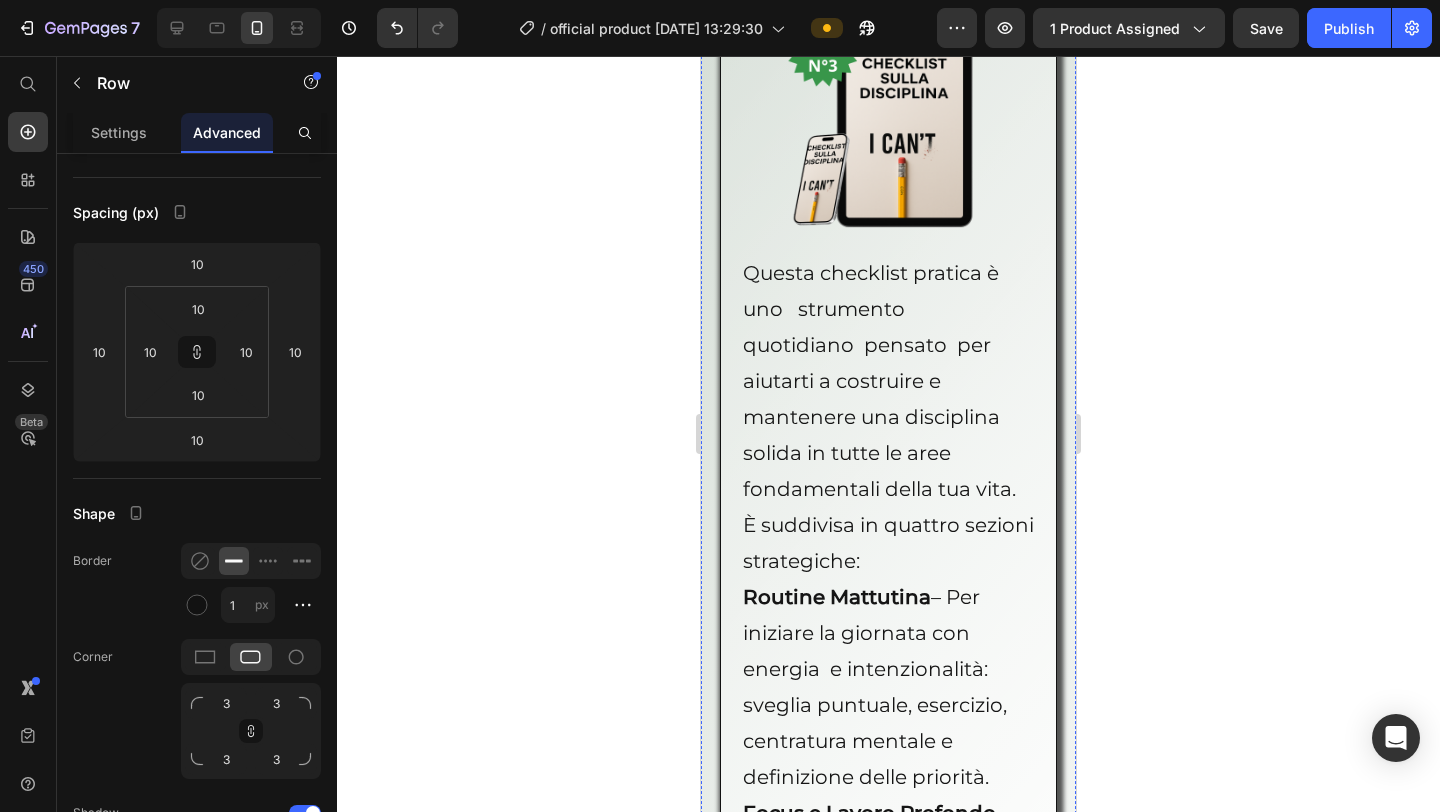 click on "quotidiano  pensato  per aiutarti a costruire e mantenere una disciplina solida in tutte le aree fondamentali della tua vita." at bounding box center (889, 417) 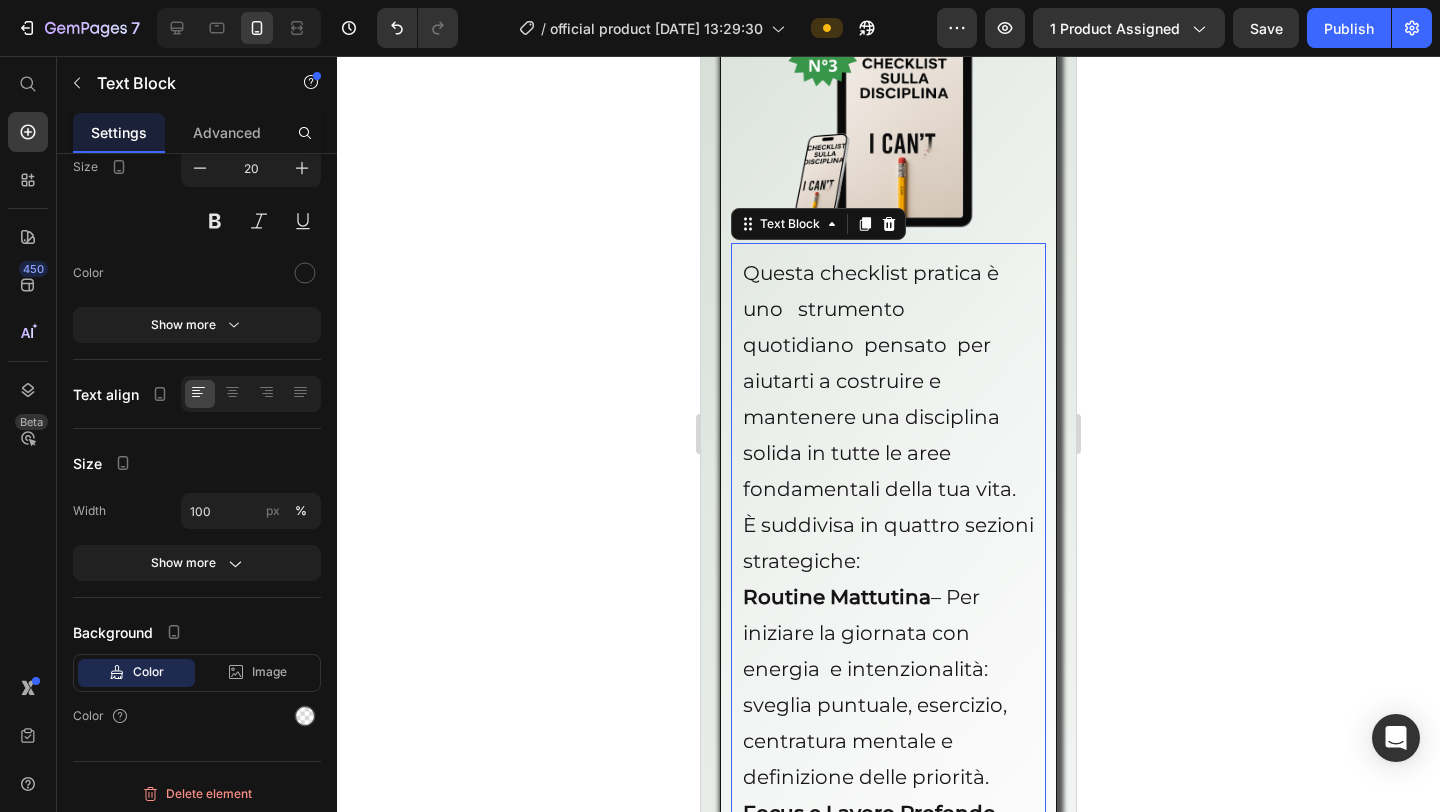 scroll, scrollTop: 0, scrollLeft: 0, axis: both 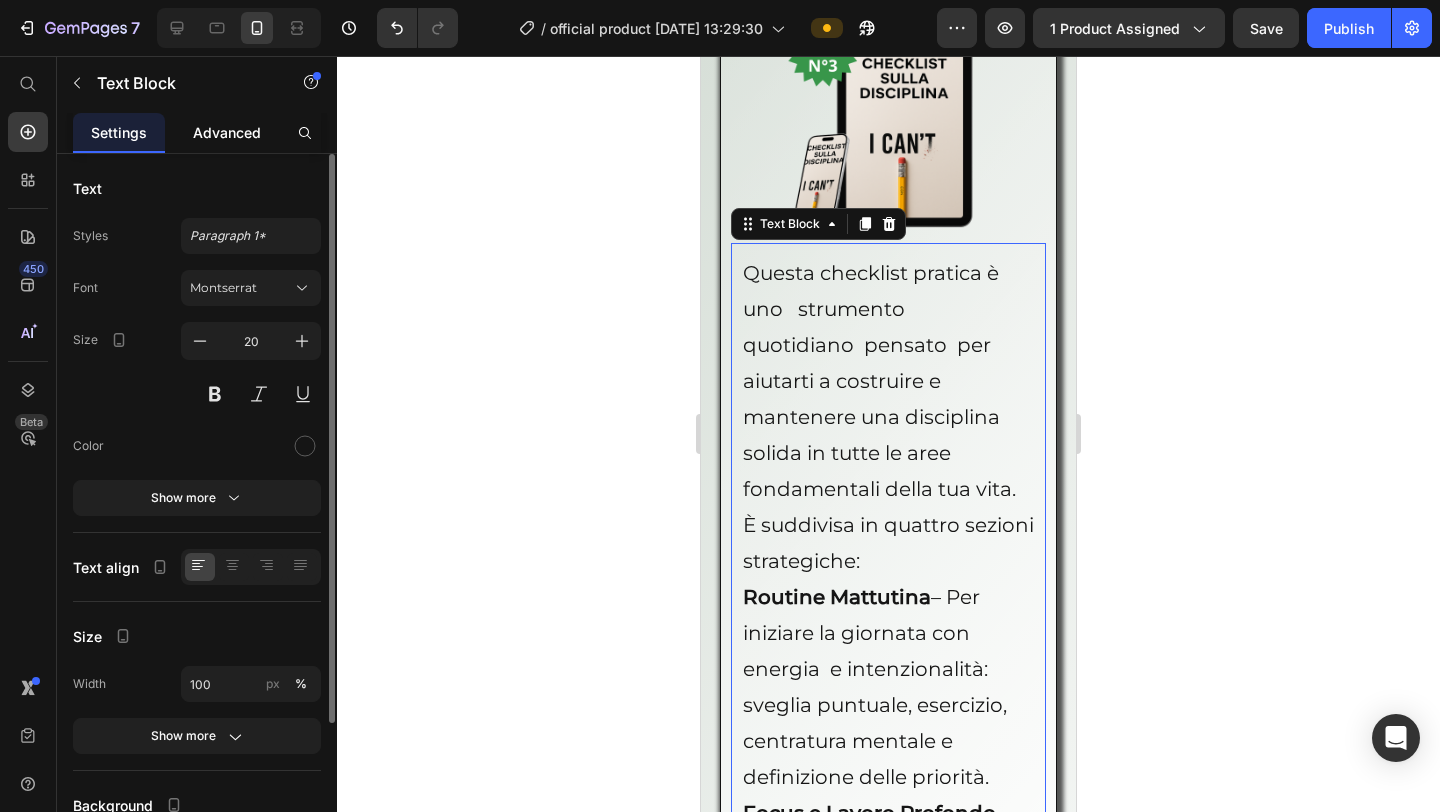 click on "Advanced" at bounding box center (227, 132) 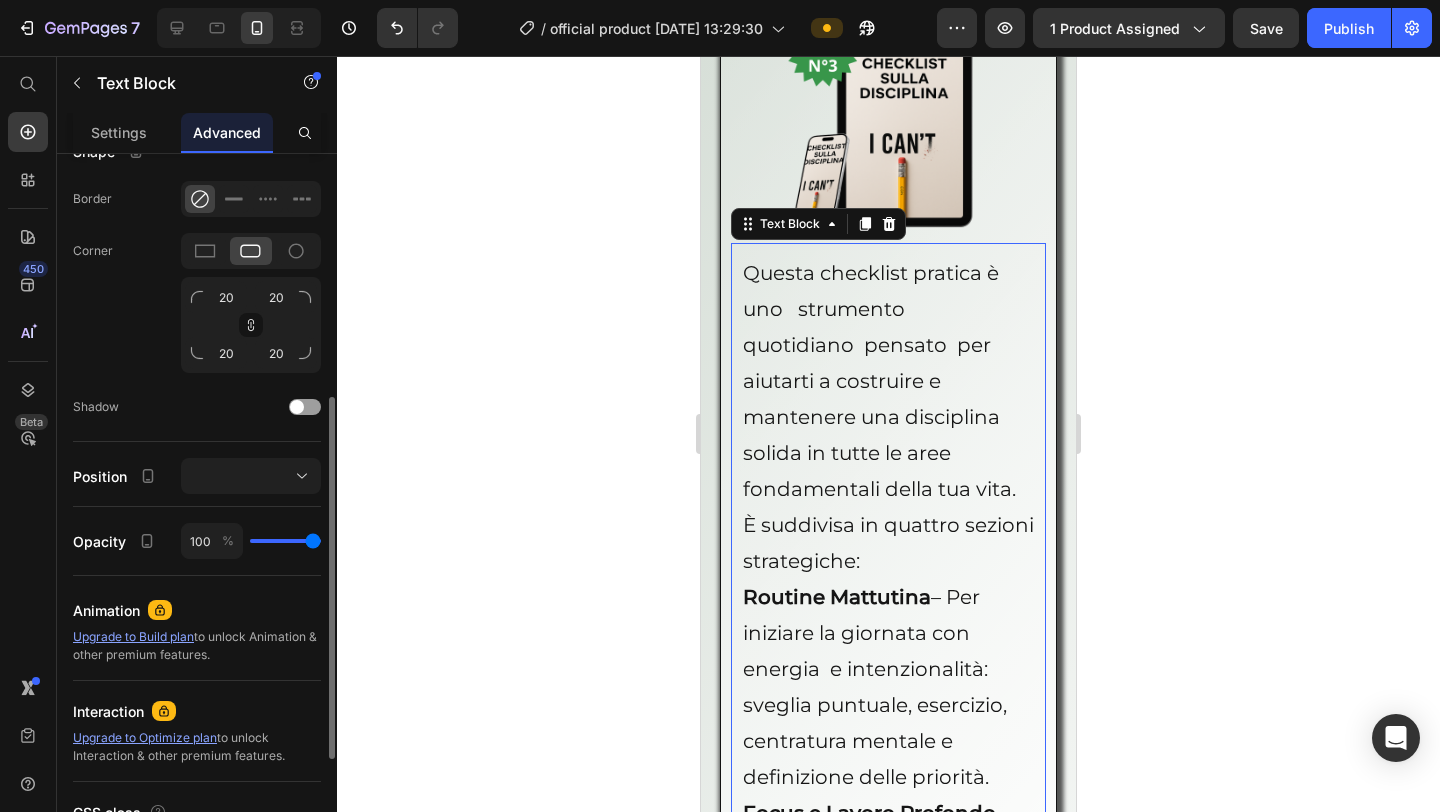 scroll, scrollTop: 497, scrollLeft: 0, axis: vertical 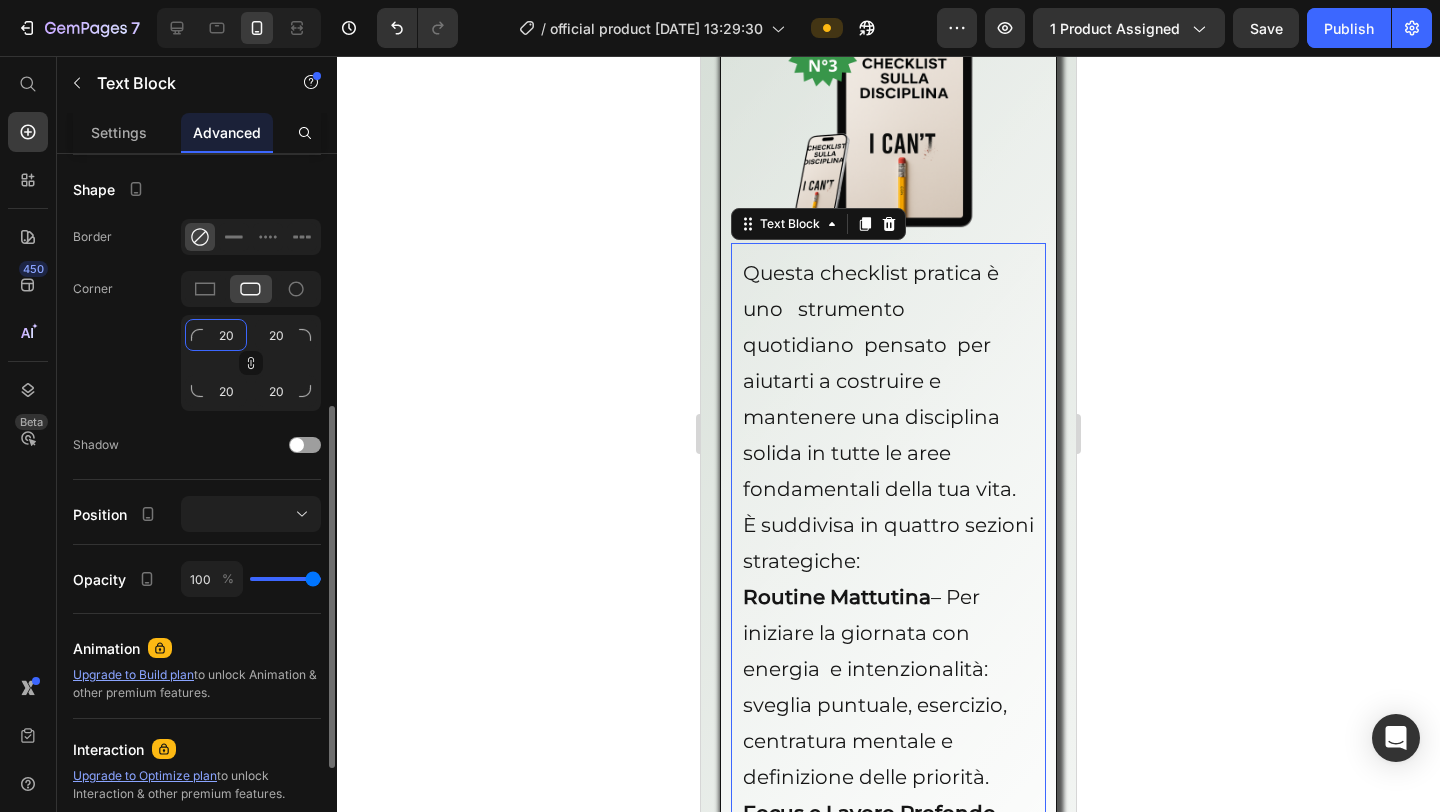 click on "20" 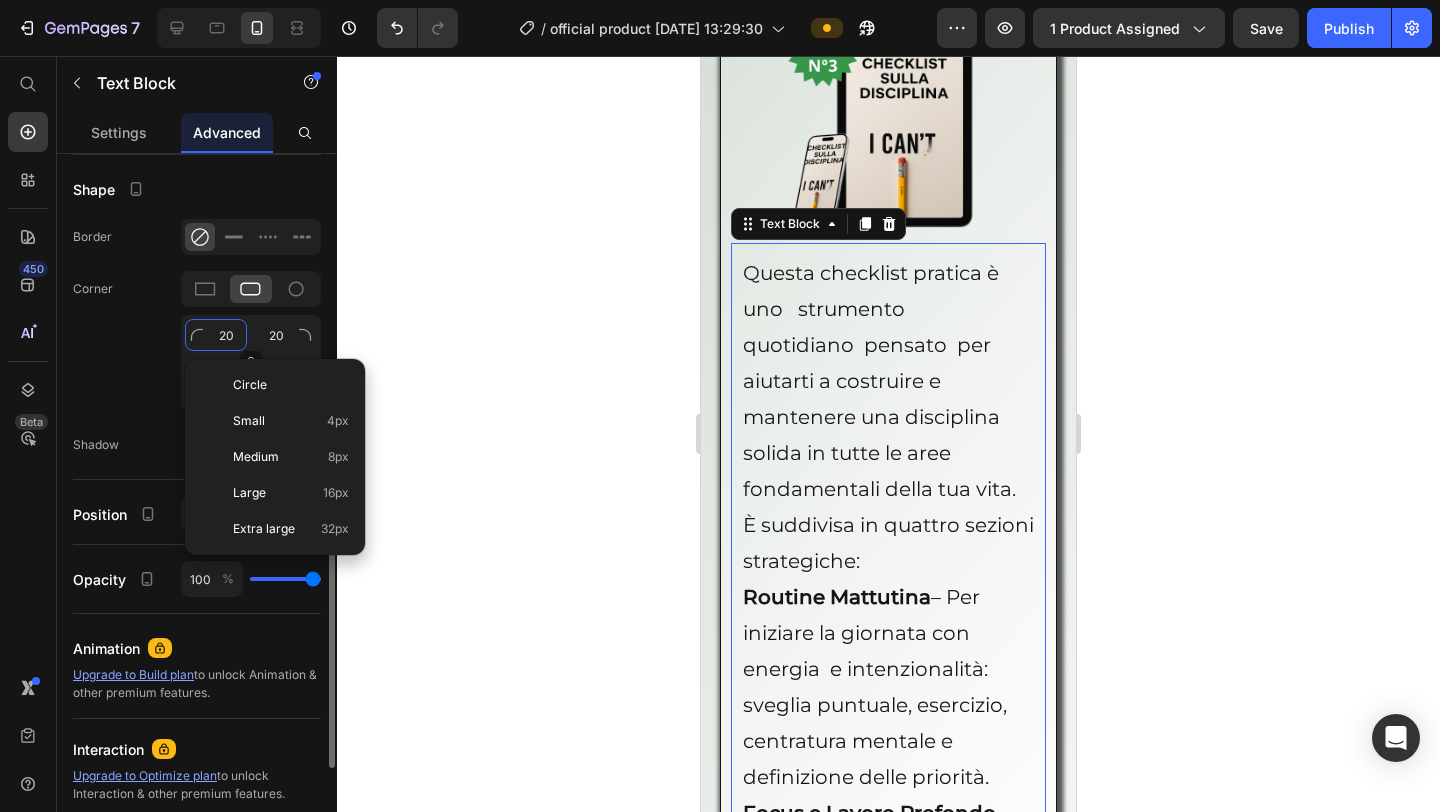 type 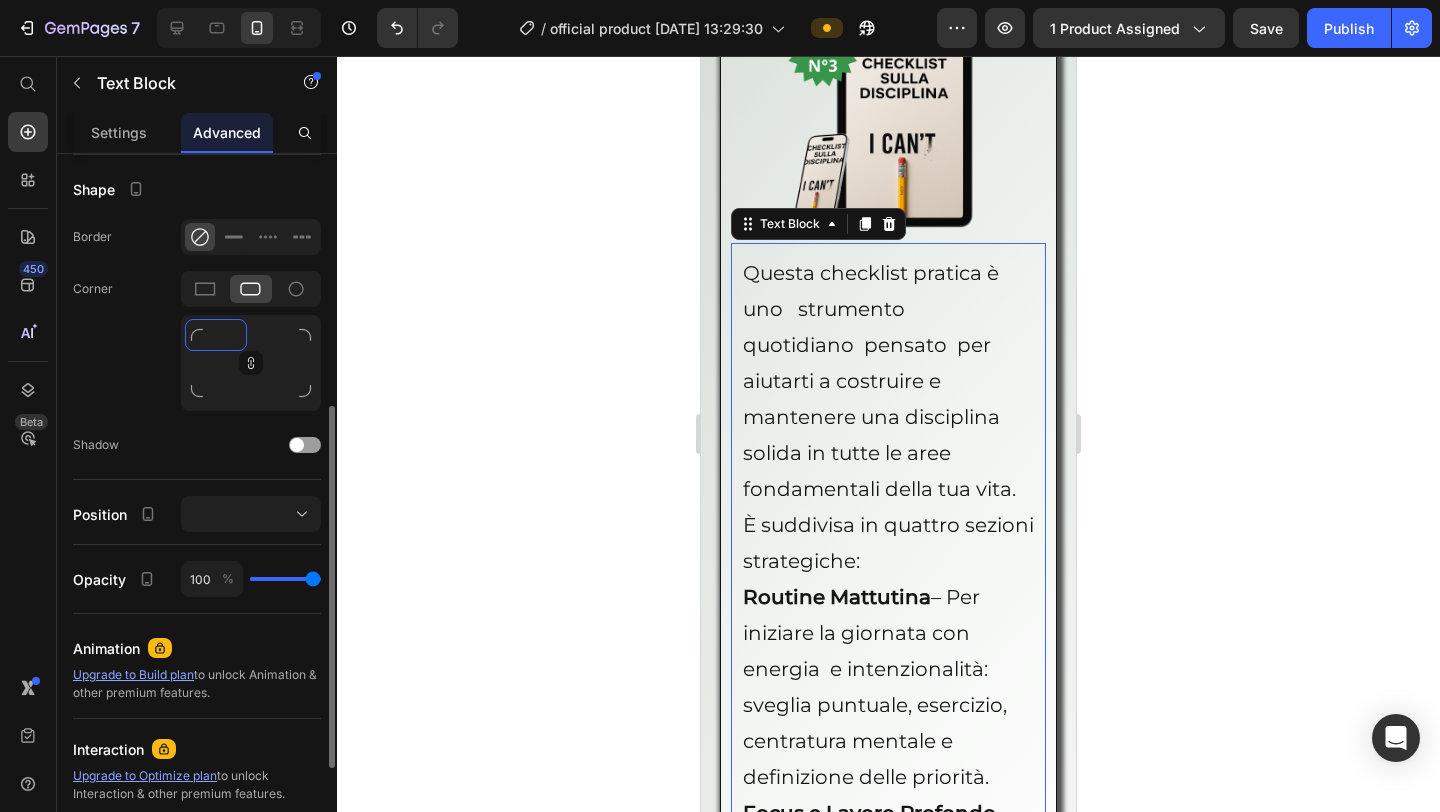 type on "3" 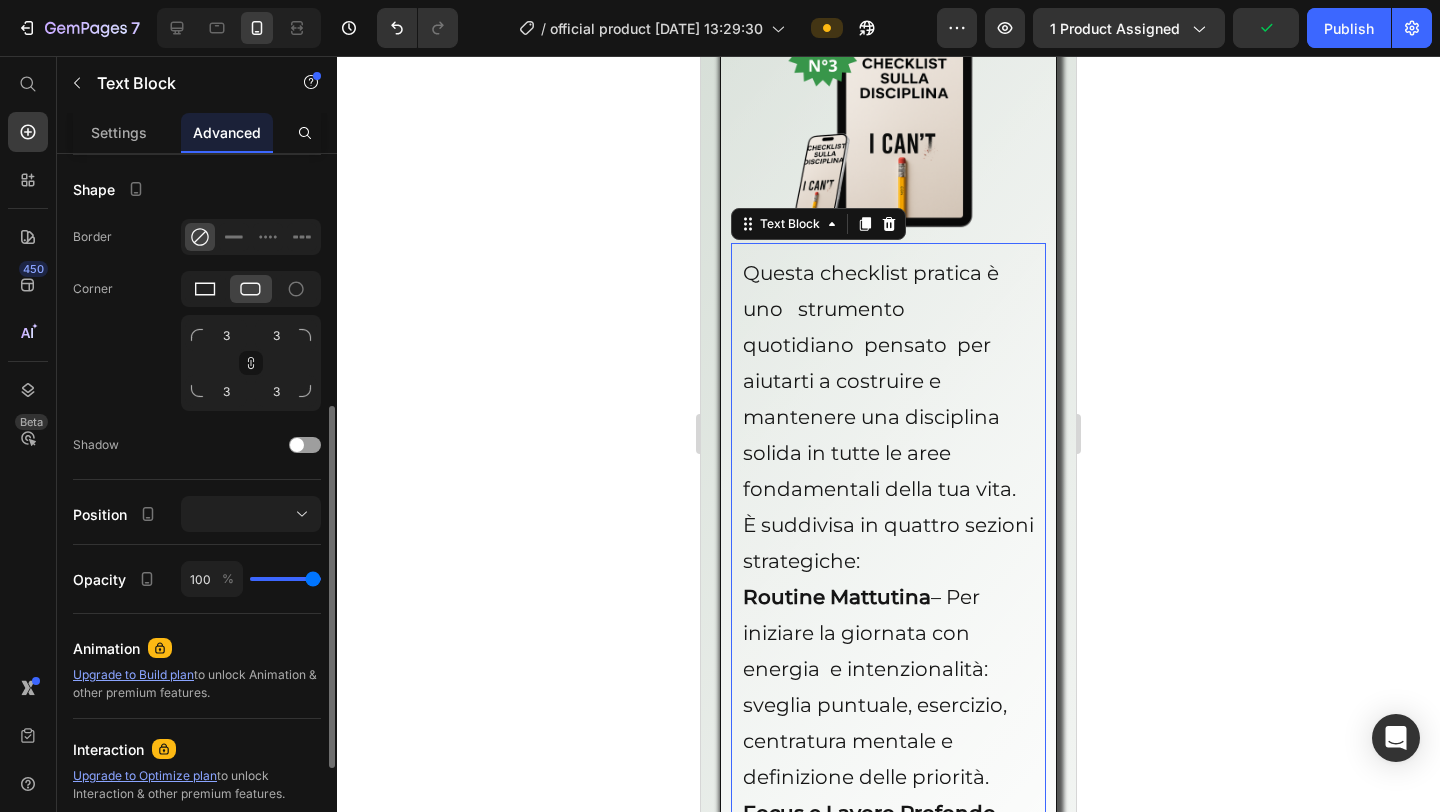 click 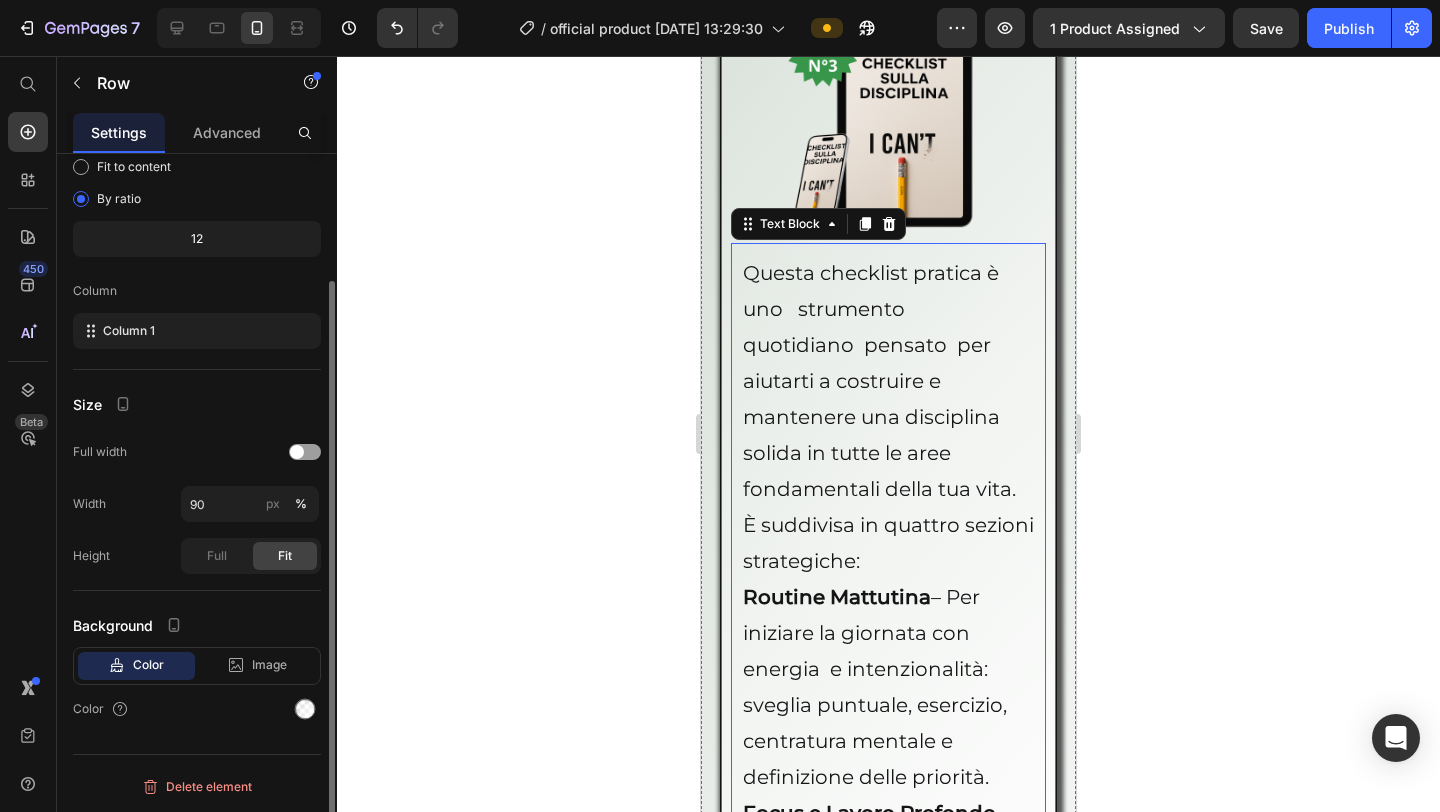 click on "Bonus #3 Heading Valore   47   ( SOLO PER TE GRATIS ) Heading Image Questa checklist pratica è uno   strumento quotidiano  pensato  per aiutarti a costruire e mantenere una disciplina solida in tutte le aree fondamentali della tua vita. È suddivisa in quattro sezioni strategiche: Routine Mattutina  – Per iniziare la giornata con energia  e intenzionalità: sveglia puntuale, esercizio, centratura mentale e definizione delle priorità. Focus e Lavoro Profondo  – Per massimizzare la produttività: eliminazione delle distrazioni, rispetto delle  priorità, e pause consapevoli. Disciplina Fisica  – Per il benessere del corpo: attività  fisica, alimentazione, idratazione e autocontrollo. Gestione Mentale ed Emotiva + Routine Serale  – Per  chiudere la giornata con lucidità, riflessione e preparazione per il giorno dopo. Text Block   10 Row" at bounding box center [889, 623] 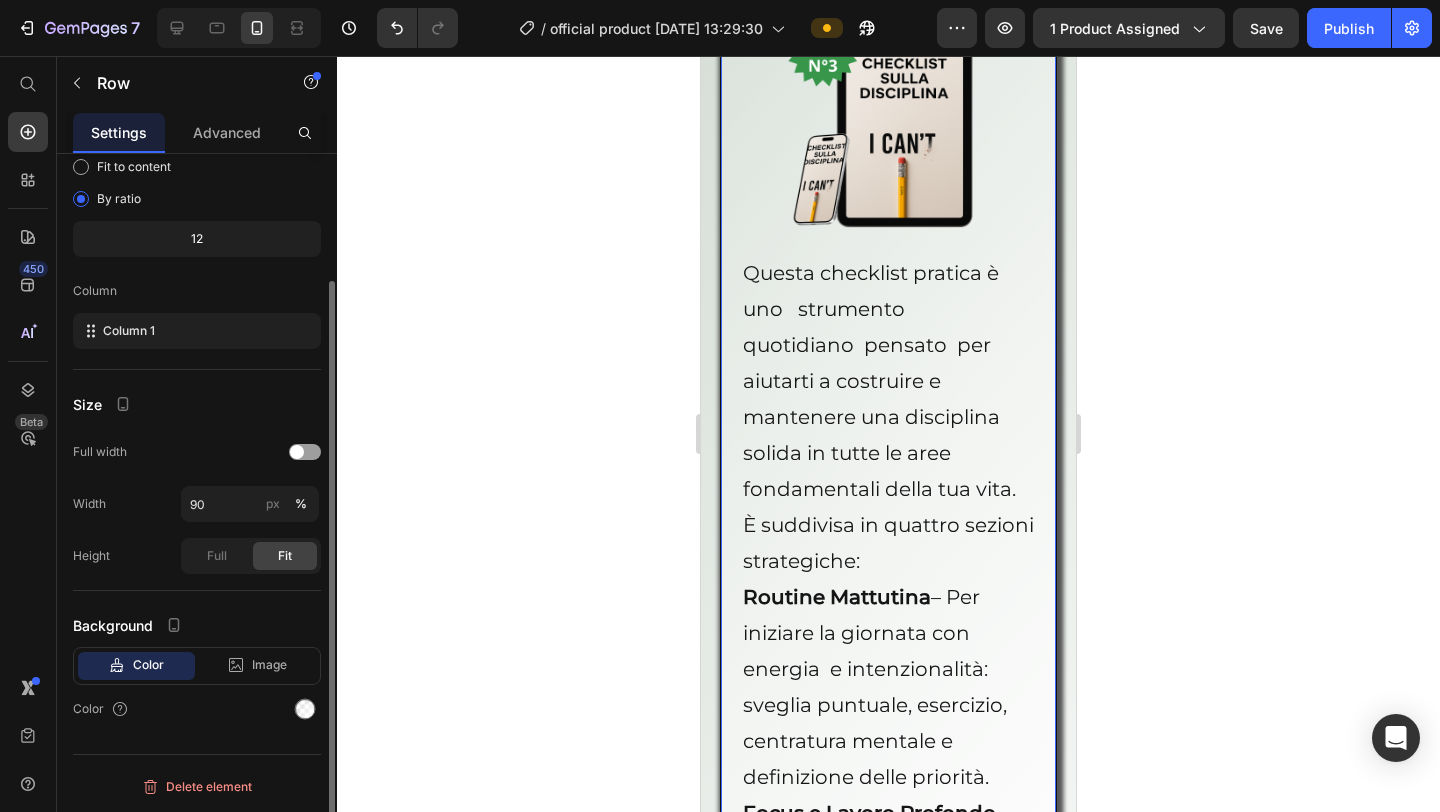scroll, scrollTop: 0, scrollLeft: 0, axis: both 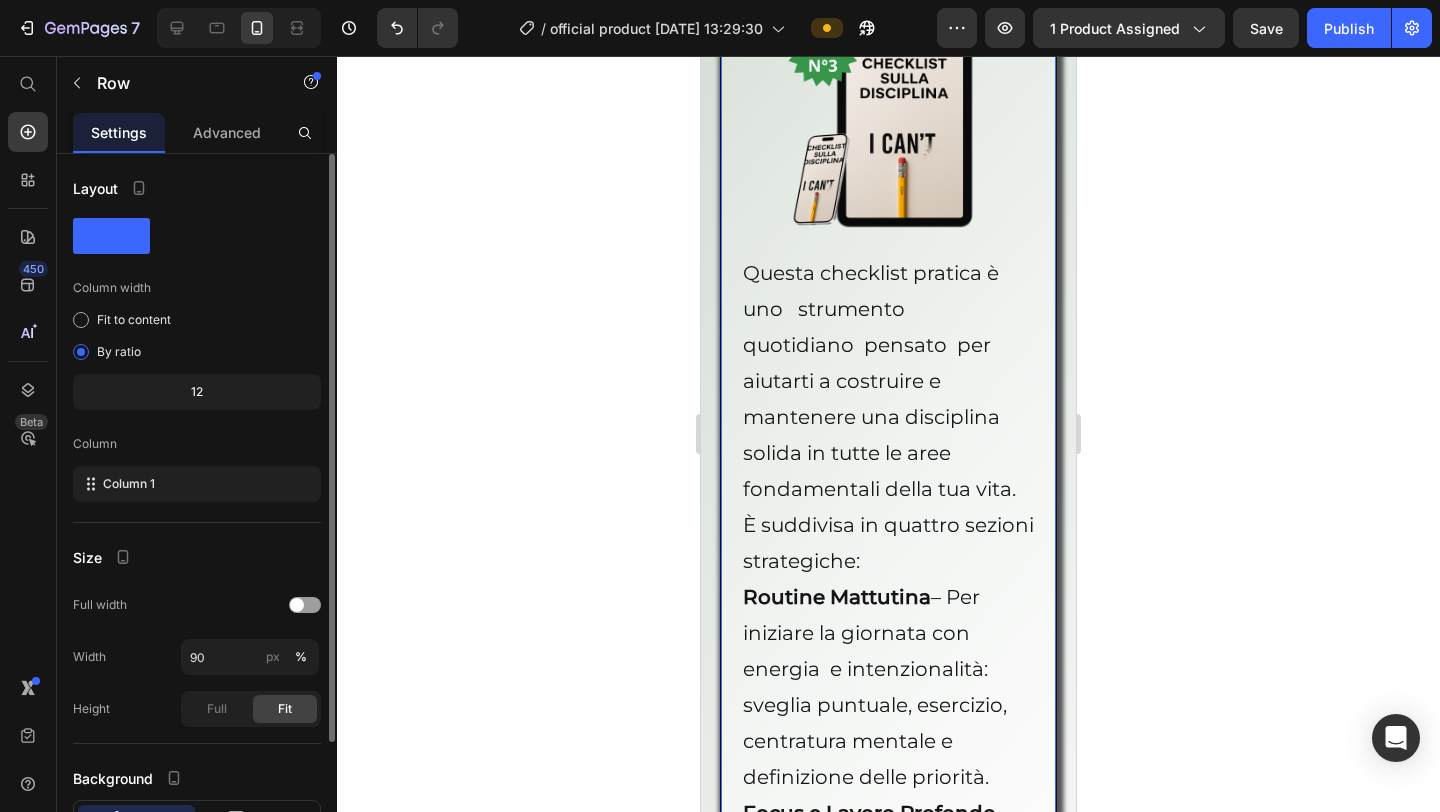 click on "Row" at bounding box center (762, -136) 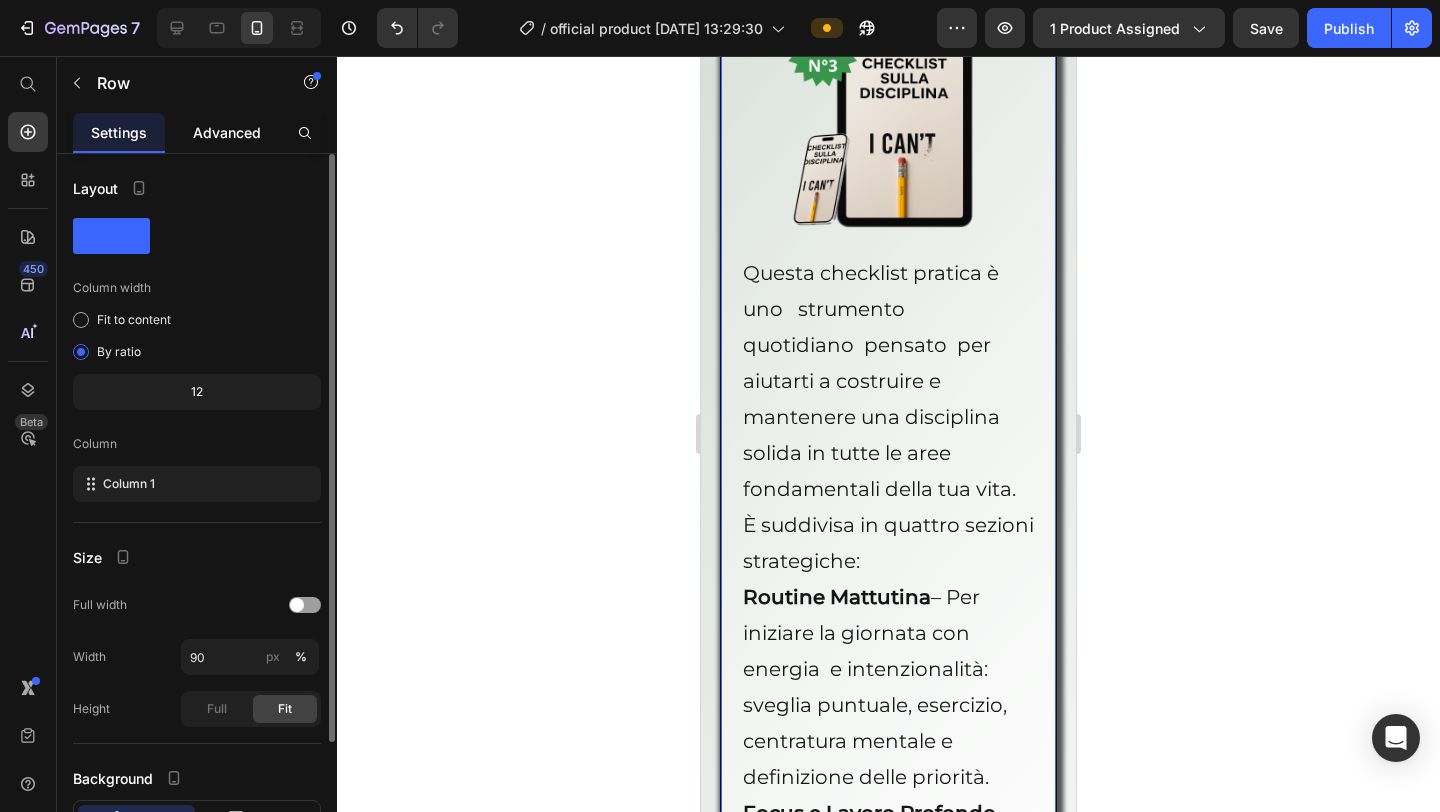 click on "Advanced" at bounding box center (227, 132) 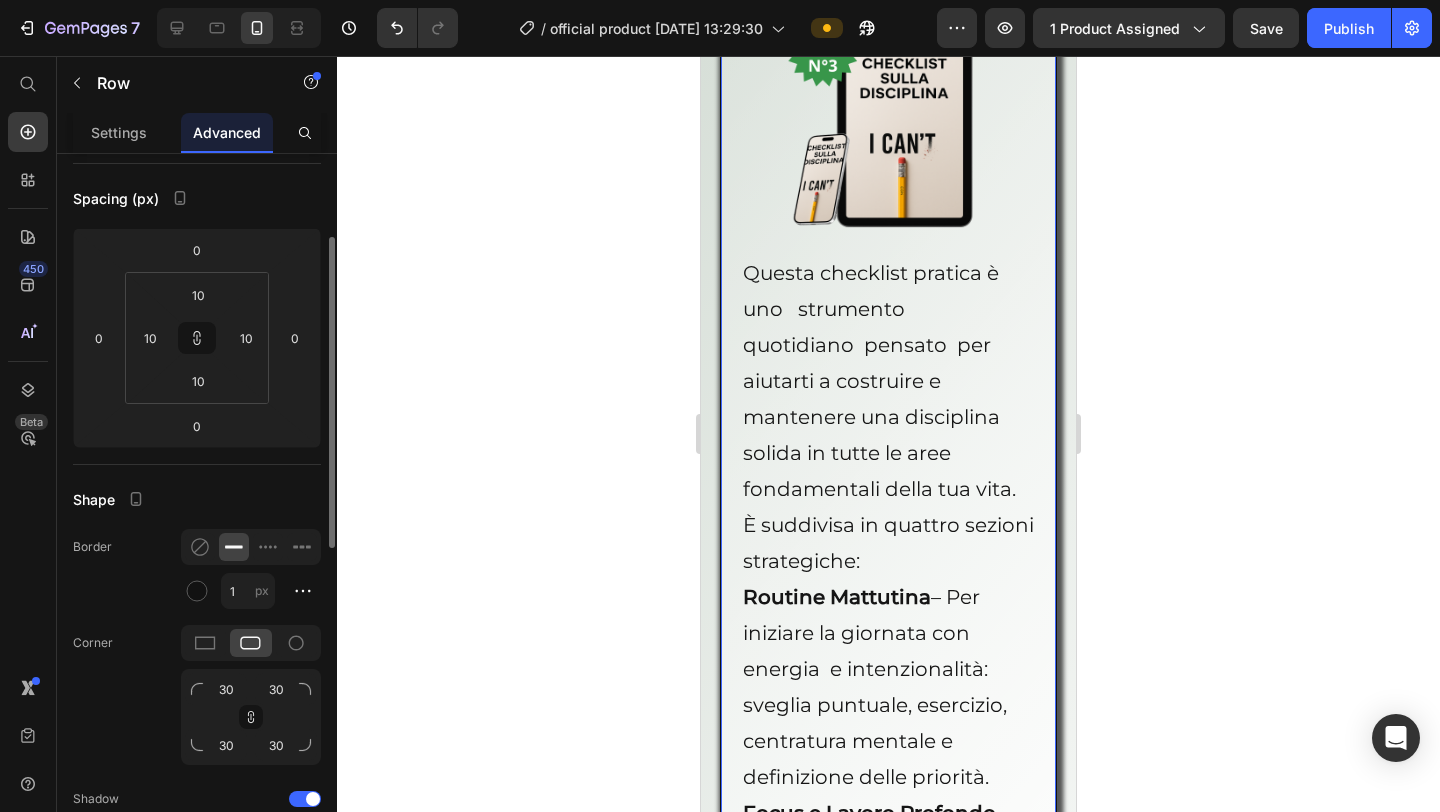scroll, scrollTop: 188, scrollLeft: 0, axis: vertical 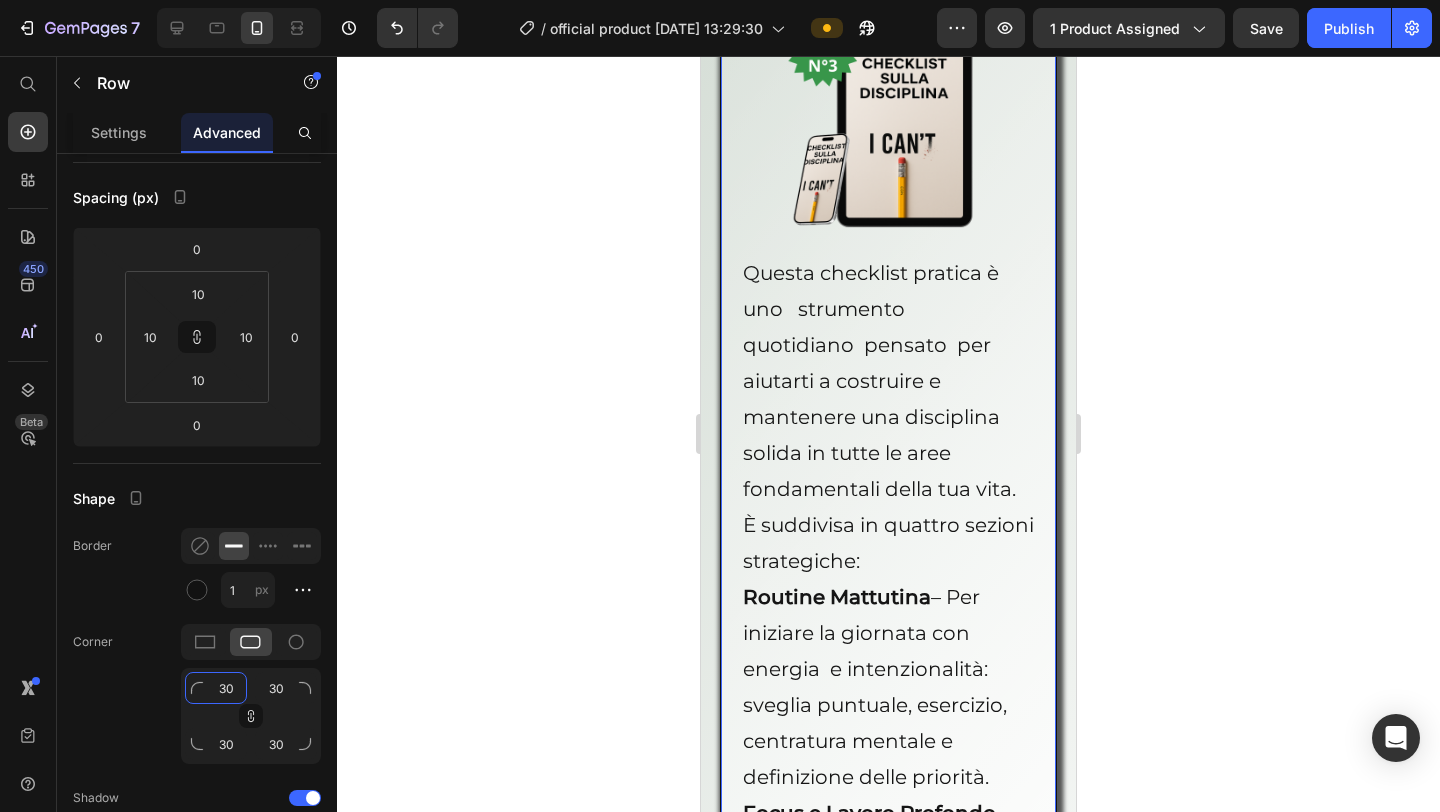 click on "30" 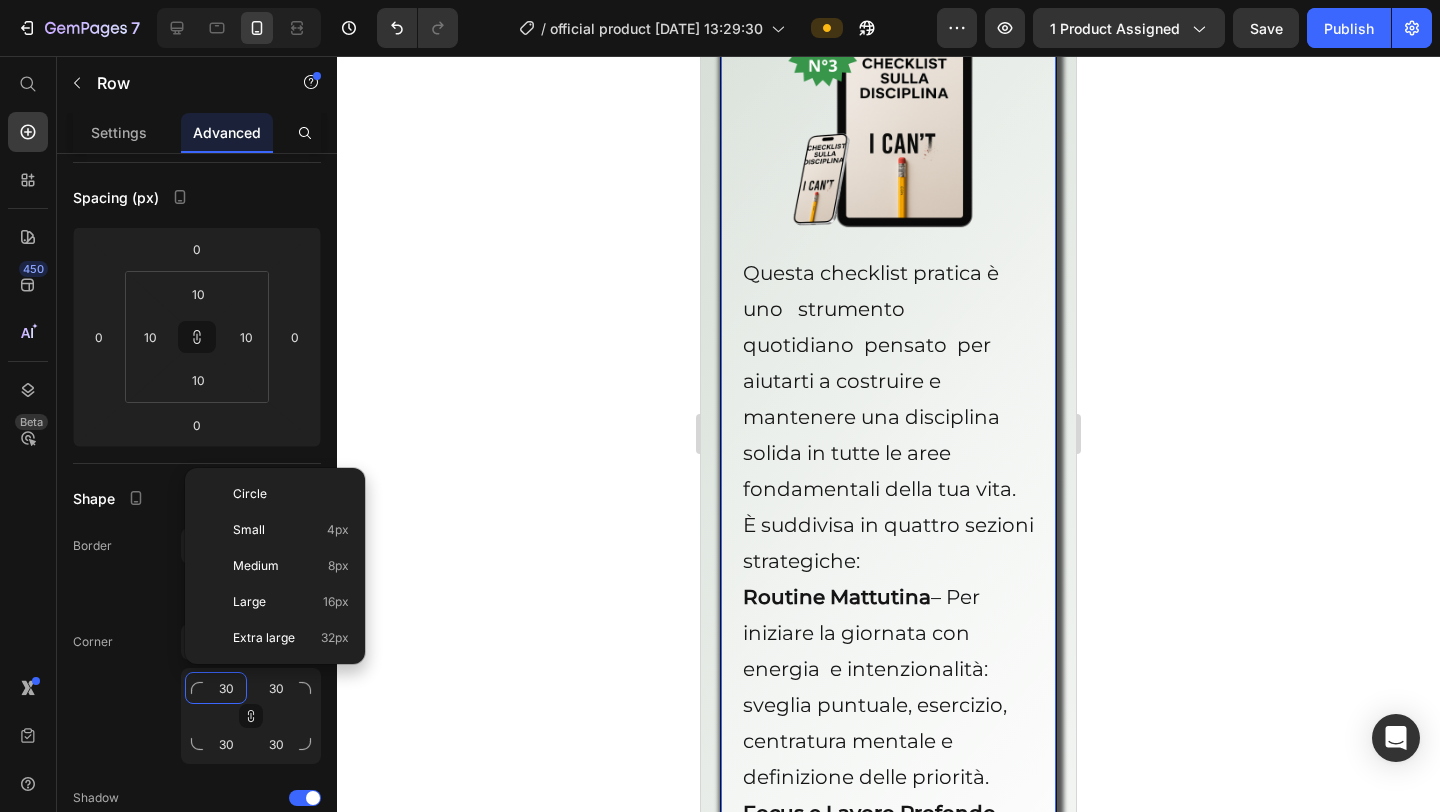 click on "30" 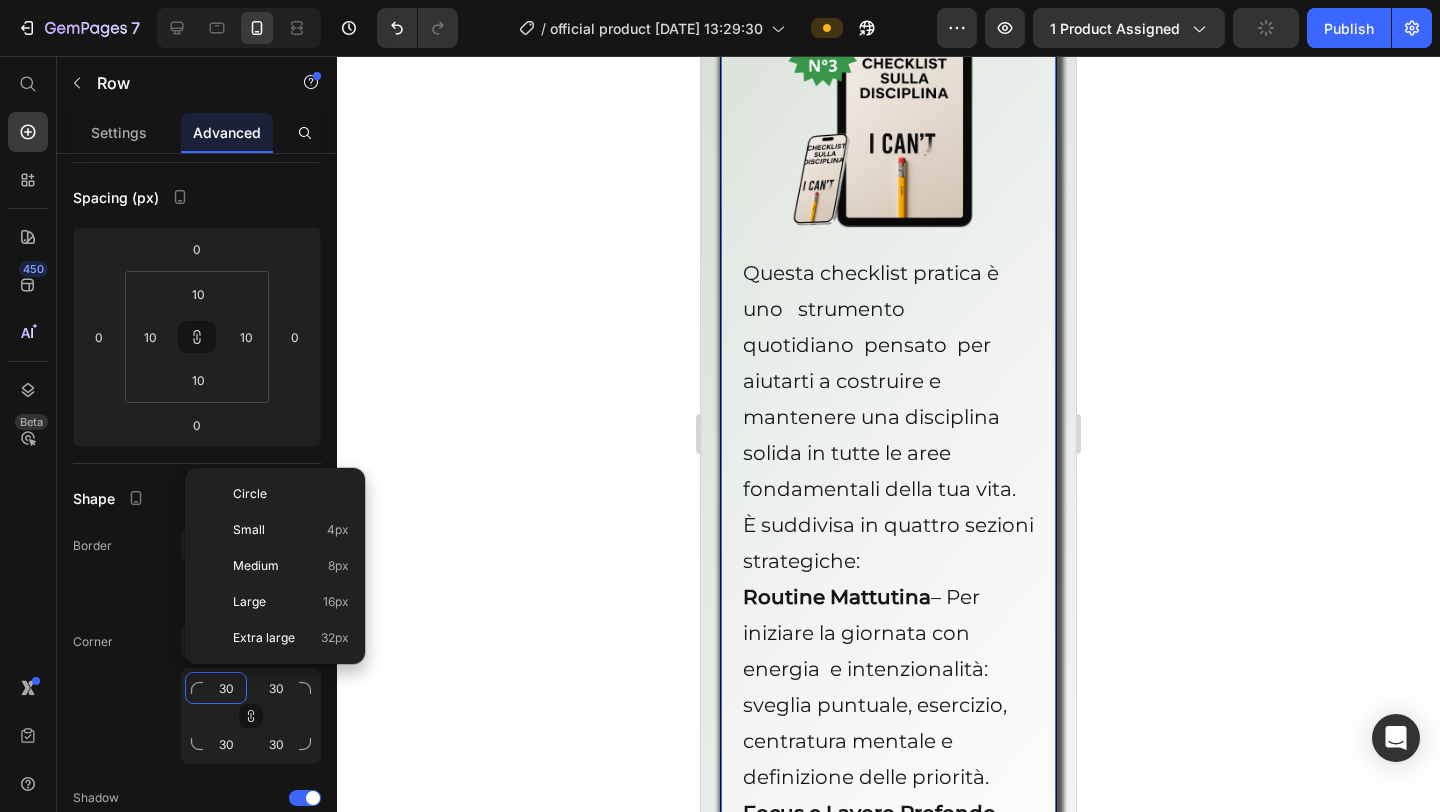 type on "3" 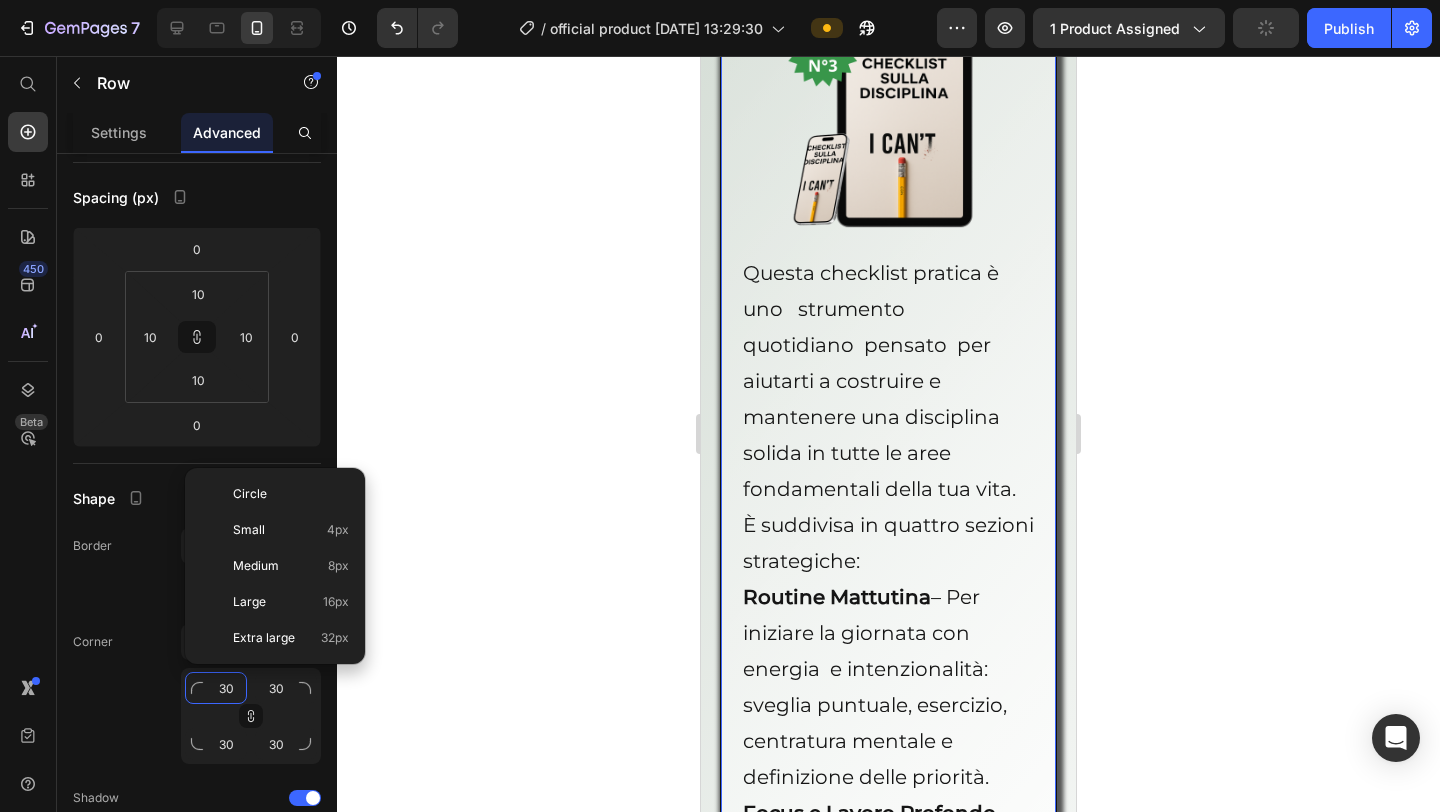 type on "3" 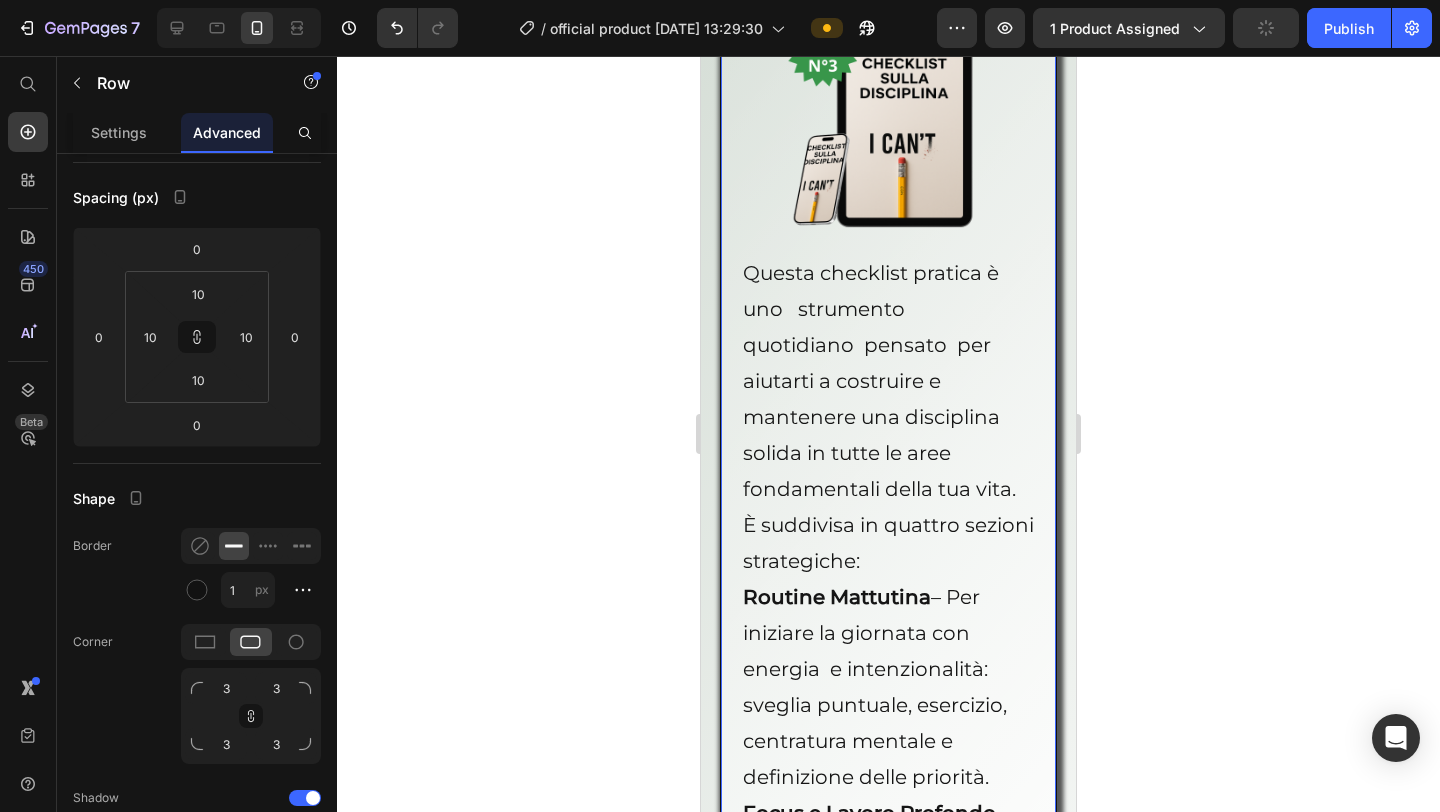 click 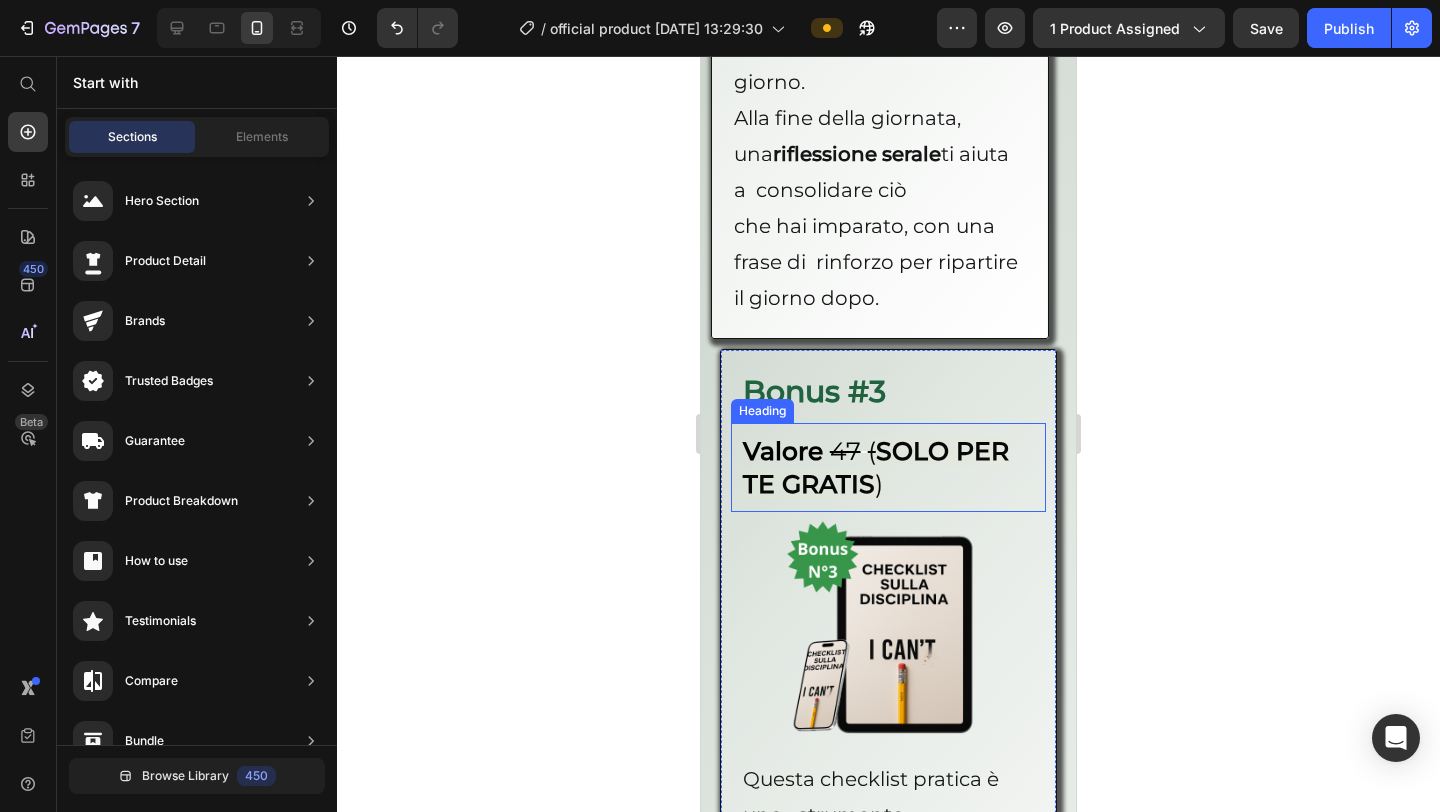 scroll, scrollTop: 11534, scrollLeft: 0, axis: vertical 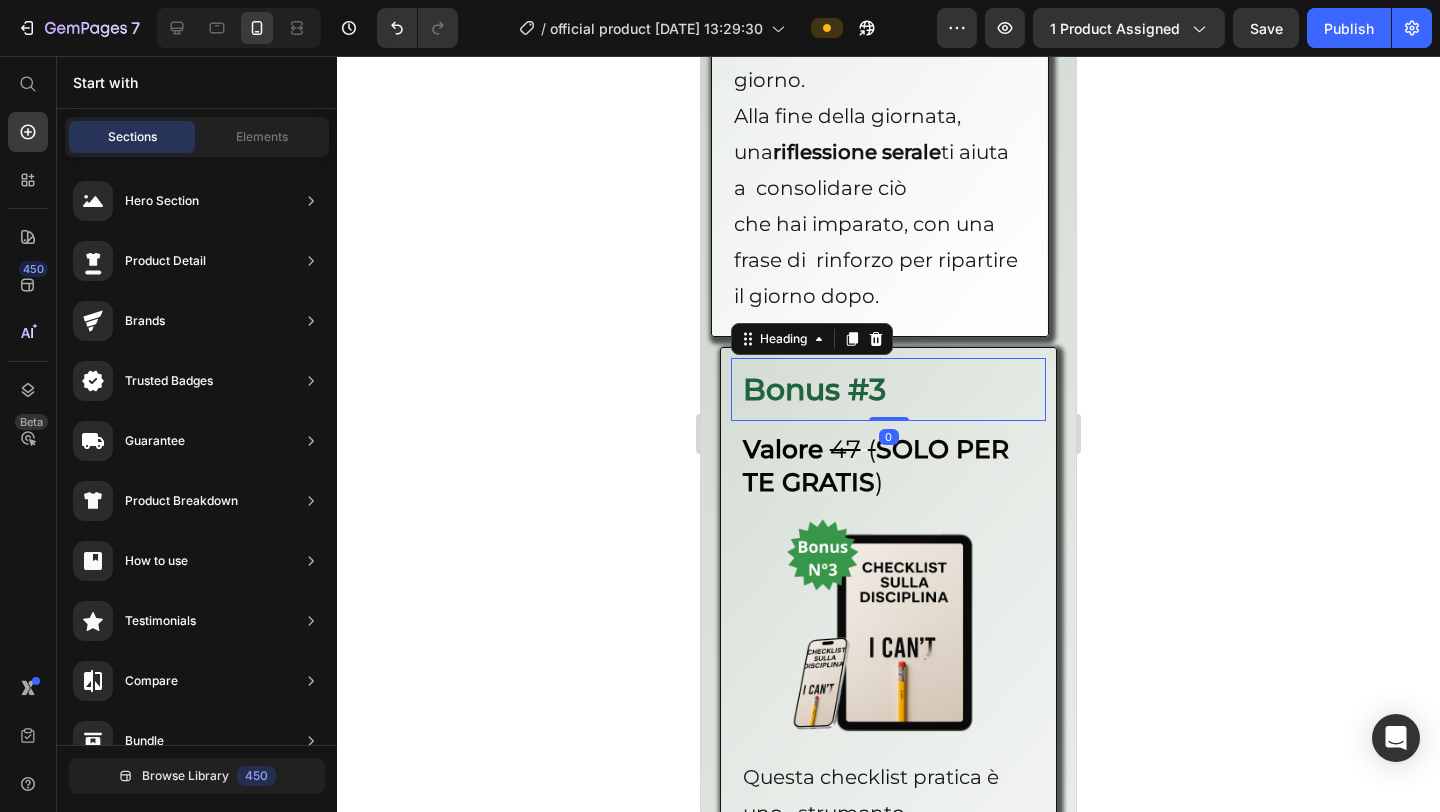 click on "Bonus #3 Heading   0" at bounding box center (889, 389) 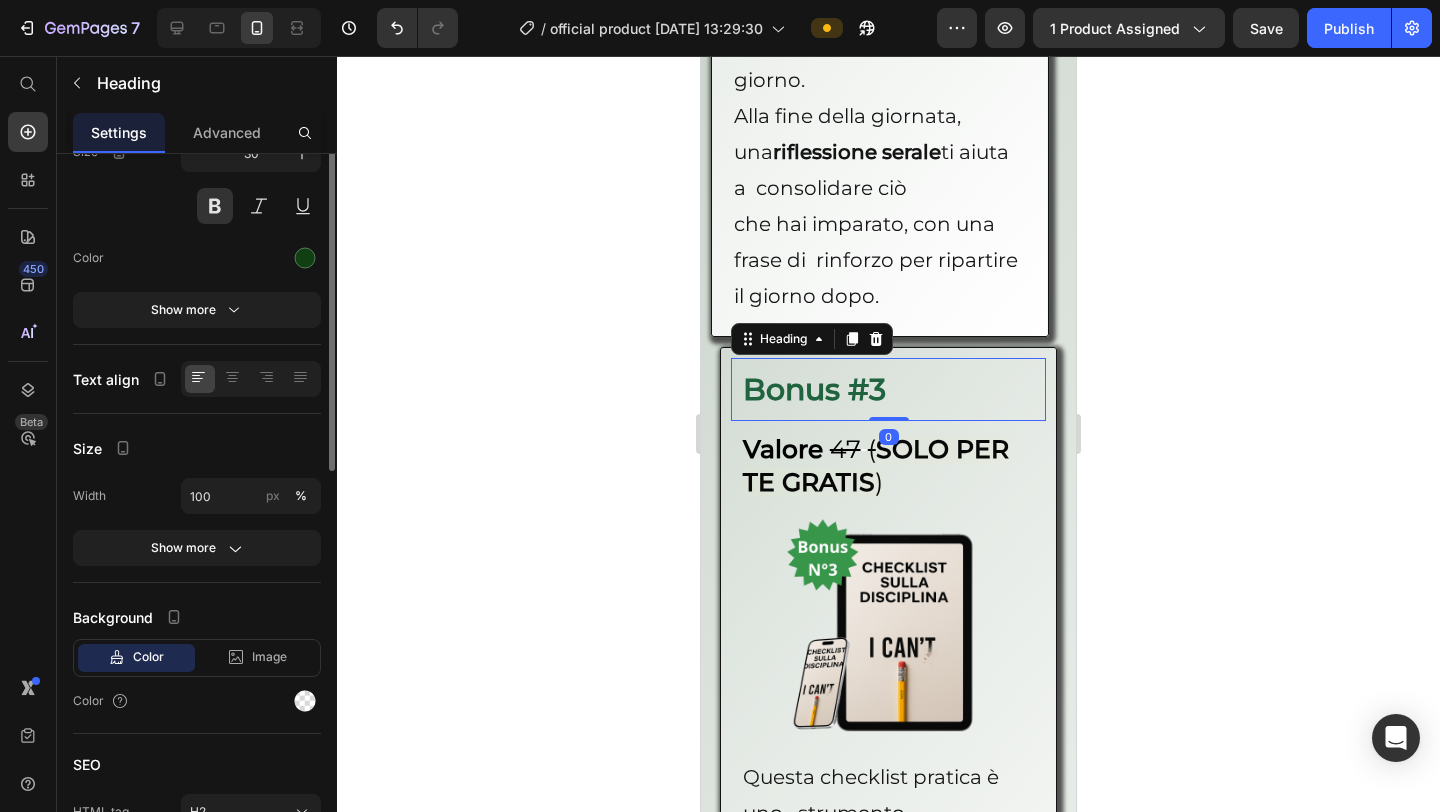 scroll, scrollTop: 0, scrollLeft: 0, axis: both 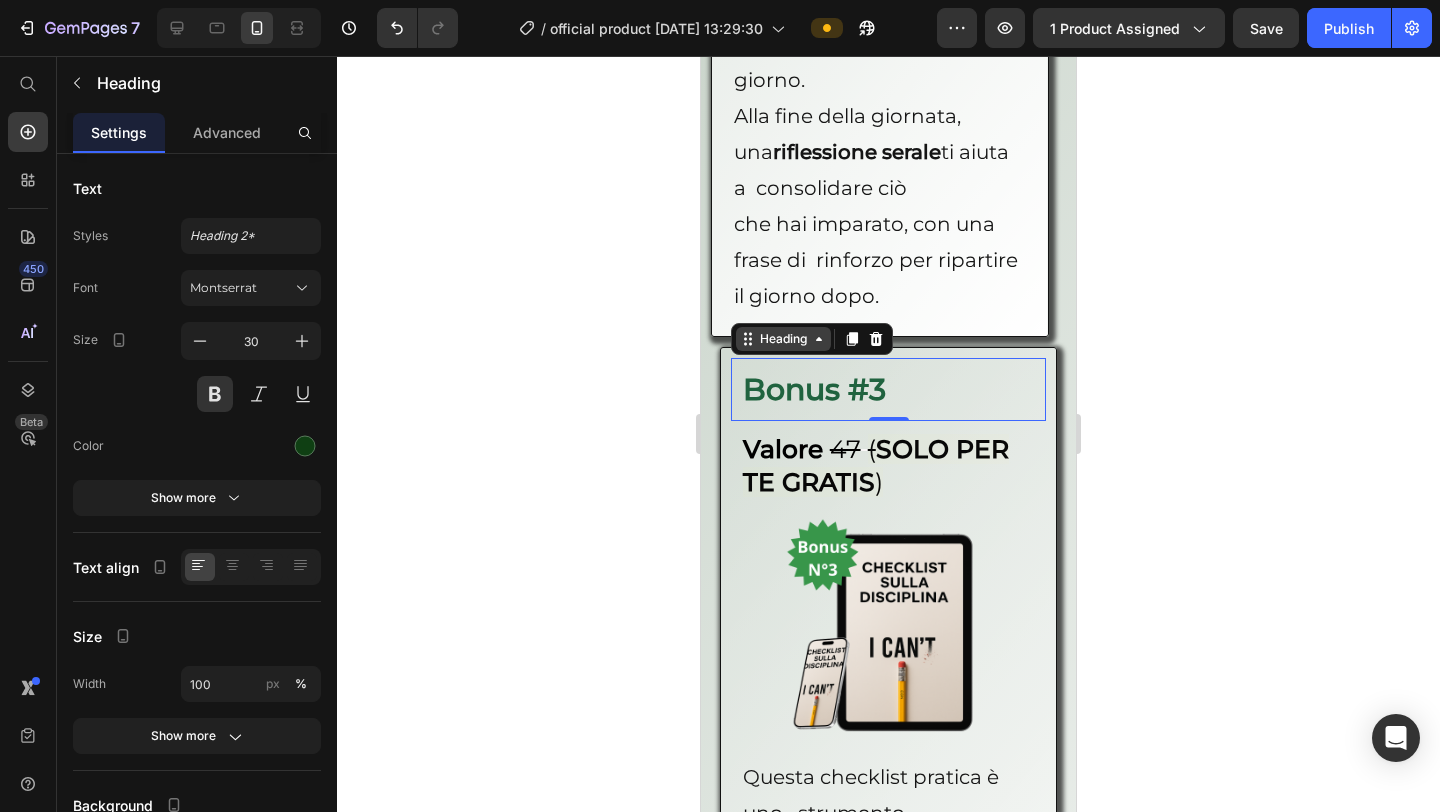 click on "Heading" at bounding box center [783, 339] 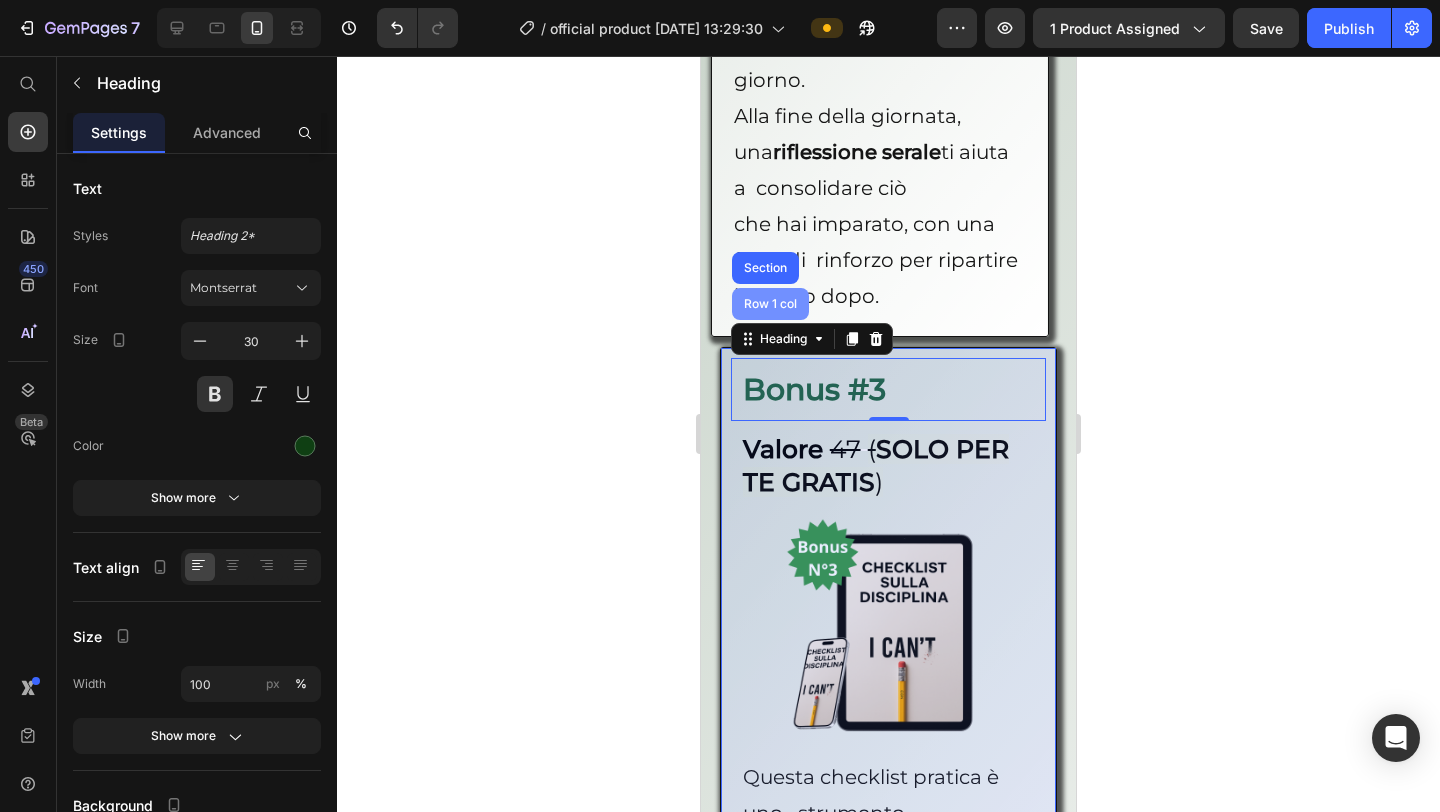 click on "Row 1 col" at bounding box center (770, 304) 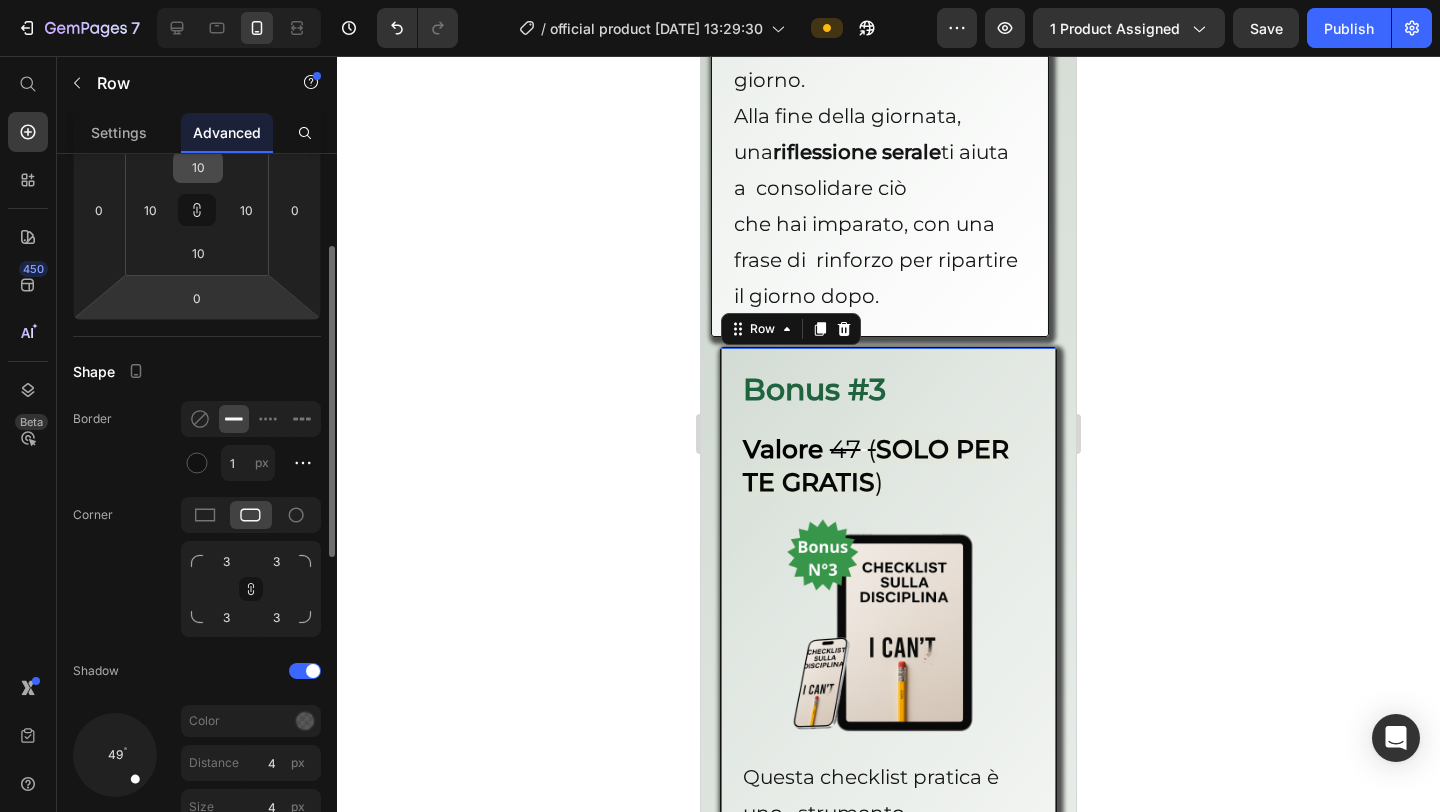 scroll, scrollTop: 329, scrollLeft: 0, axis: vertical 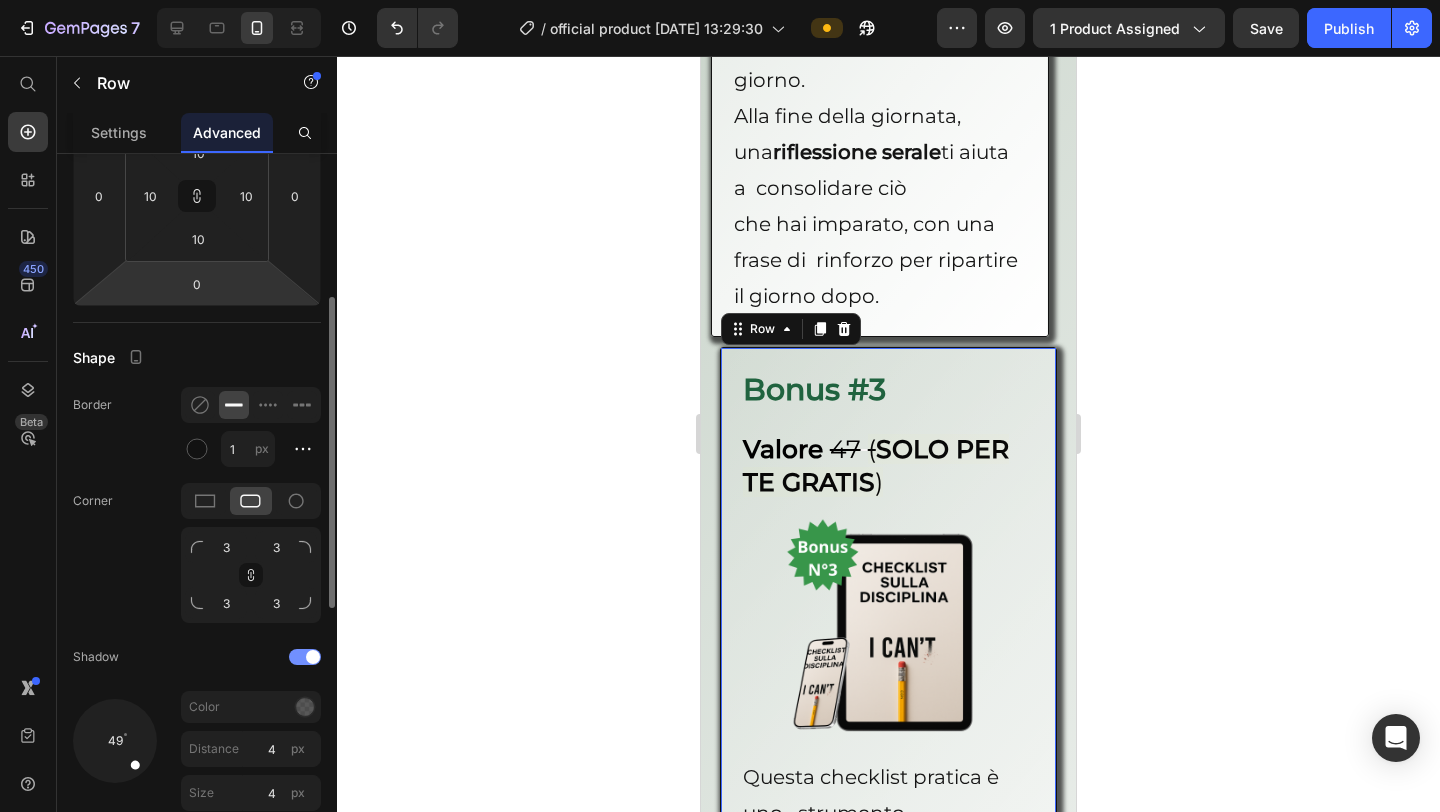 click at bounding box center (305, 657) 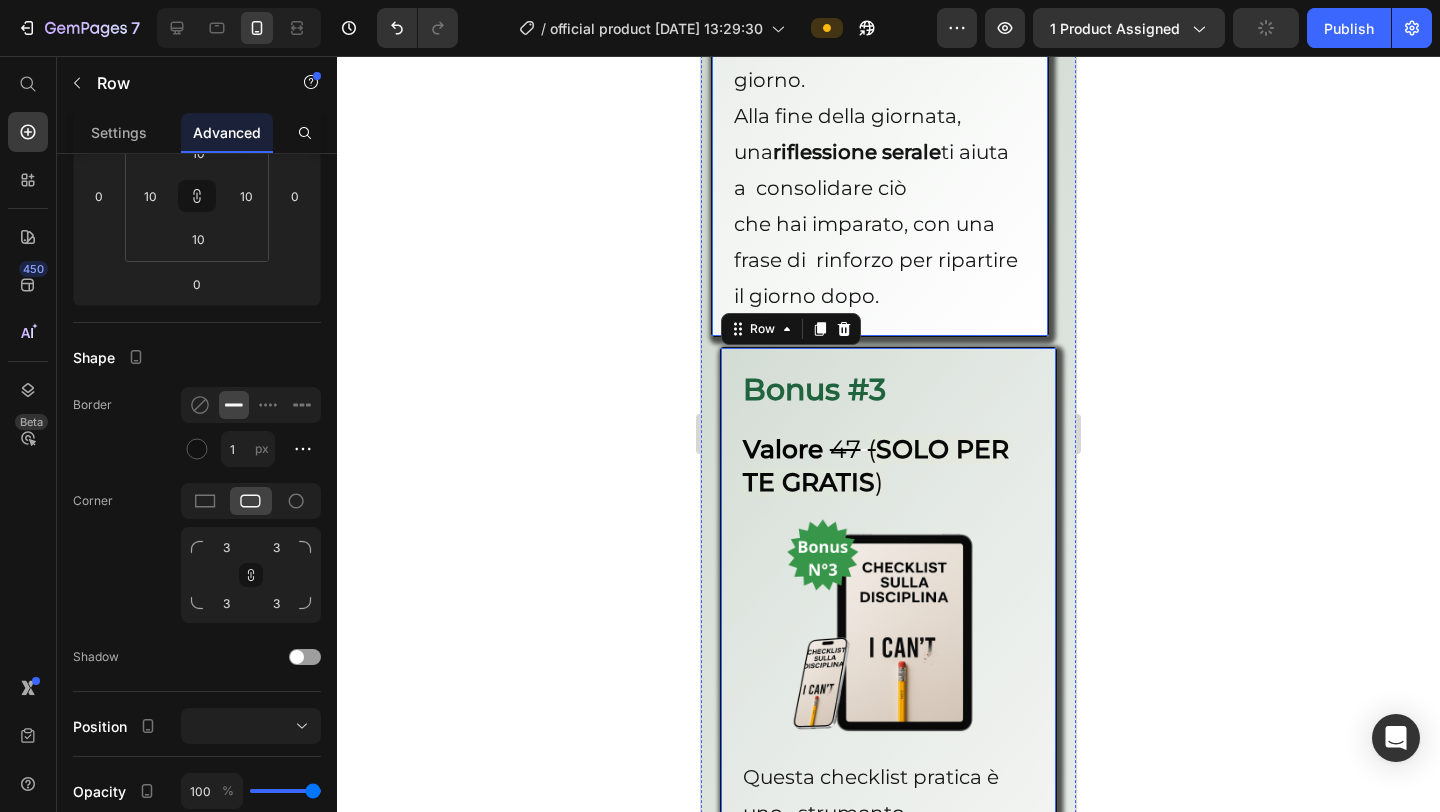 click on "Bonus #2 Heading Valore   47   ( SOLO PER TE GRATIS ) Heading Image Questo strumento giornaliero ti guida nella creazione di  una  routine personale  orientata alla disciplina . Ogni giorno compili: L’obiettivo principale  della giornata. L’intenzione mentale ed emotiva  con cui [PERSON_NAME] affrontarla. 3 micro-azioni concrete  per  sostenere la tua disciplina. Rituali quotidiani  (lettura, journaling, movimento, focus). Una  sfida giornaliera  per migliorare dell’1% ogni giorno. Alla fine della giornata, una  riflessione serale  ti aiuta a  consolidare ciò che hai imparato, con una frase di  rinforzo per ripartire il giorno dopo. Text Block Row" at bounding box center (880, -326) 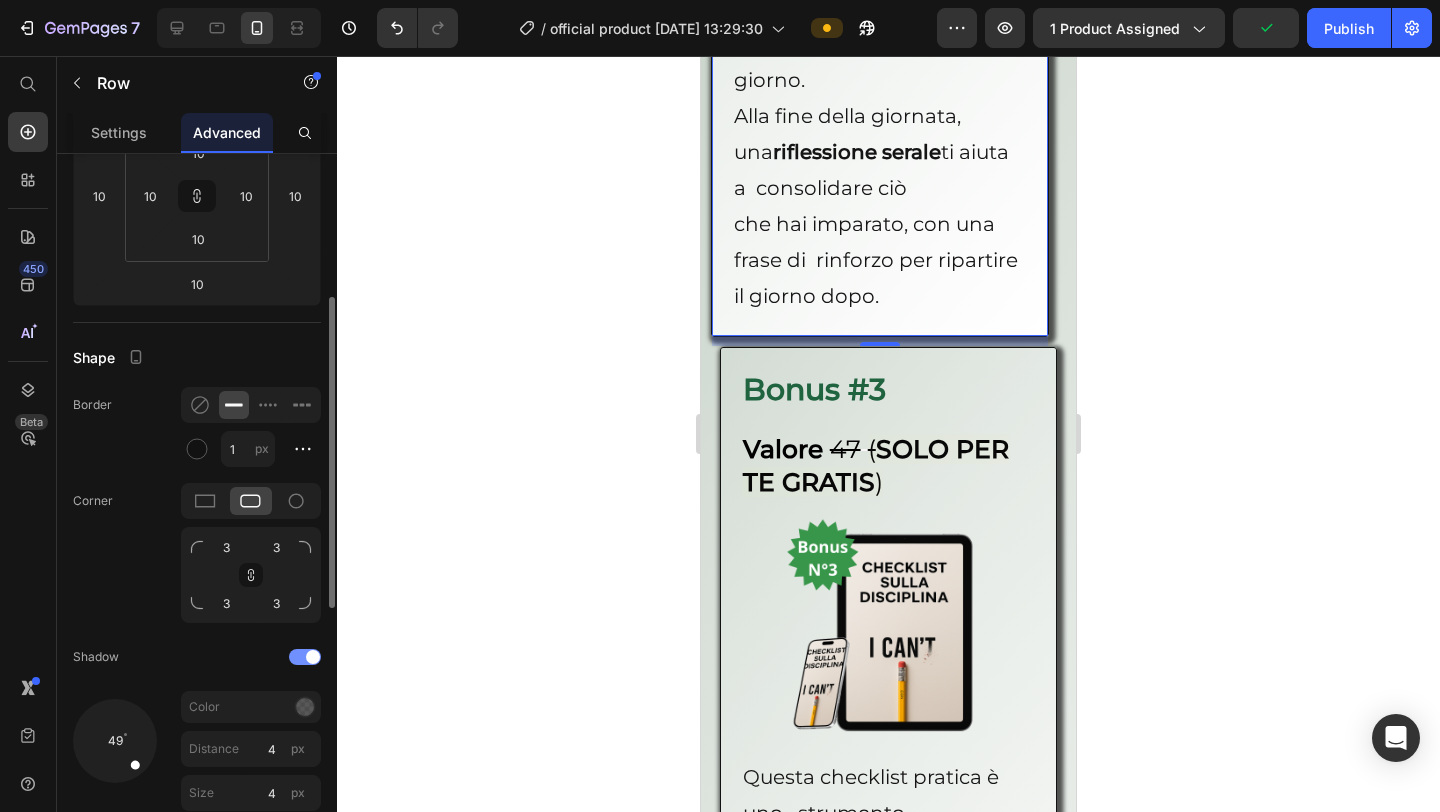 click at bounding box center [313, 657] 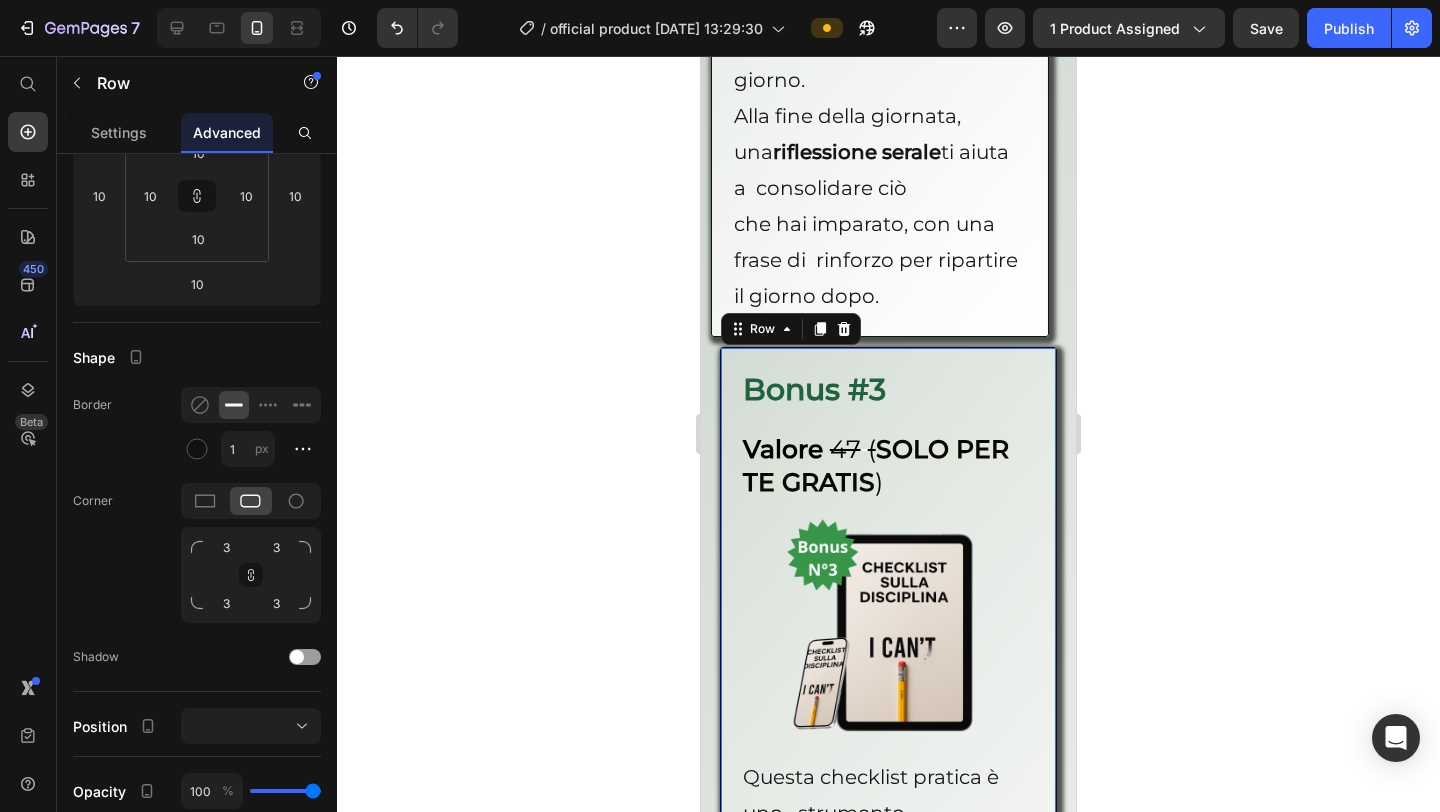 click on "Bonus #3 Heading Valore   47   ( SOLO PER TE GRATIS ) Heading Image Questa checklist pratica è uno   strumento quotidiano  pensato  per aiutarti a costruire e mantenere una disciplina solida in tutte le aree fondamentali della tua vita. È suddivisa in quattro sezioni strategiche: Routine Mattutina  – Per iniziare la giornata con energia  e intenzionalità: sveglia puntuale, esercizio, centratura mentale e definizione delle priorità. Focus e Lavoro Profondo  – Per massimizzare la produttività: eliminazione delle distrazioni, rispetto delle  priorità, e pause consapevoli. Disciplina Fisica  – Per il benessere del corpo: attività  fisica, alimentazione, idratazione e autocontrollo. Gestione Mentale ed Emotiva + Routine Serale  – Per  chiudere la giornata con lucidità, riflessione e preparazione per il giorno dopo. Text Block Row   0" at bounding box center (889, 1127) 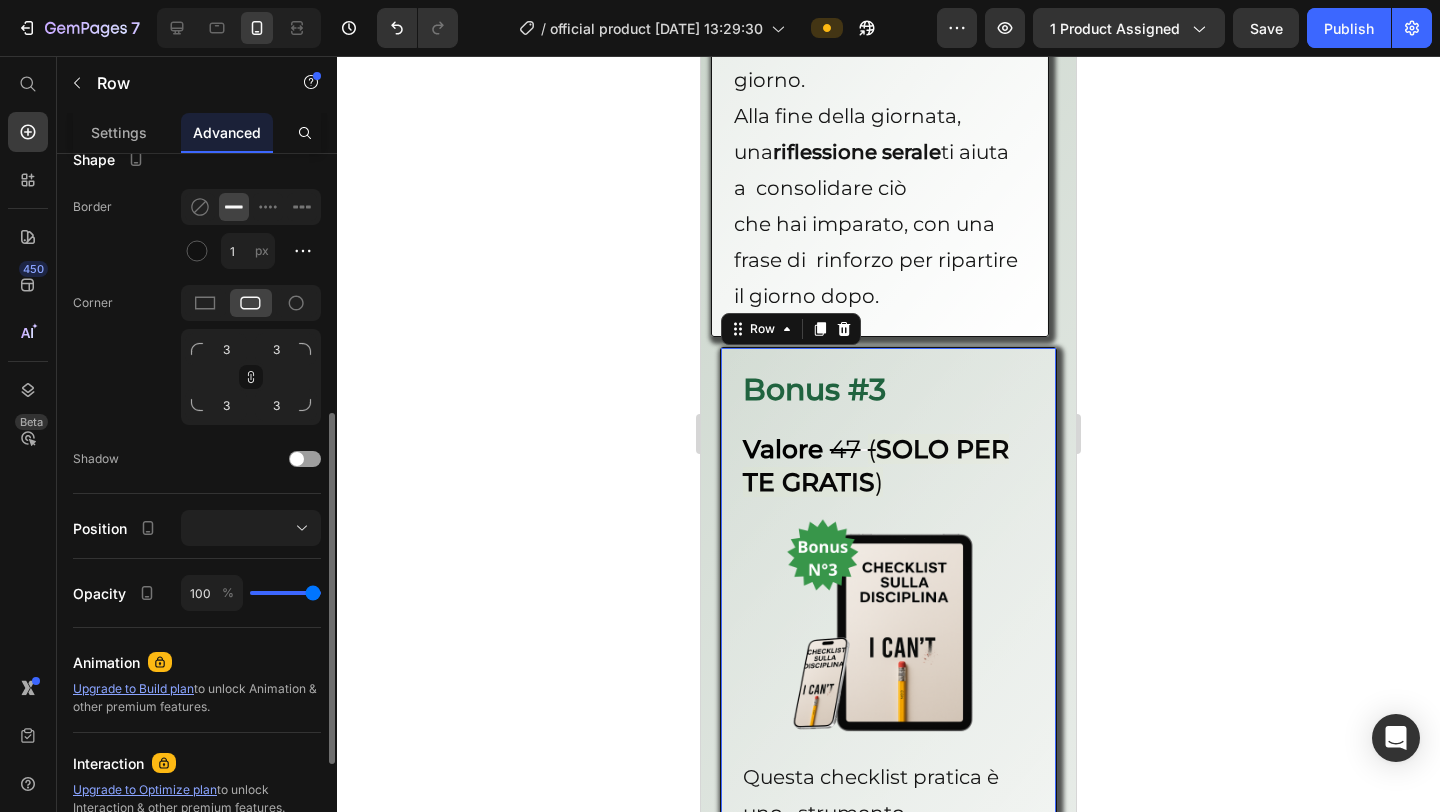 scroll, scrollTop: 528, scrollLeft: 0, axis: vertical 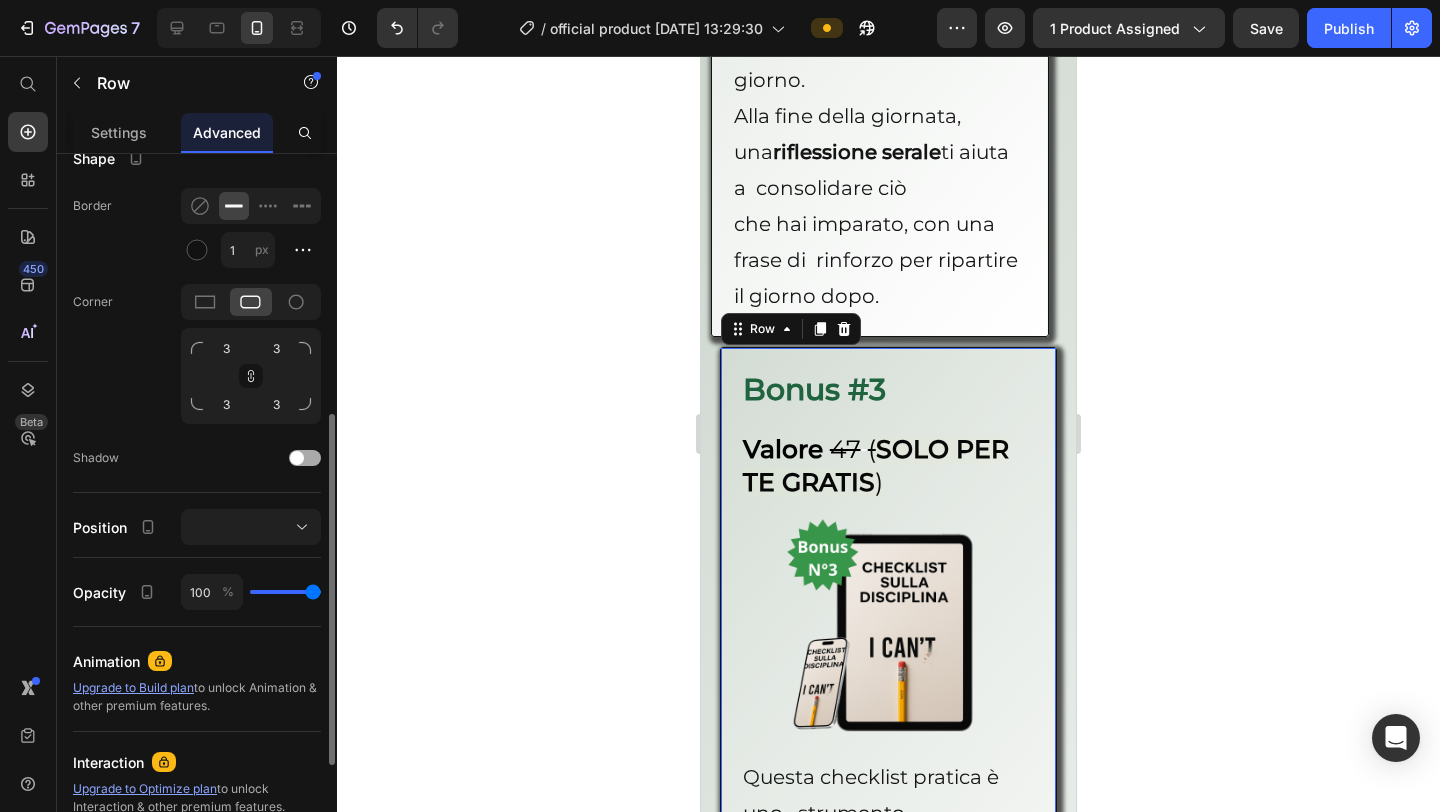 click at bounding box center [305, 458] 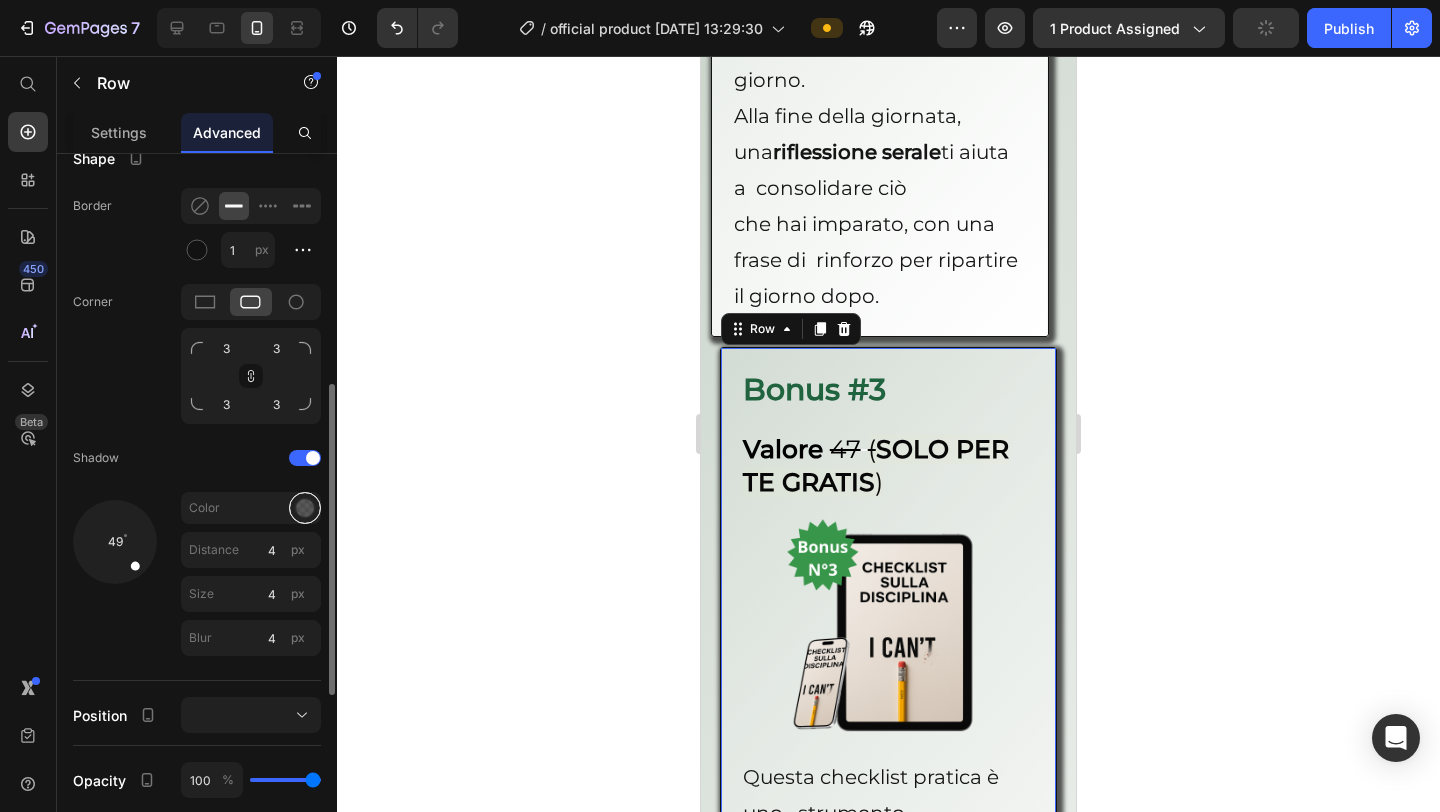 click at bounding box center [305, 508] 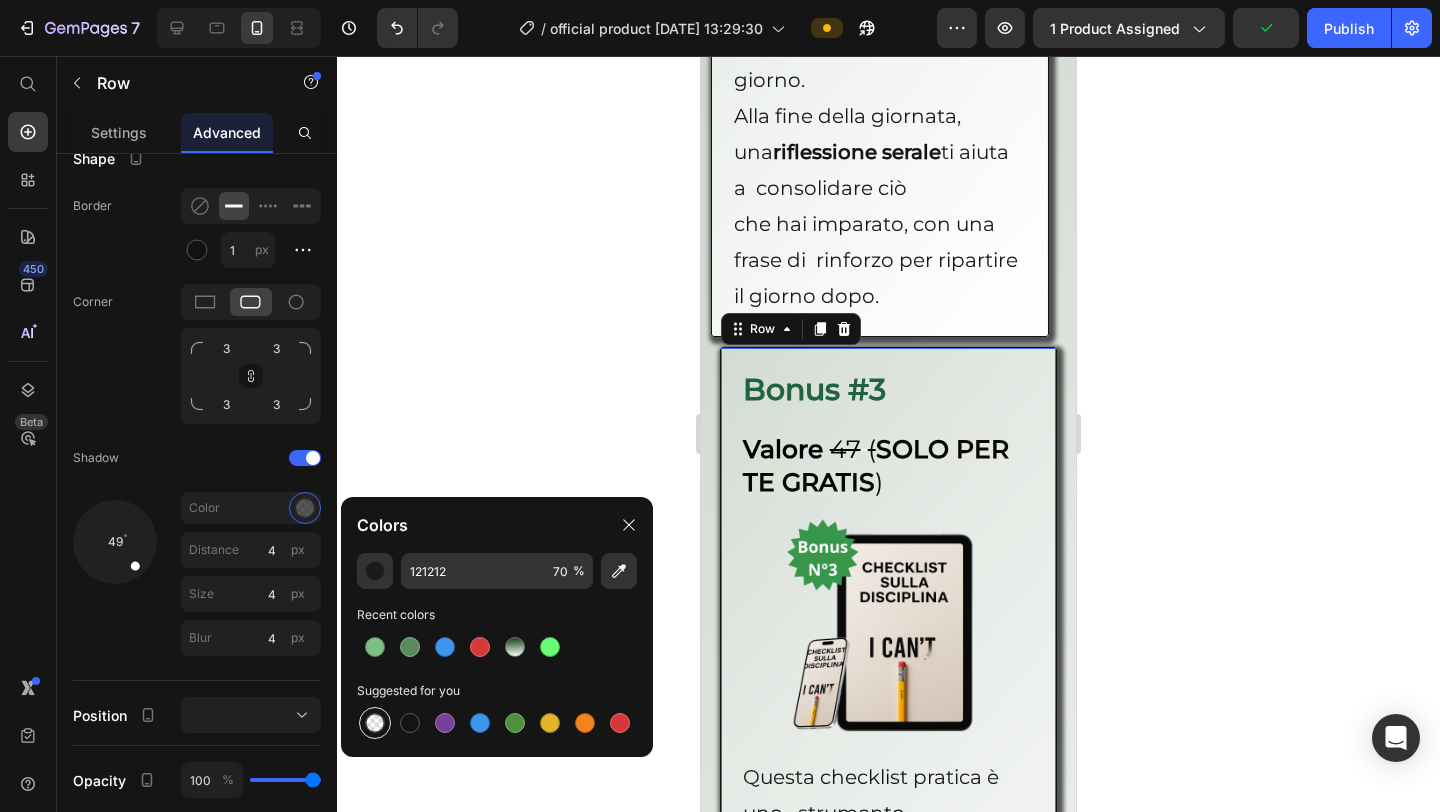click at bounding box center (375, 723) 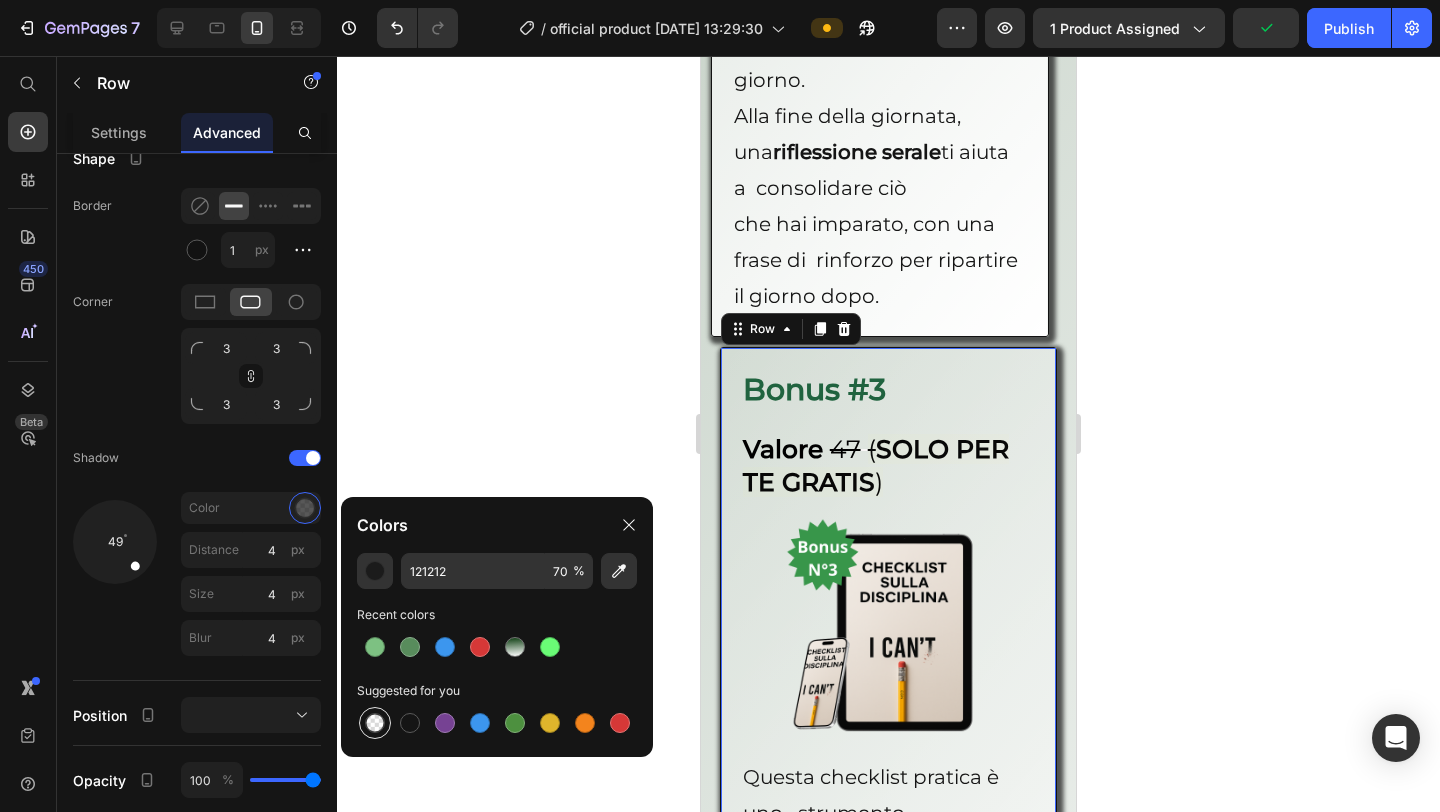 type on "000000" 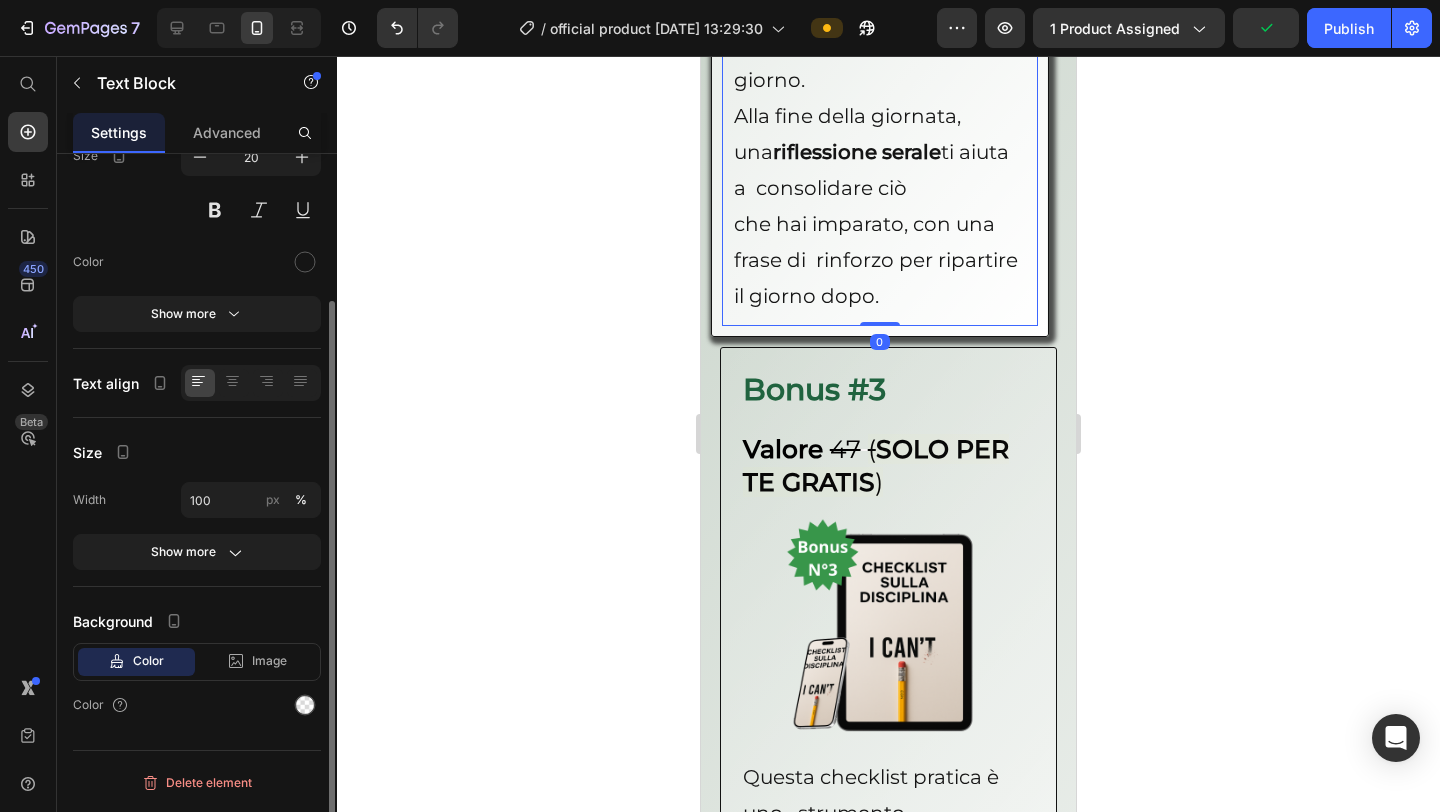 click on "che hai imparato, con una frase di  rinforzo per ripartire il giorno dopo." at bounding box center (880, 260) 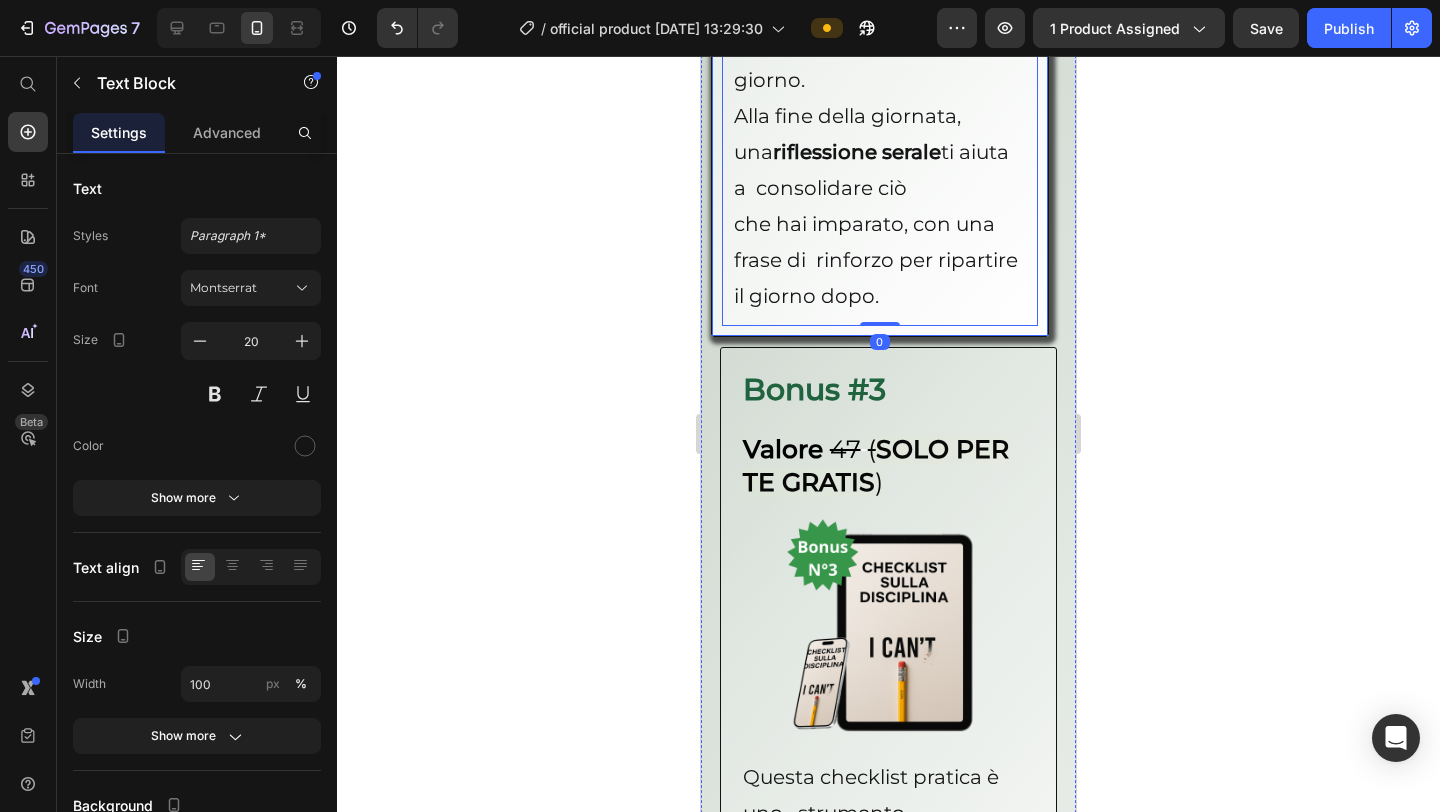 click on "Bonus #2 Heading Valore   47   ( SOLO PER TE GRATIS ) Heading Image Questo strumento giornaliero ti guida nella creazione di  una  routine personale  orientata alla disciplina . Ogni giorno compili: L’obiettivo principale  della giornata. L’intenzione mentale ed emotiva  con cui [PERSON_NAME] affrontarla. 3 micro-azioni concrete  per  sostenere la tua disciplina. Rituali quotidiani  (lettura, journaling, movimento, focus). Una  sfida giornaliera  per migliorare dell’1% ogni giorno. Alla fine della giornata, una  riflessione serale  ti aiuta a  consolidare ciò che hai imparato, con una frase di  rinforzo per ripartire il giorno dopo. Text Block   0 Row" at bounding box center [880, -326] 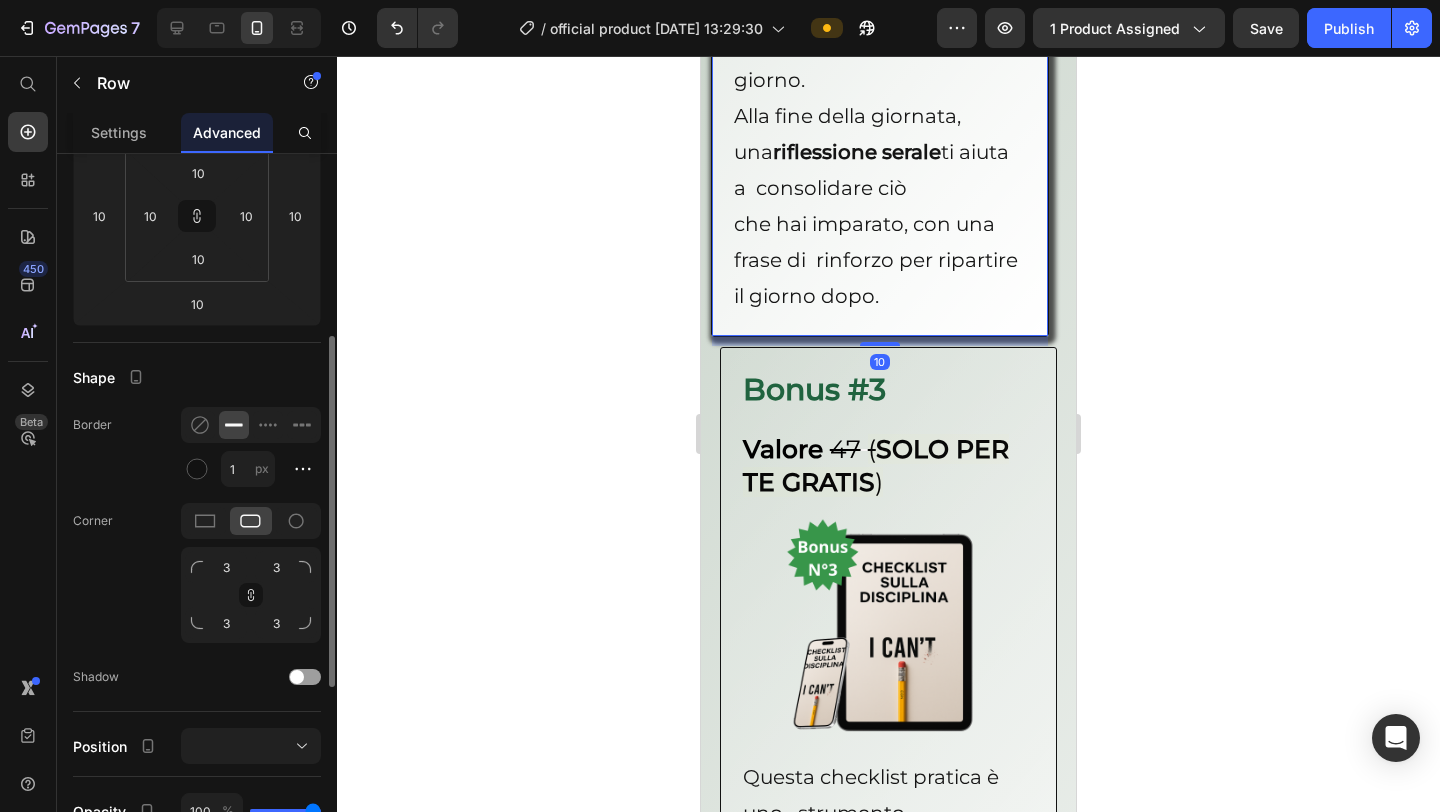 scroll, scrollTop: 342, scrollLeft: 0, axis: vertical 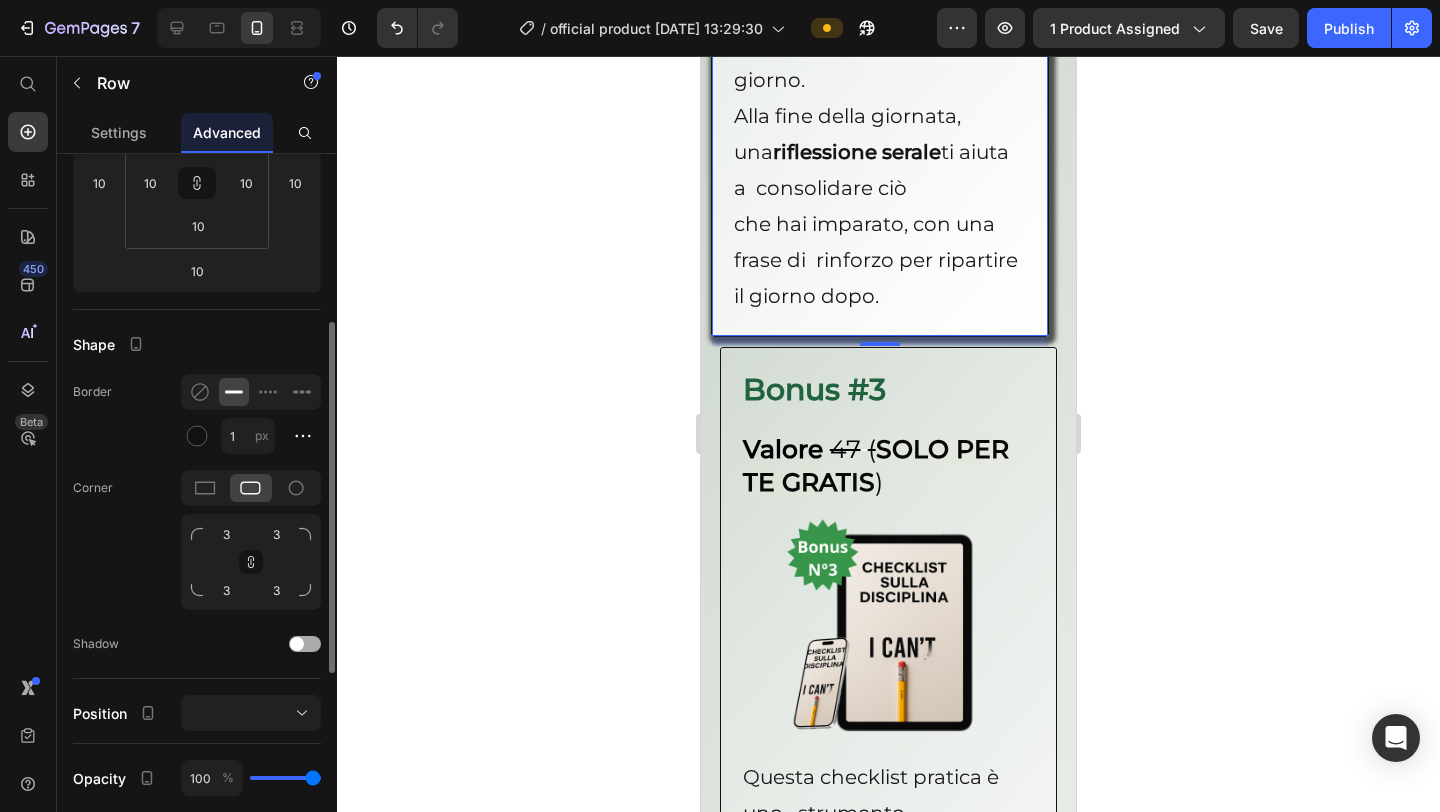 click at bounding box center [297, 644] 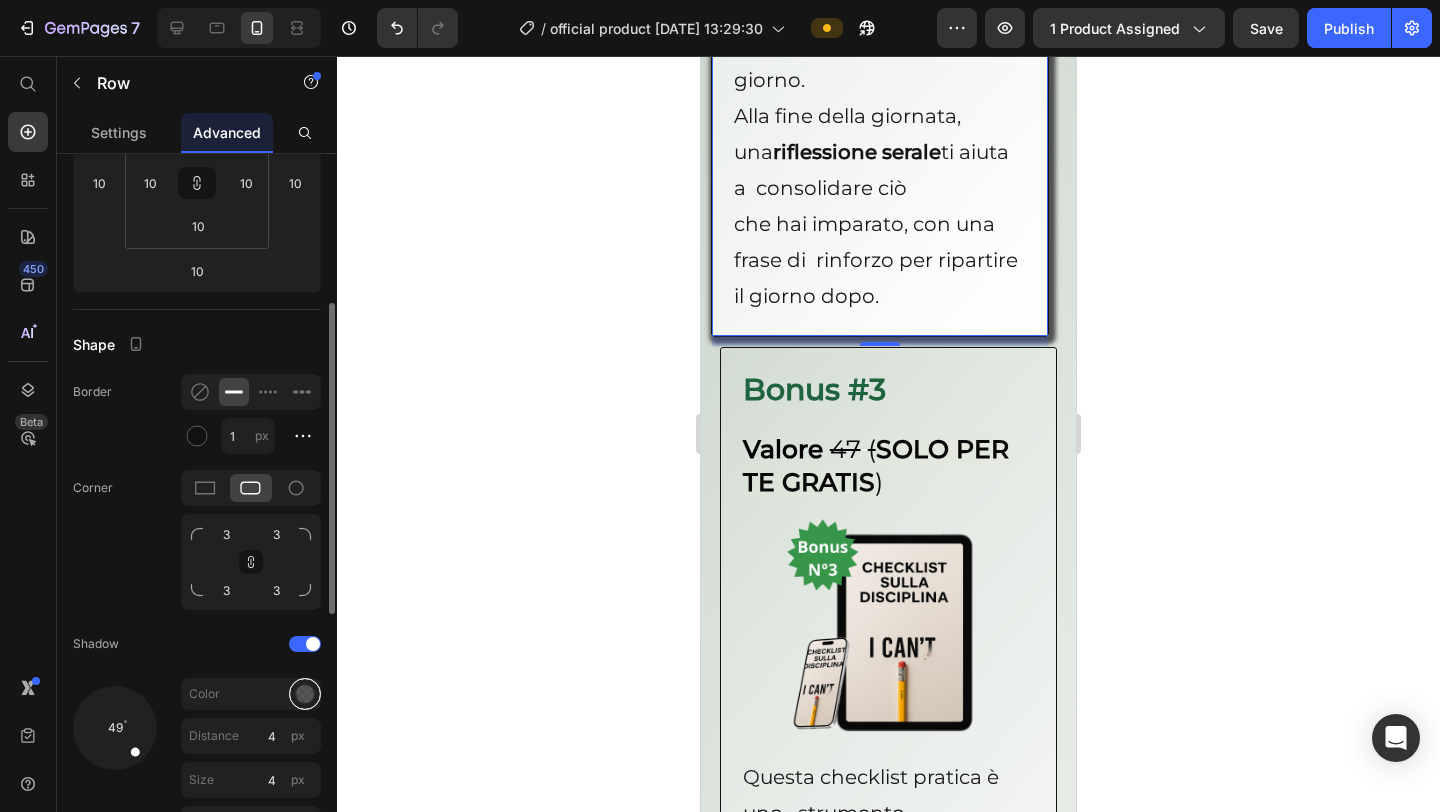 click at bounding box center (305, 694) 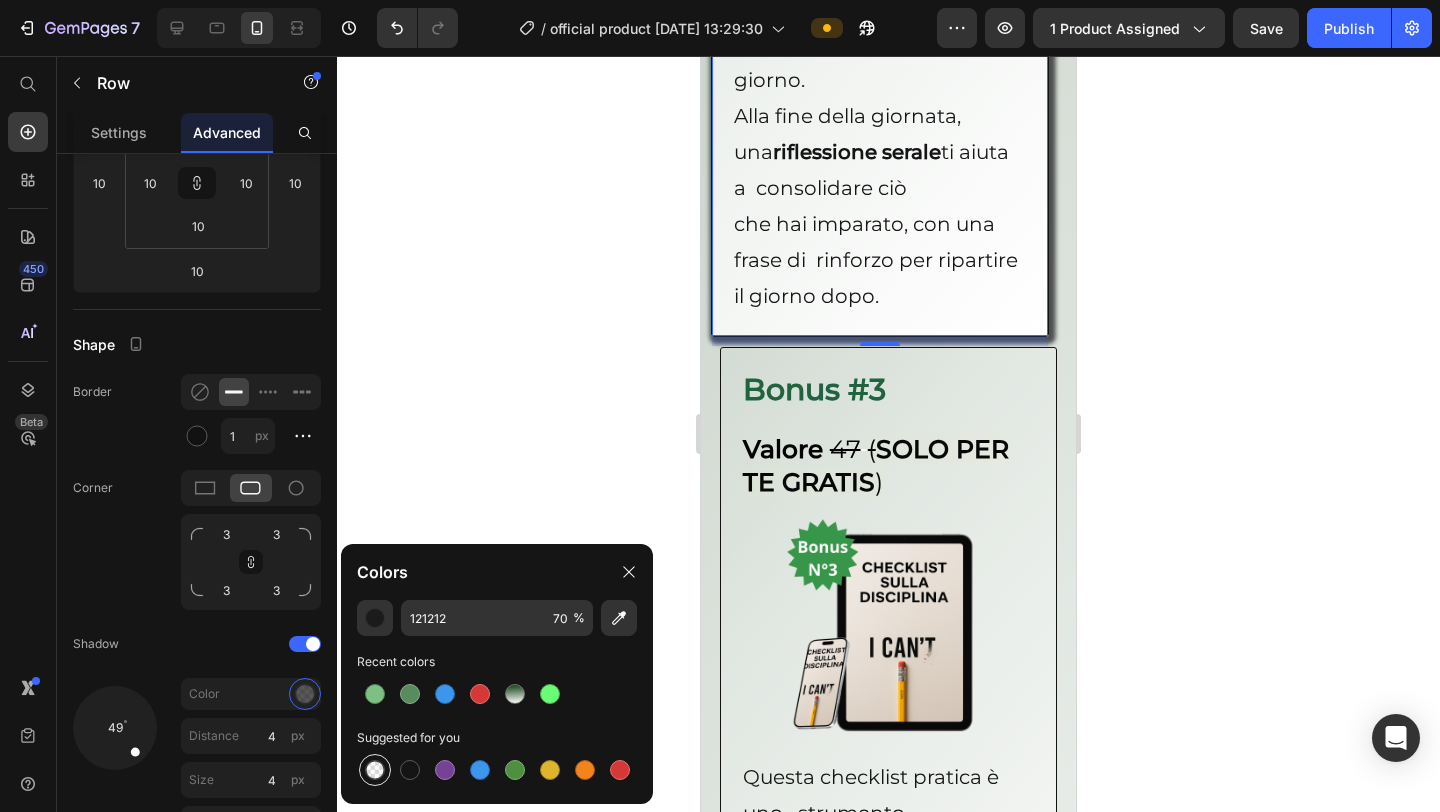 click at bounding box center (375, 770) 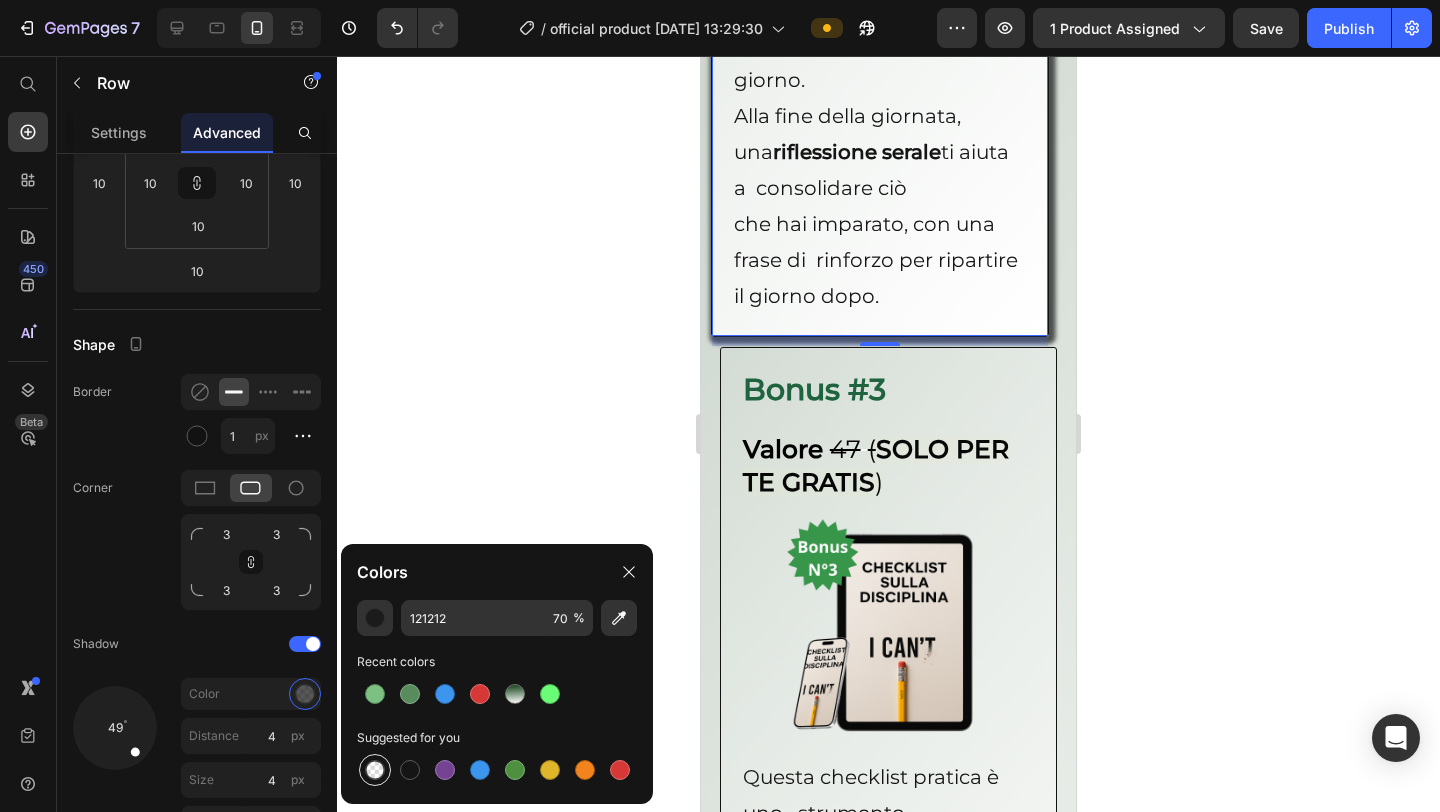 type on "000000" 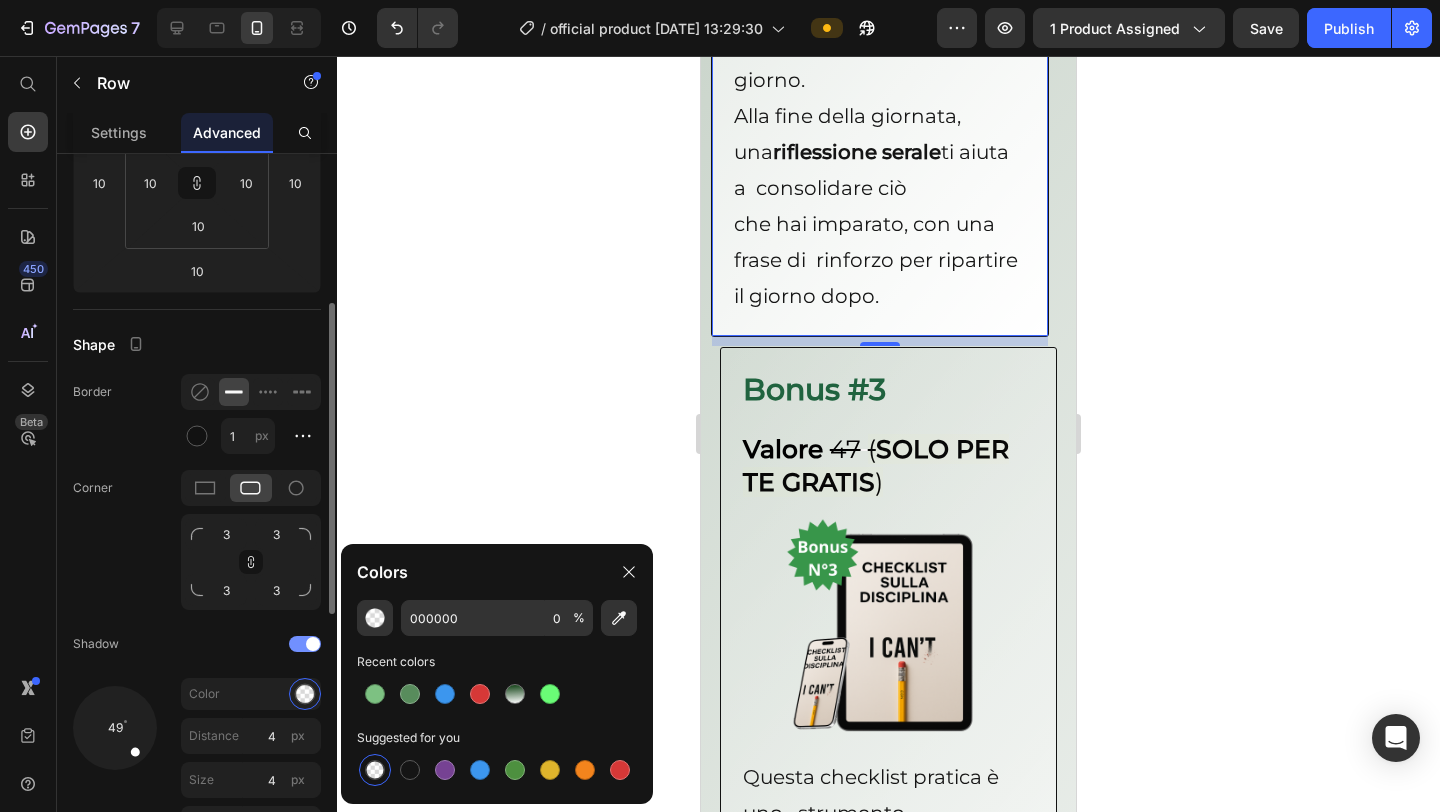 click at bounding box center (313, 644) 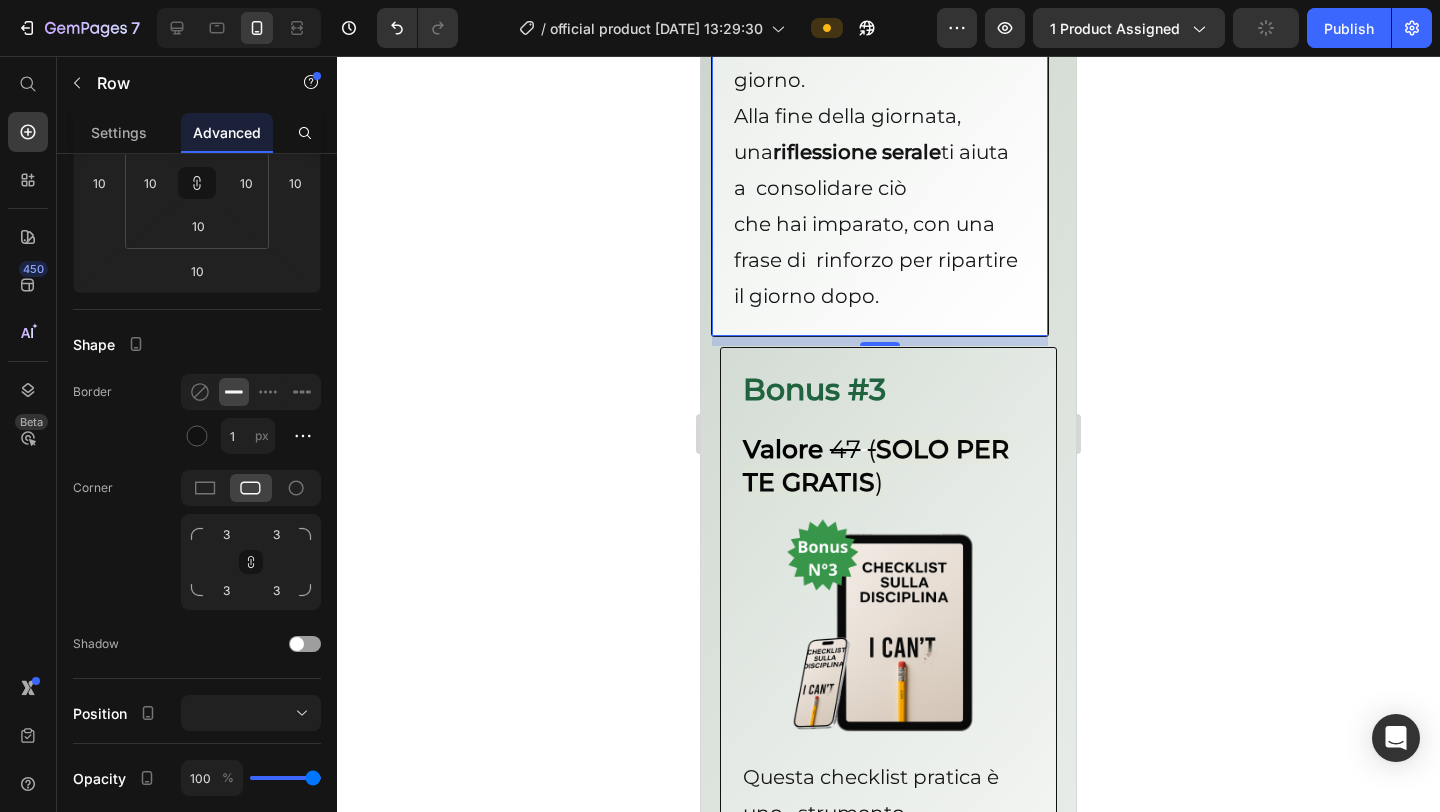 click 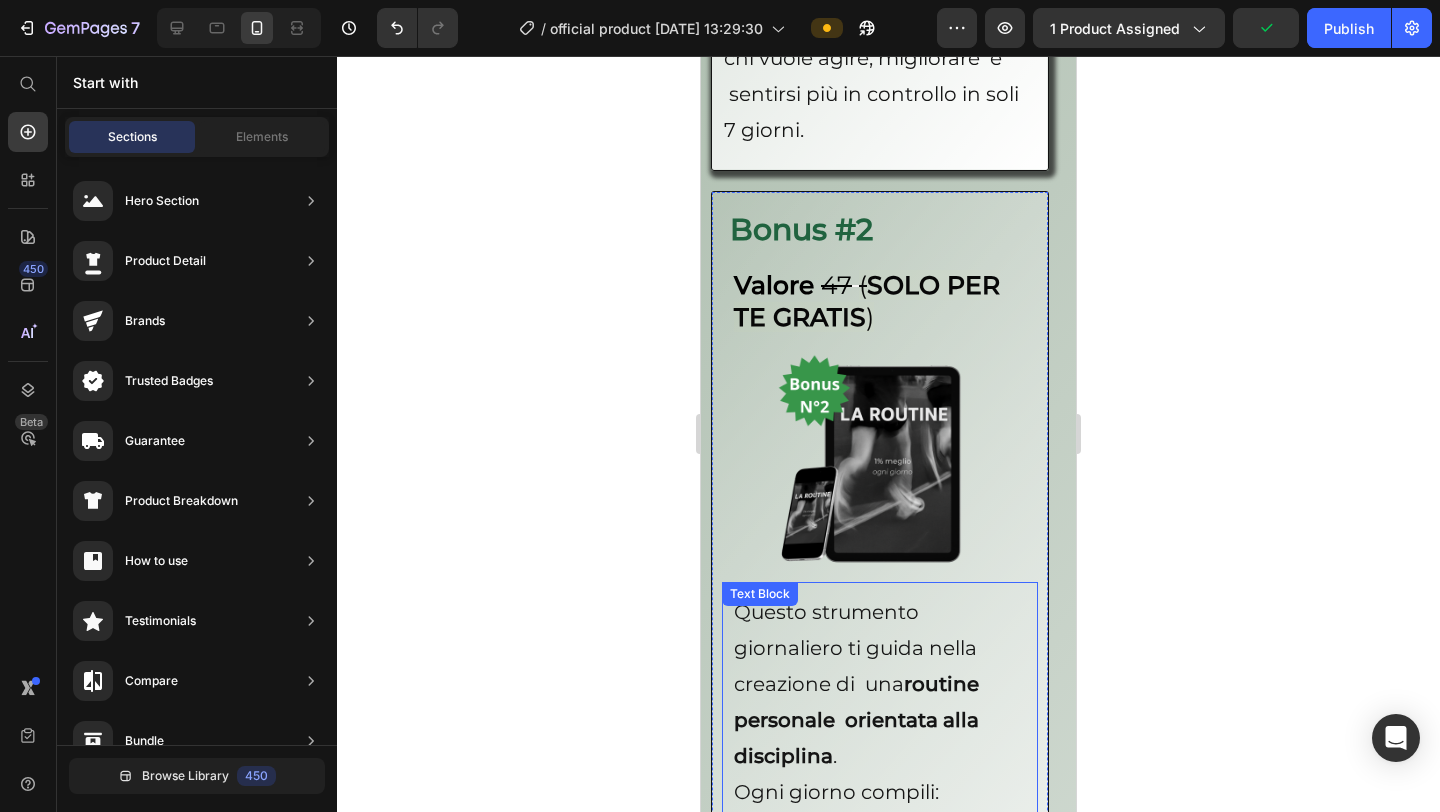 scroll, scrollTop: 10207, scrollLeft: 0, axis: vertical 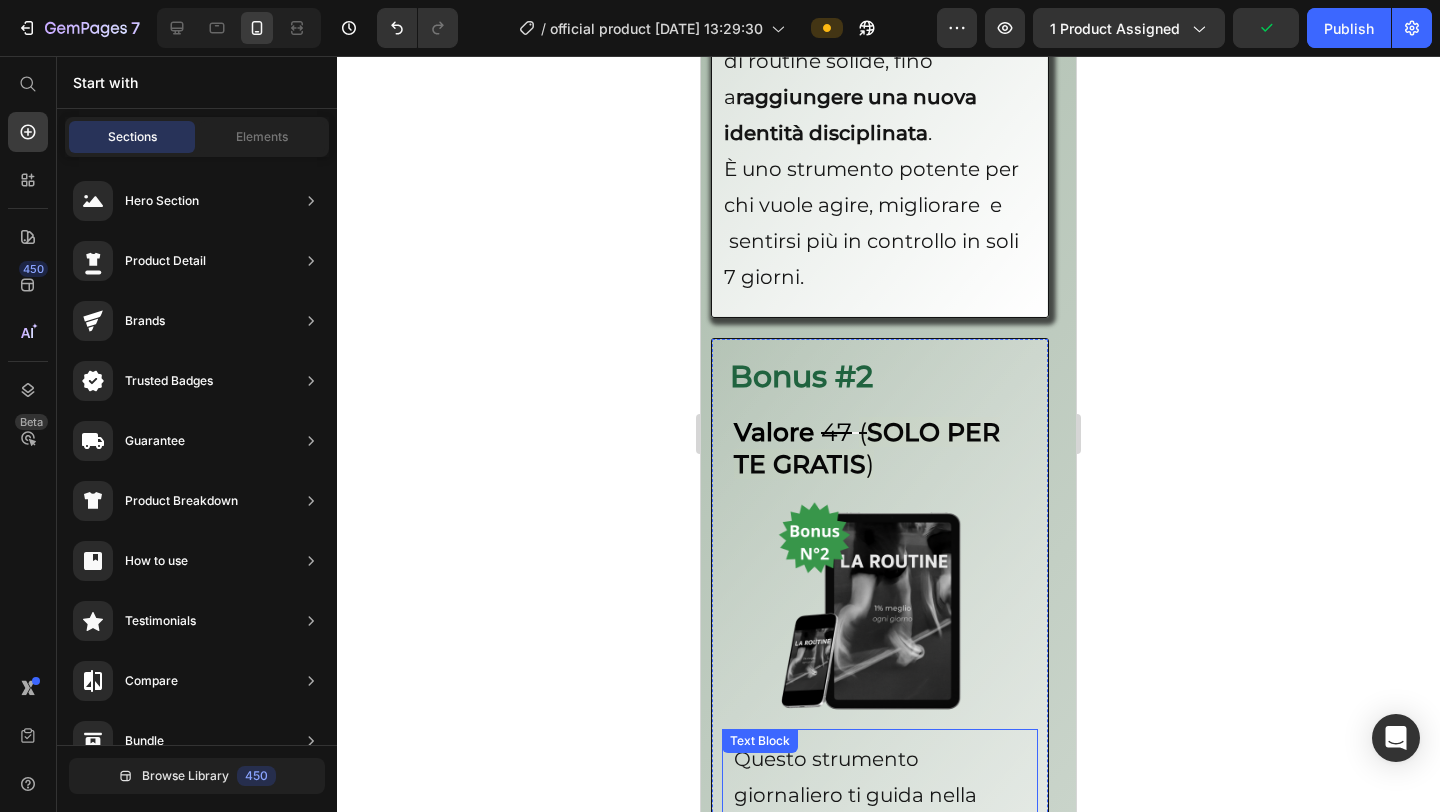 click on "raggiungere una nuova identità disciplinata" at bounding box center [850, 115] 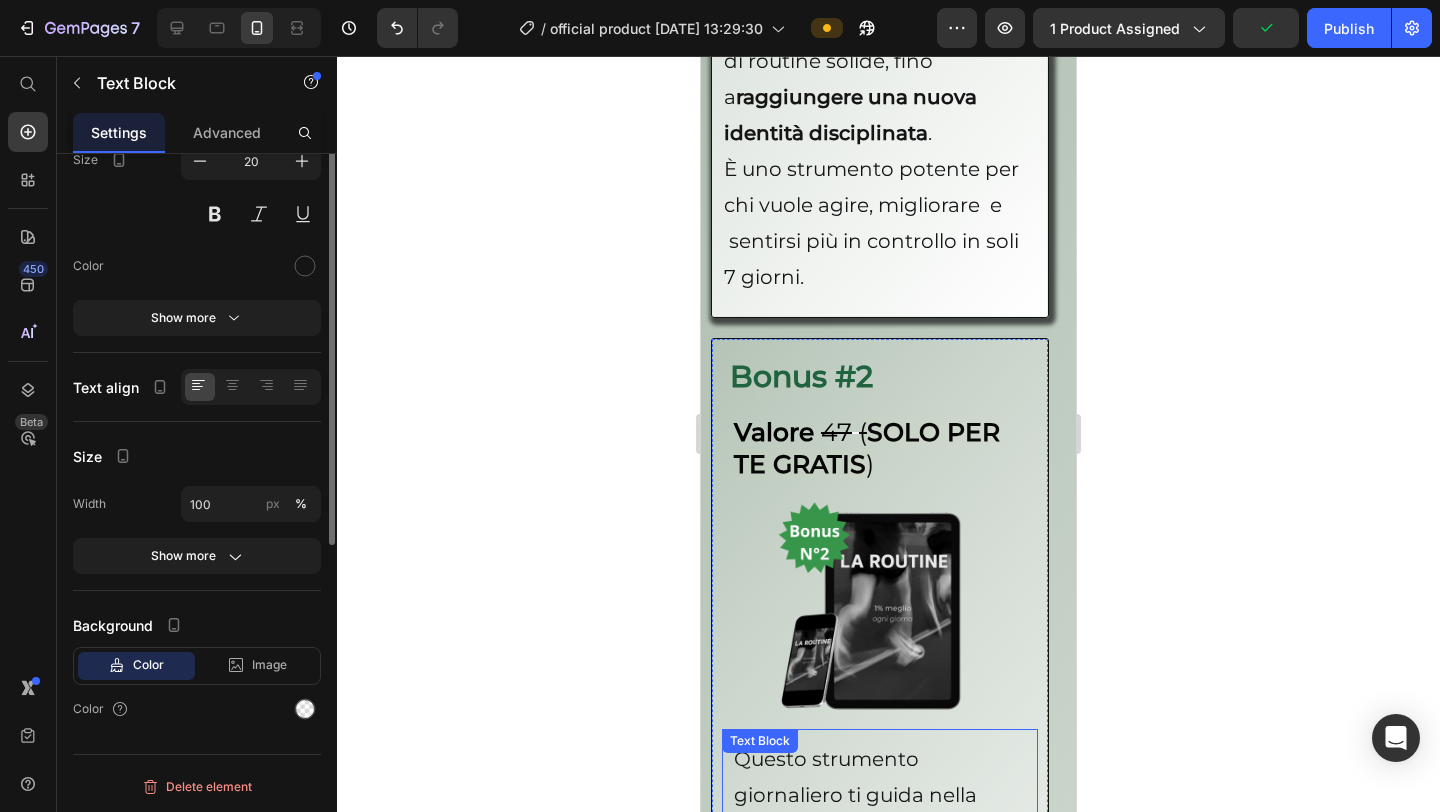 scroll, scrollTop: 0, scrollLeft: 0, axis: both 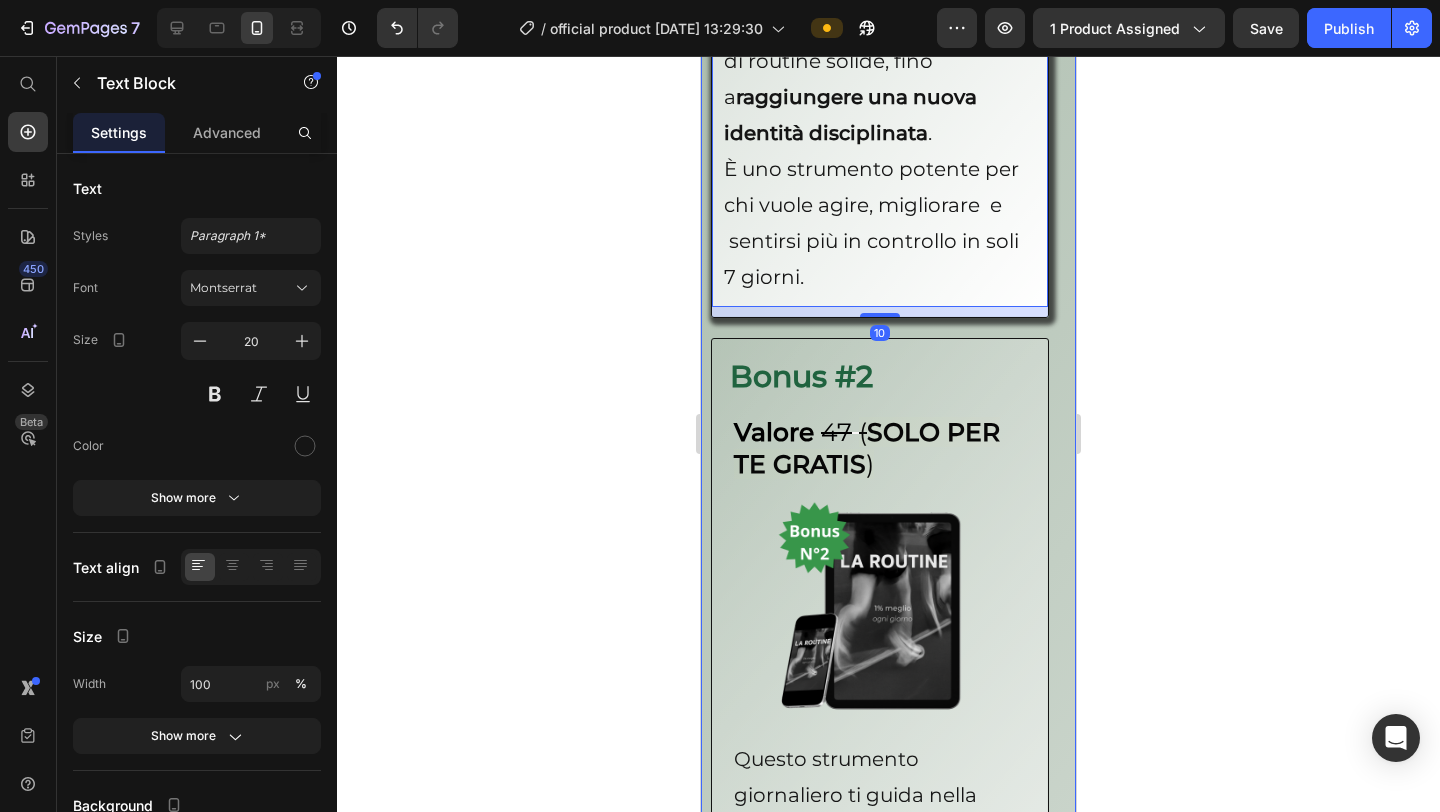 click on "[PERSON_NAME] dice chi ci ha provato: Heading
Image [PERSON_NAME], 29 anni Text Block Icon Icon Icon Icon
Icon Icon List                Title Line Un ebook diretto e pratico che aiuta a superare la procrastinazione con strumenti concreti. Perfetto per chi vuole smettere di ricominciare da capo e costruire costanza ogni giorno. Lo stile è motivante, chiaro e accessibile a tutti. Una guida utile per ritrovare disciplina e fiducia in sé stessi.         Text Block Image [PERSON_NAME], 22 anni Text Block Icon Icon
Icon Icon
Icon Icon List                Title Line Un ebook che unisce chiarezza, profondità e praticità, senza giri di parole. Ti aiuta a riprendere il controllo della tua vita con piccoli passi quotidiani. Ogni pagina è un invito all’azione, anche nei momenti di stanchezza o dubbio. Perfetto per chi vuole risultati reali, non solo motivazione passeggera. . Text Block Image Paulo, 30 anni Text Block Icon Icon Icon Icon Row" at bounding box center [888, -2476] 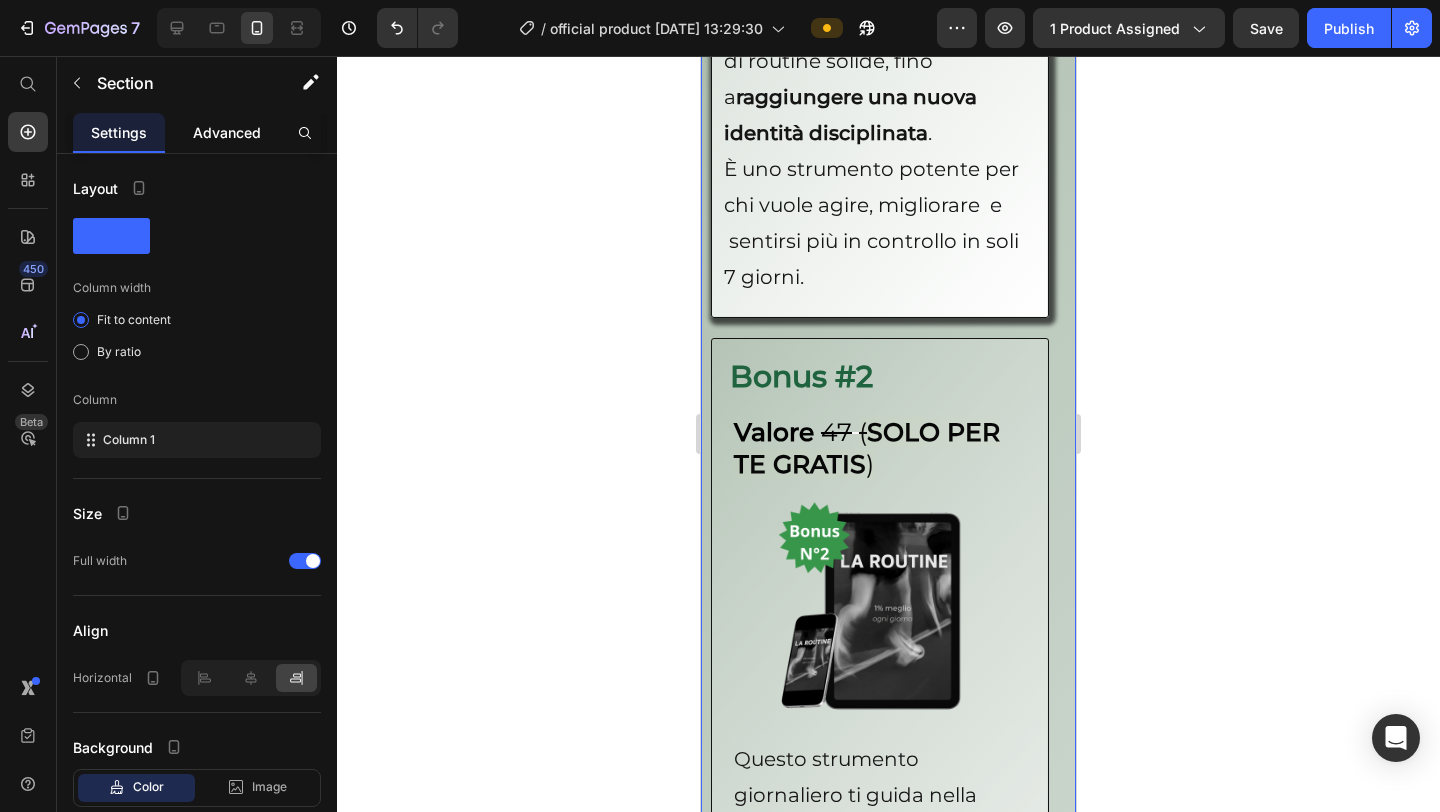 click on "Advanced" at bounding box center (227, 132) 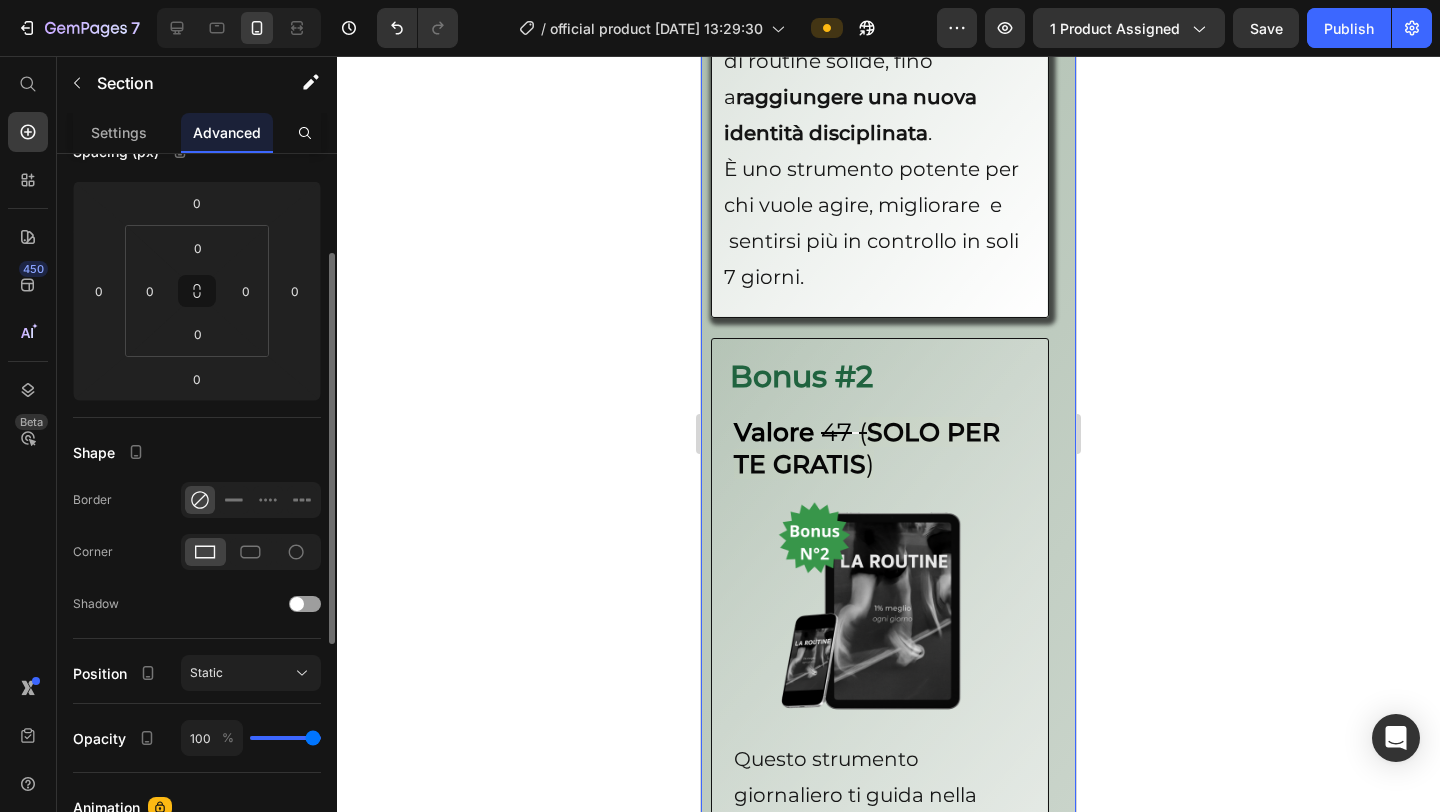 scroll, scrollTop: 405, scrollLeft: 0, axis: vertical 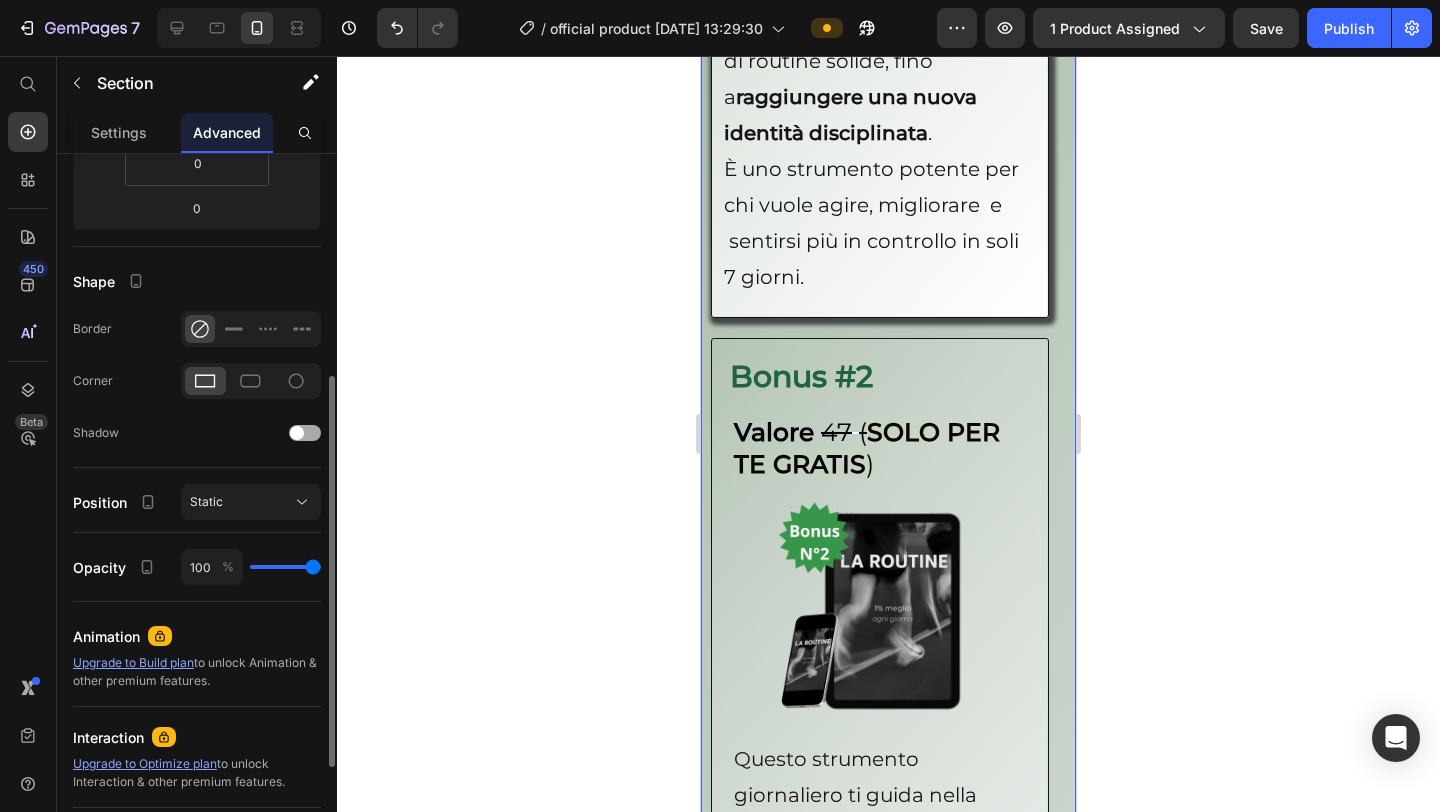 click at bounding box center (297, 433) 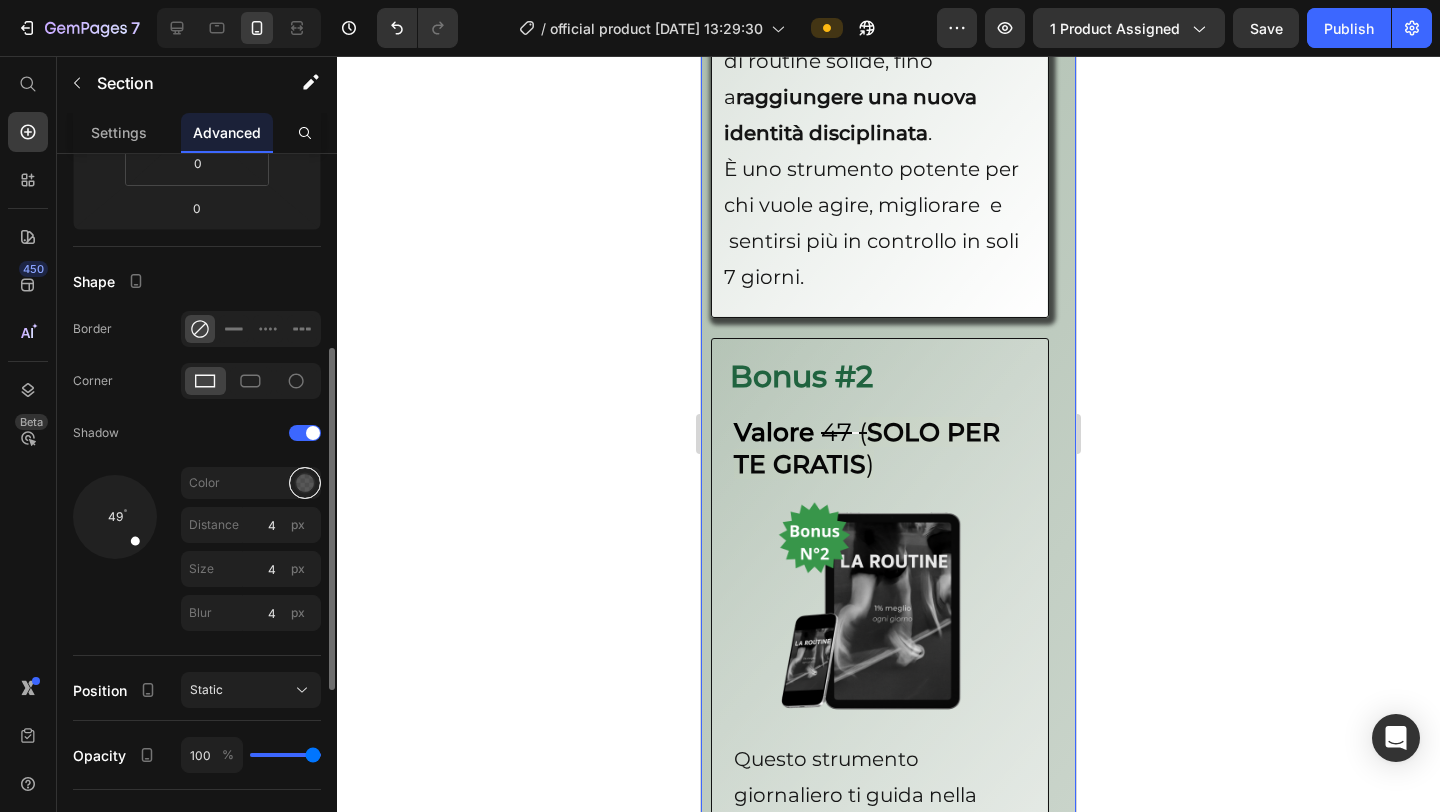 click at bounding box center (305, 483) 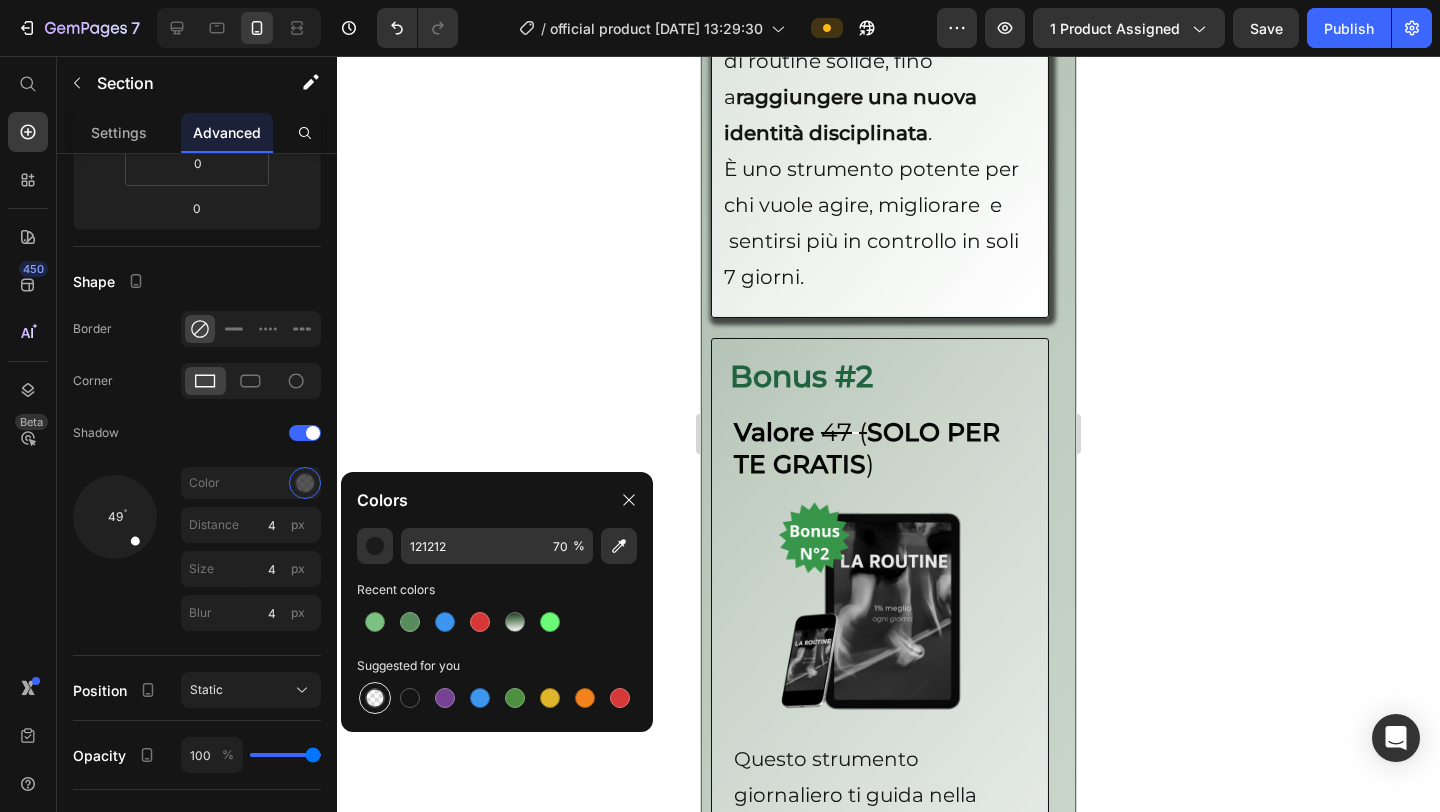 click at bounding box center (375, 698) 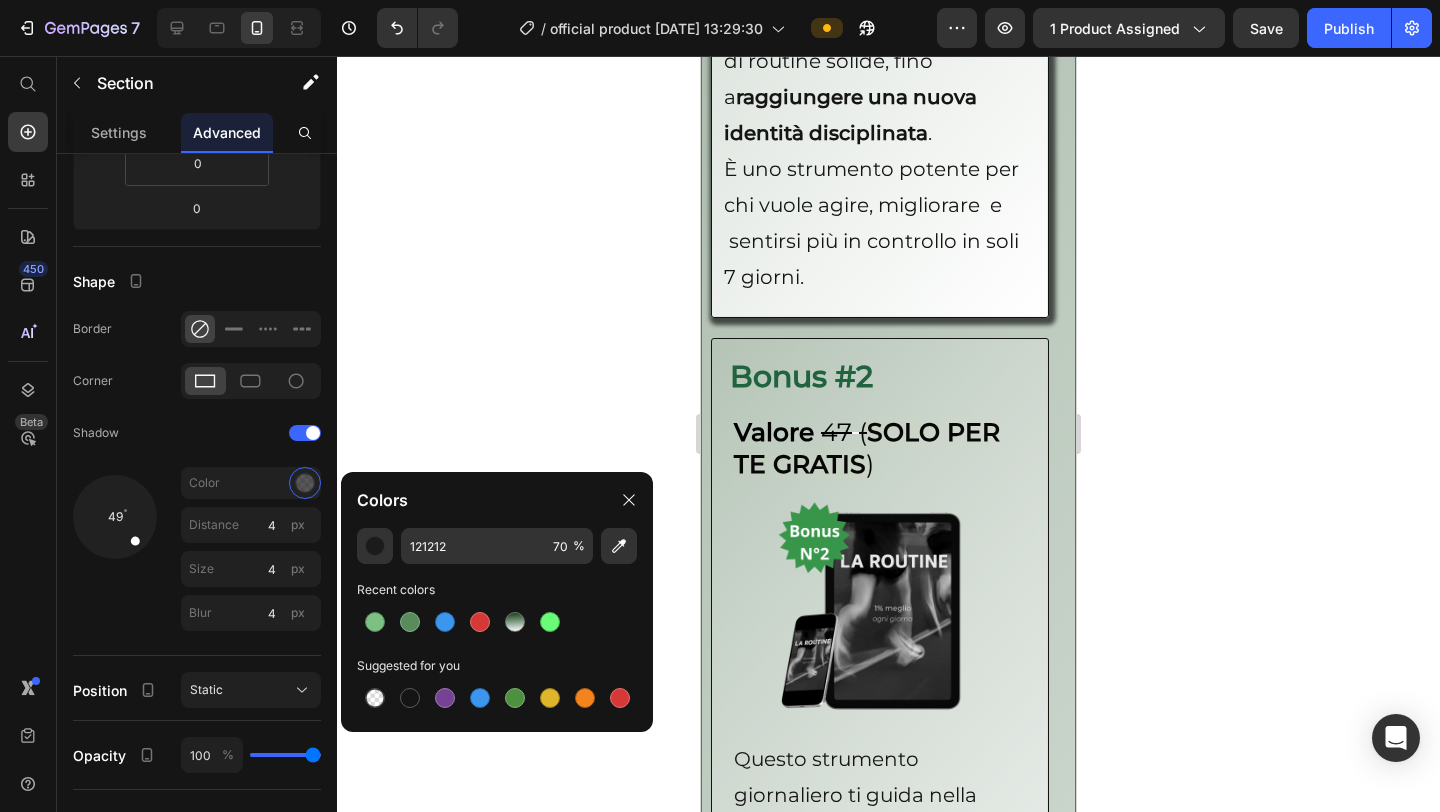 type on "000000" 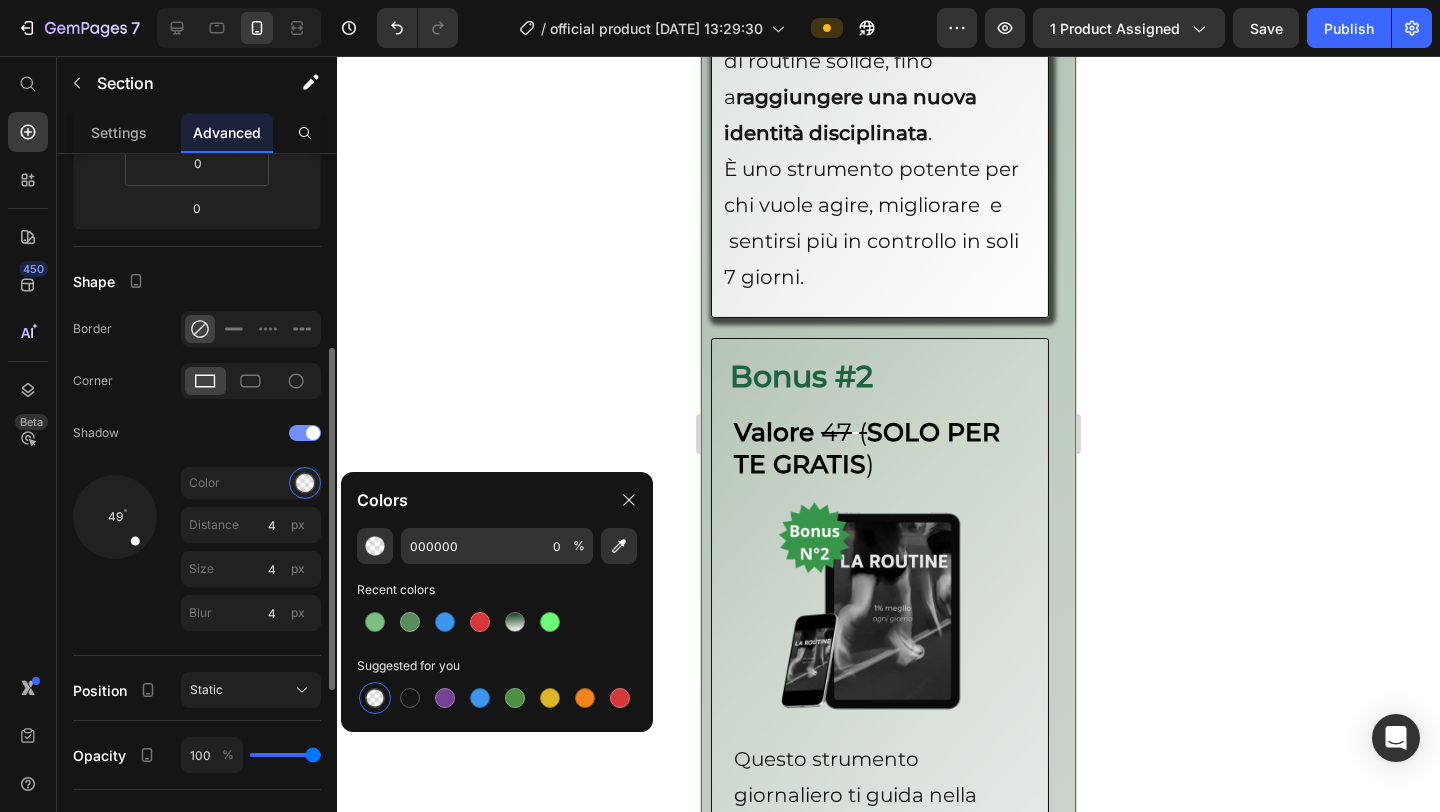 click at bounding box center [313, 433] 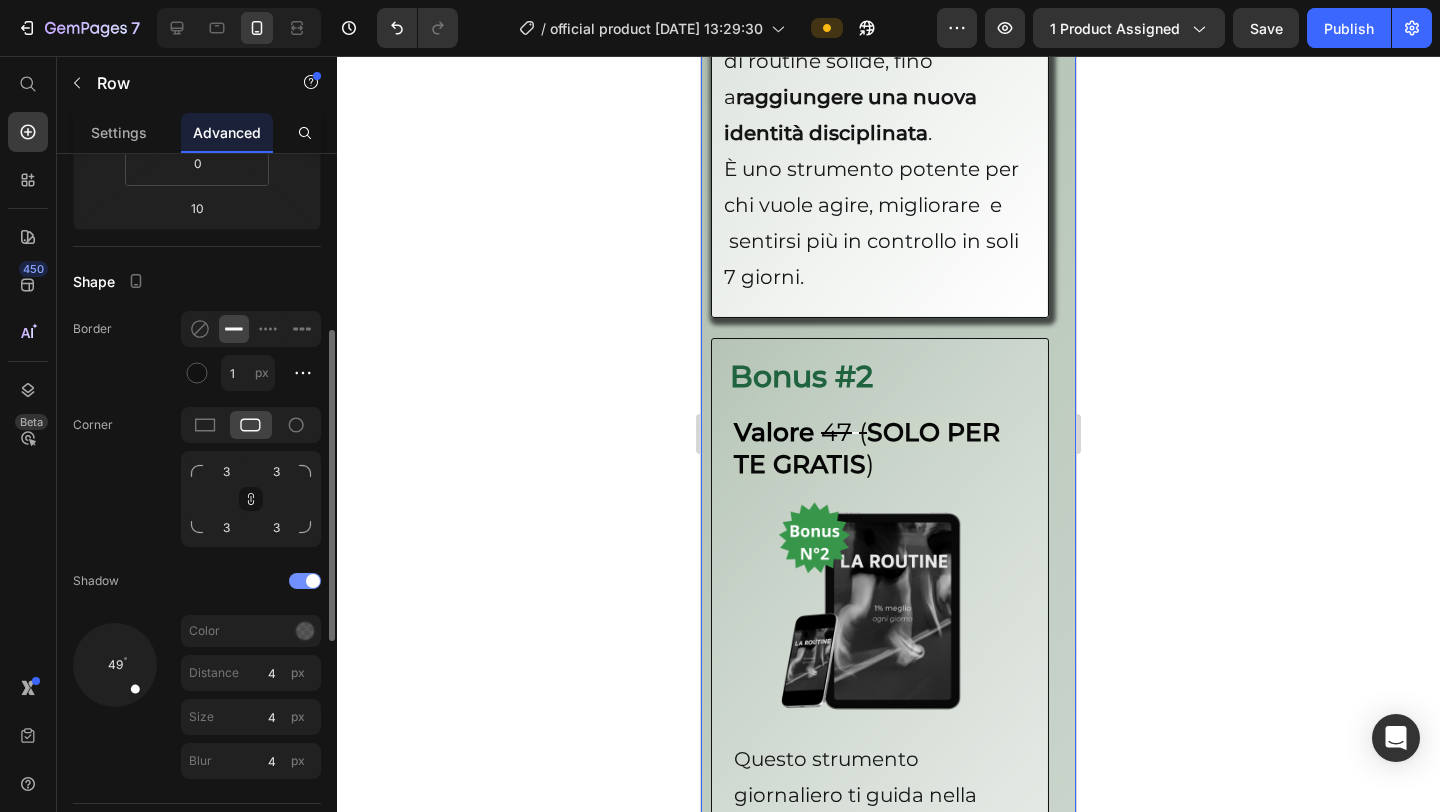 click on "Bonus #1 Heading Valore  47   ( SOLO PER TE GRATIS ) Heading Image Un percorso pratico e trasformativo di 7 giorni per sviluppare maggiore  chiarezza, costanza e forza di  volontà .   Ogni giorno propone:  Un focus preciso  (es. chiarezza, eliminazione distrazioni, costanza)  Una micro-azione mirata  da compiere  subito Una riflessione serale  per integrare l’apprendimento Dalla  dichiarazione d’intento iniziale , passando per il “no”  alle distrazioni e la creazione di routine solide, fino a   raggiungere una nuova identità disciplinata . È uno strumento potente per chi vuole agire, migliorare  e  sentirsi più in controllo in soli 7 giorni. Text Block" at bounding box center [880, -293] 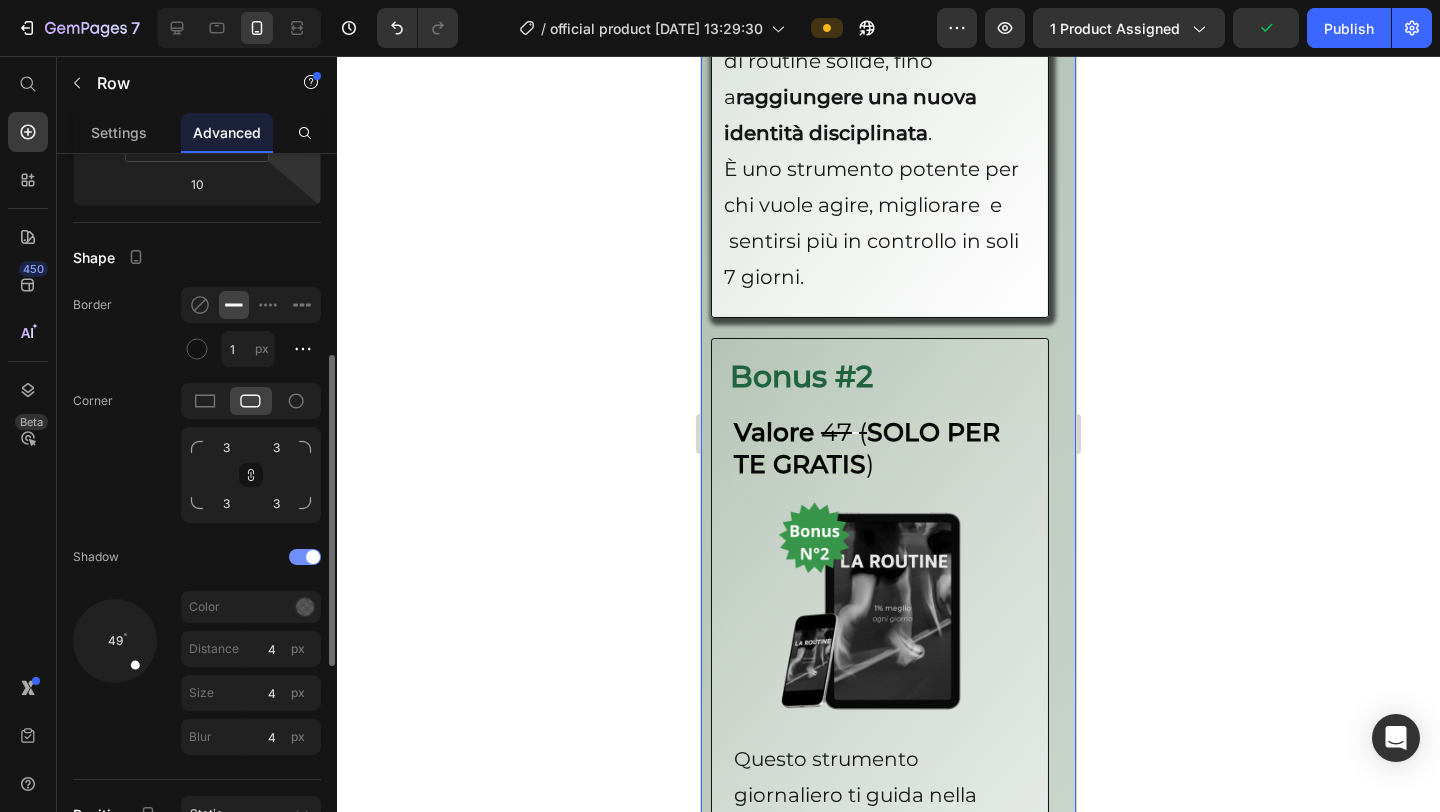 scroll, scrollTop: 439, scrollLeft: 0, axis: vertical 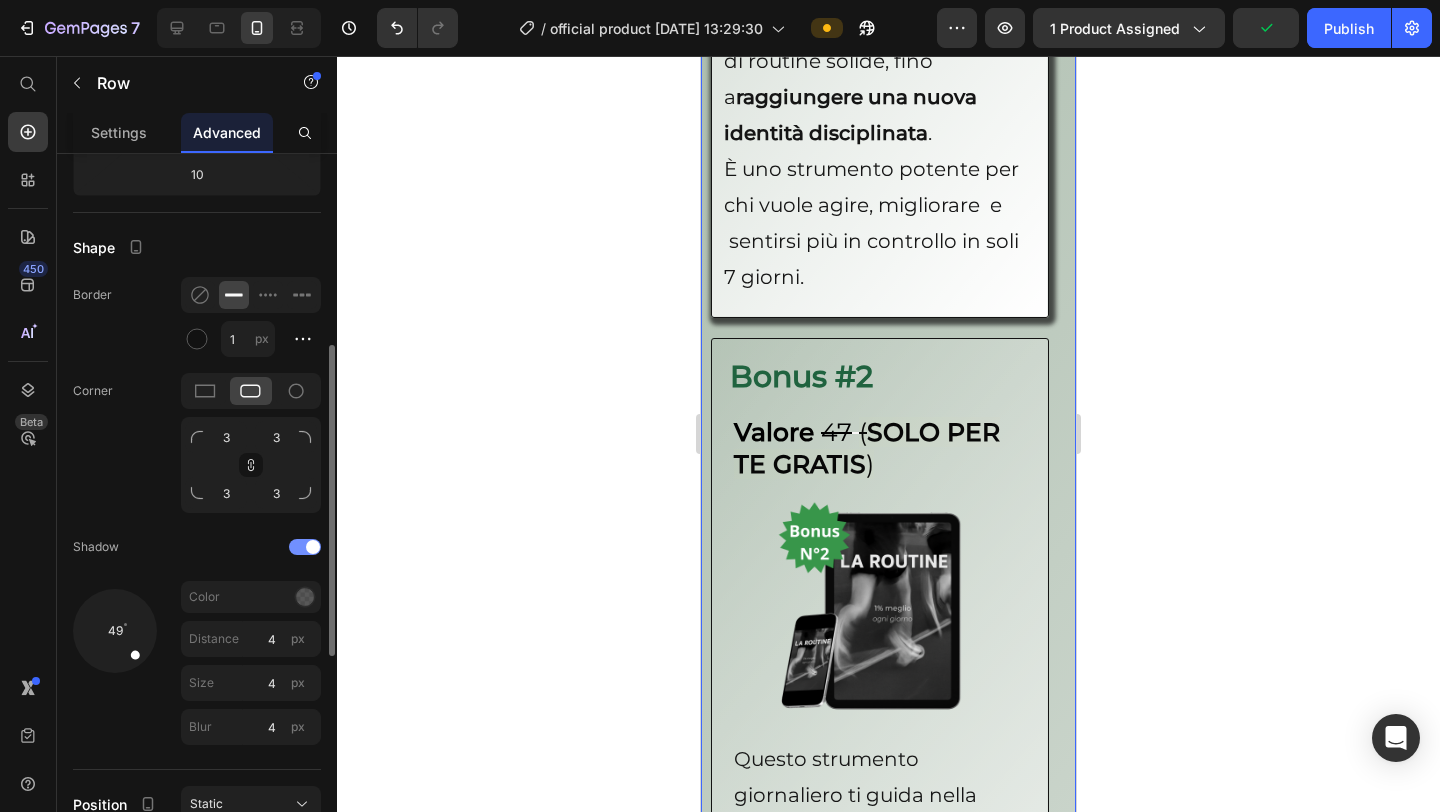 click at bounding box center (305, 547) 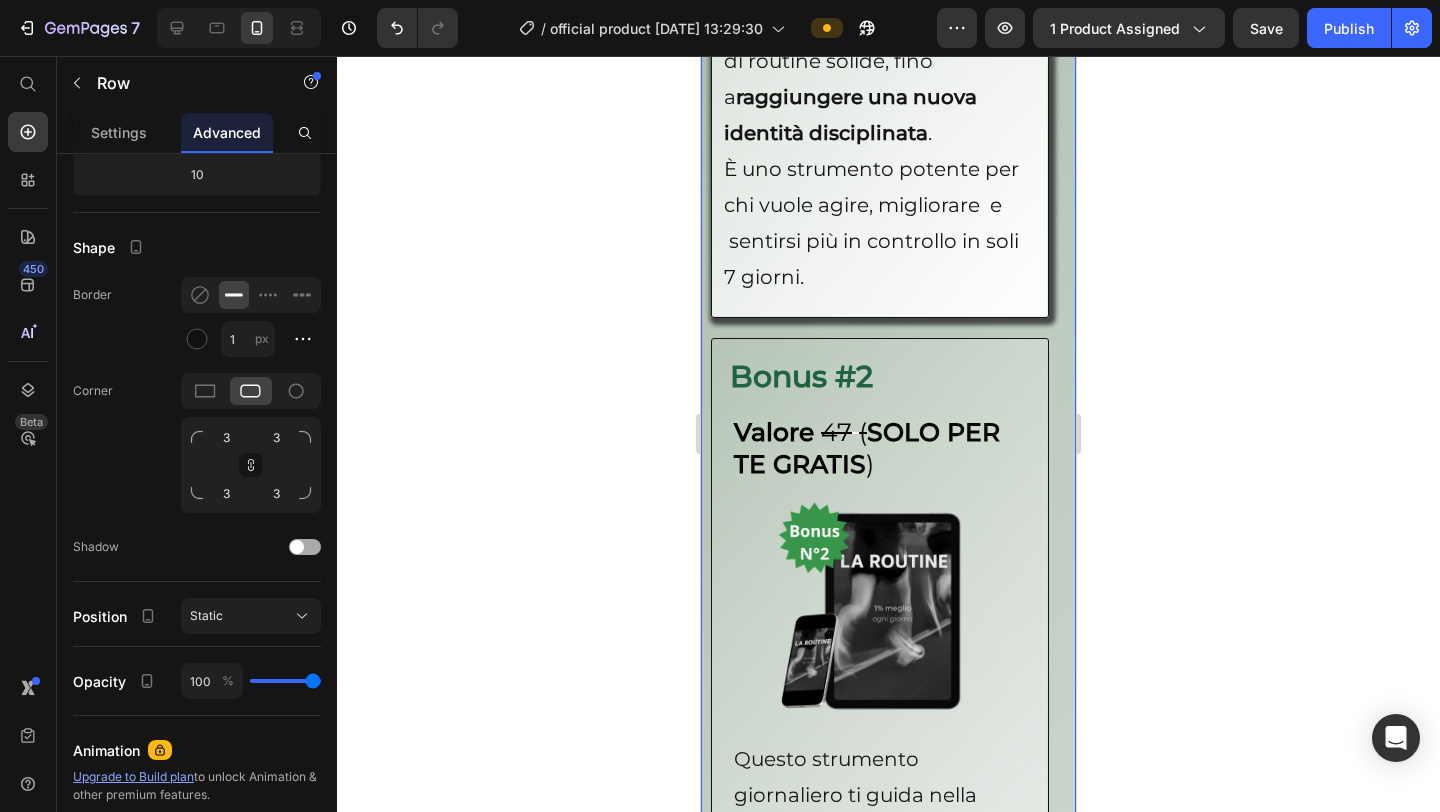 click at bounding box center (305, 547) 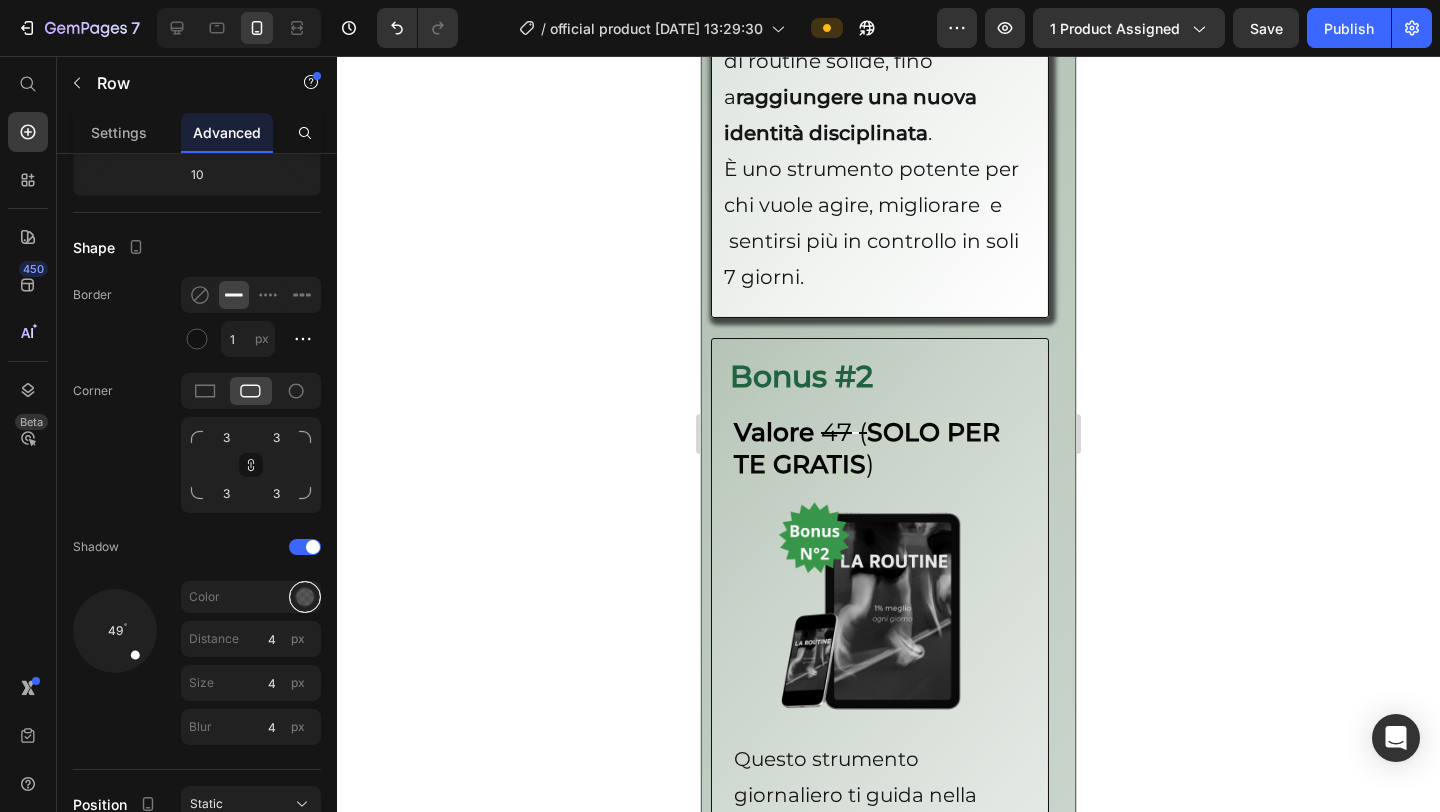 click at bounding box center (305, 597) 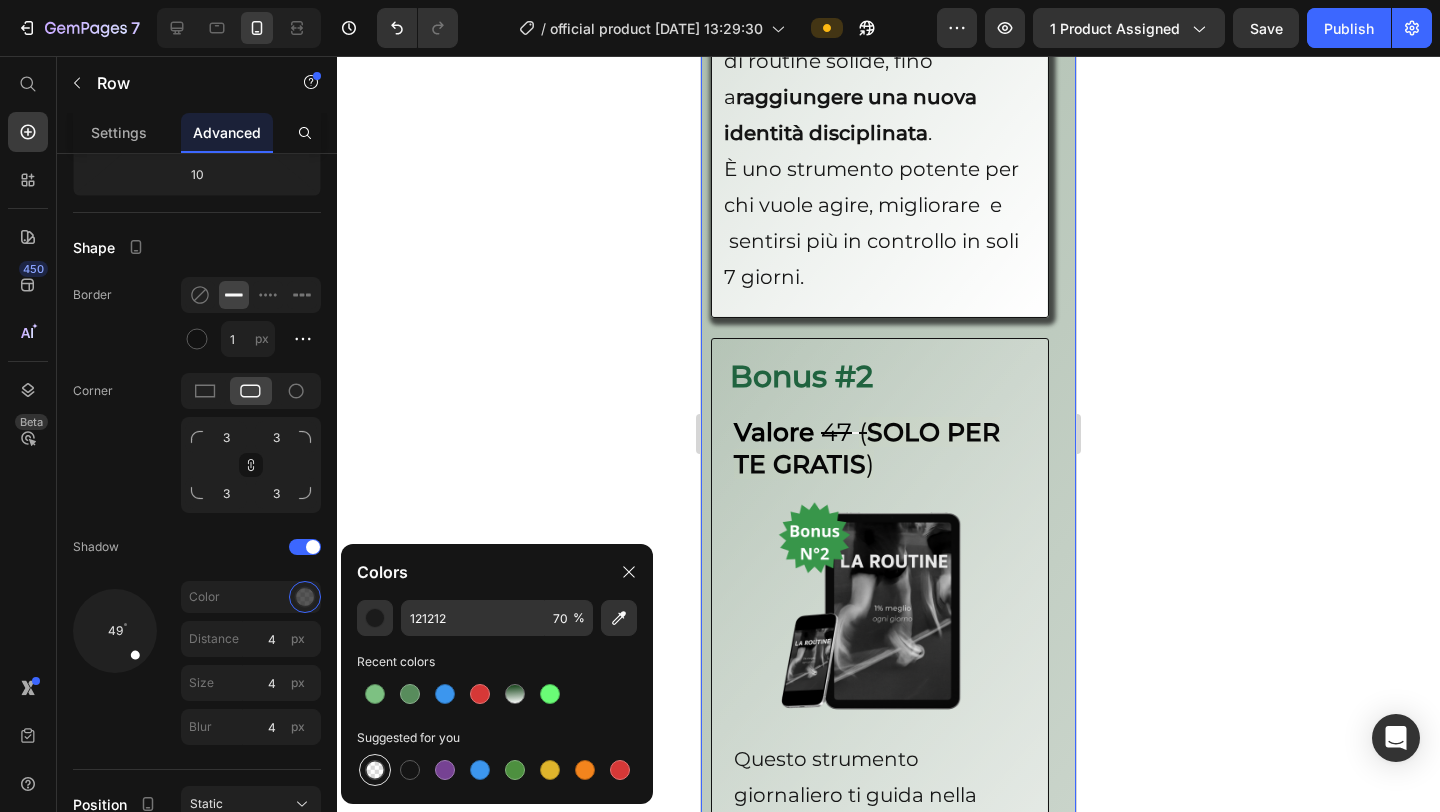 click at bounding box center (375, 770) 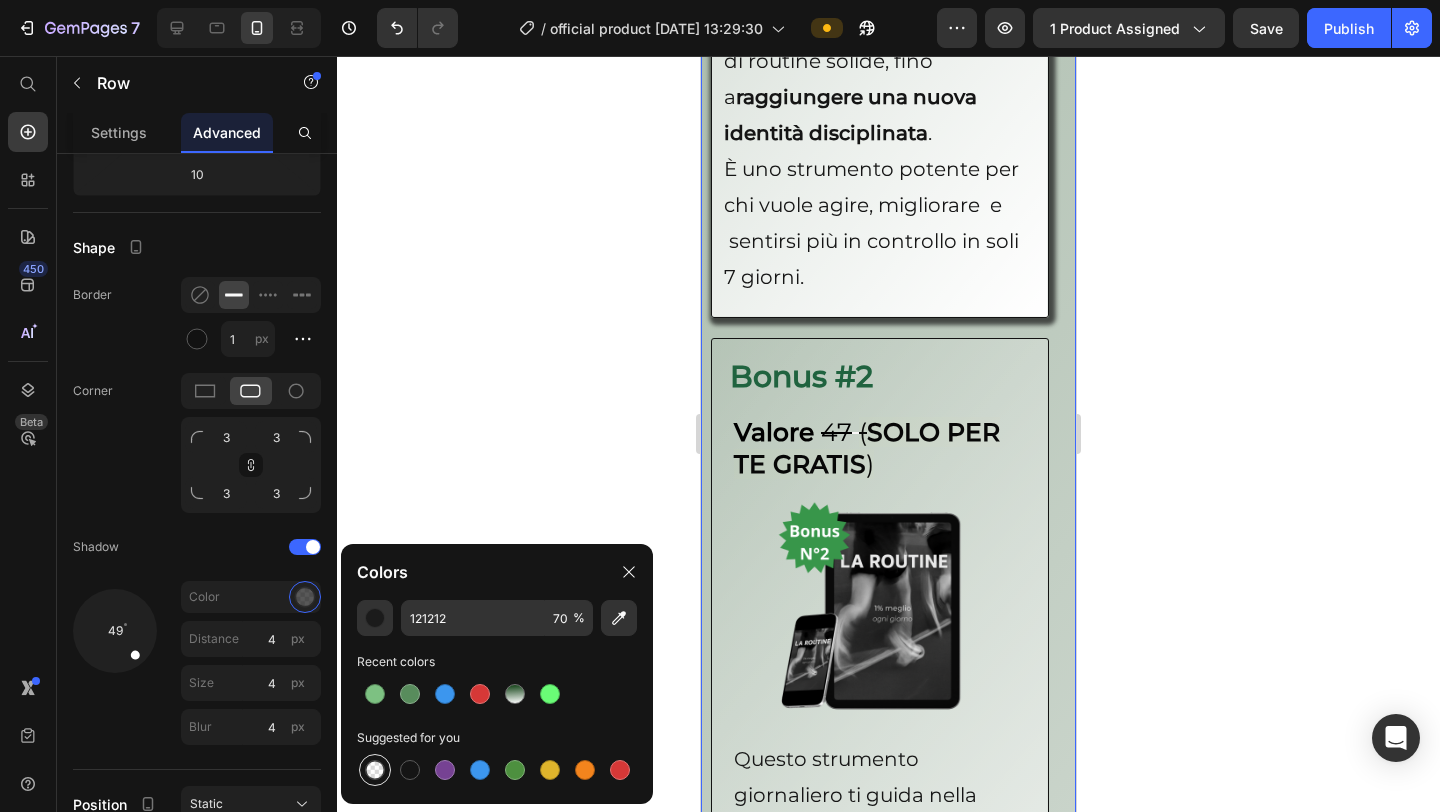 type on "000000" 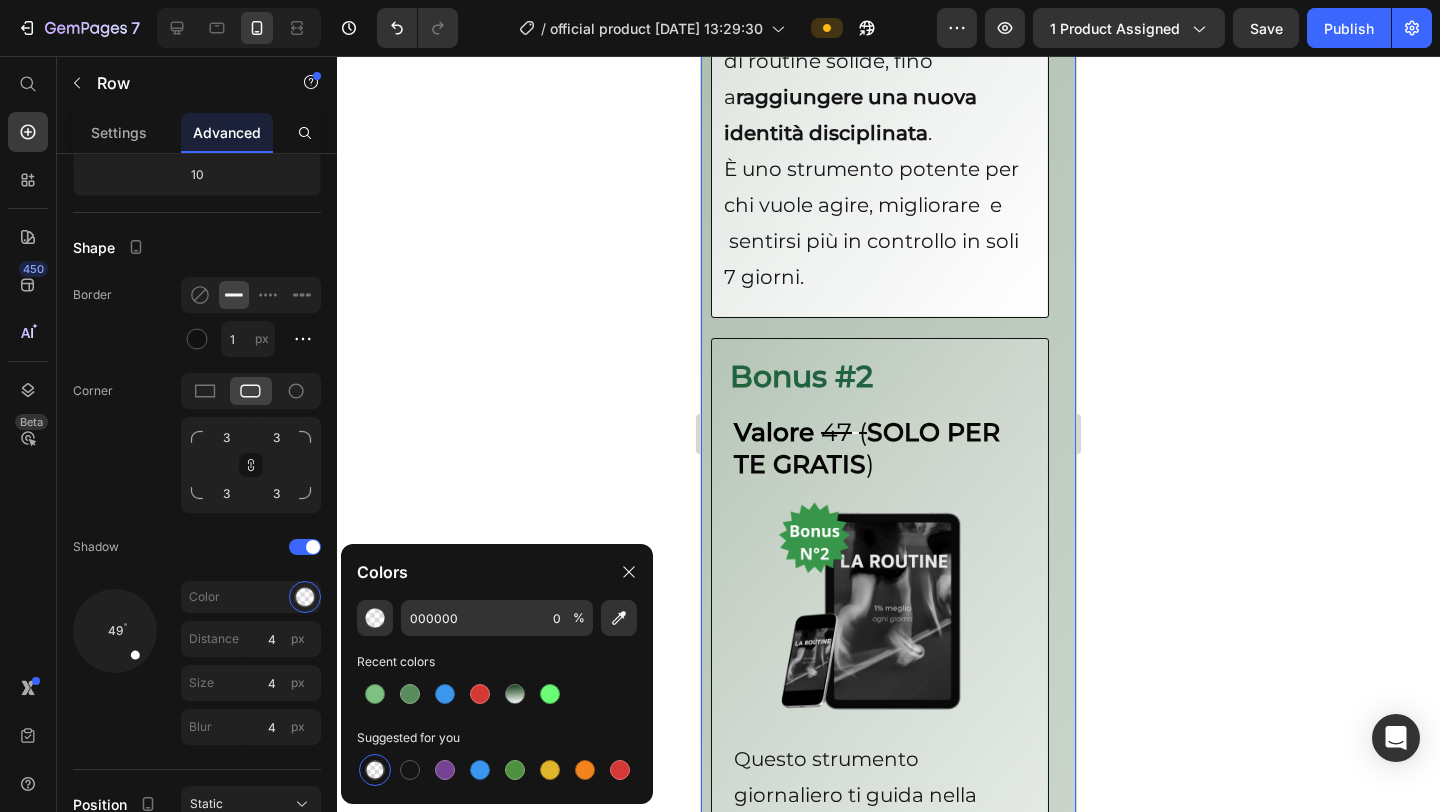 click 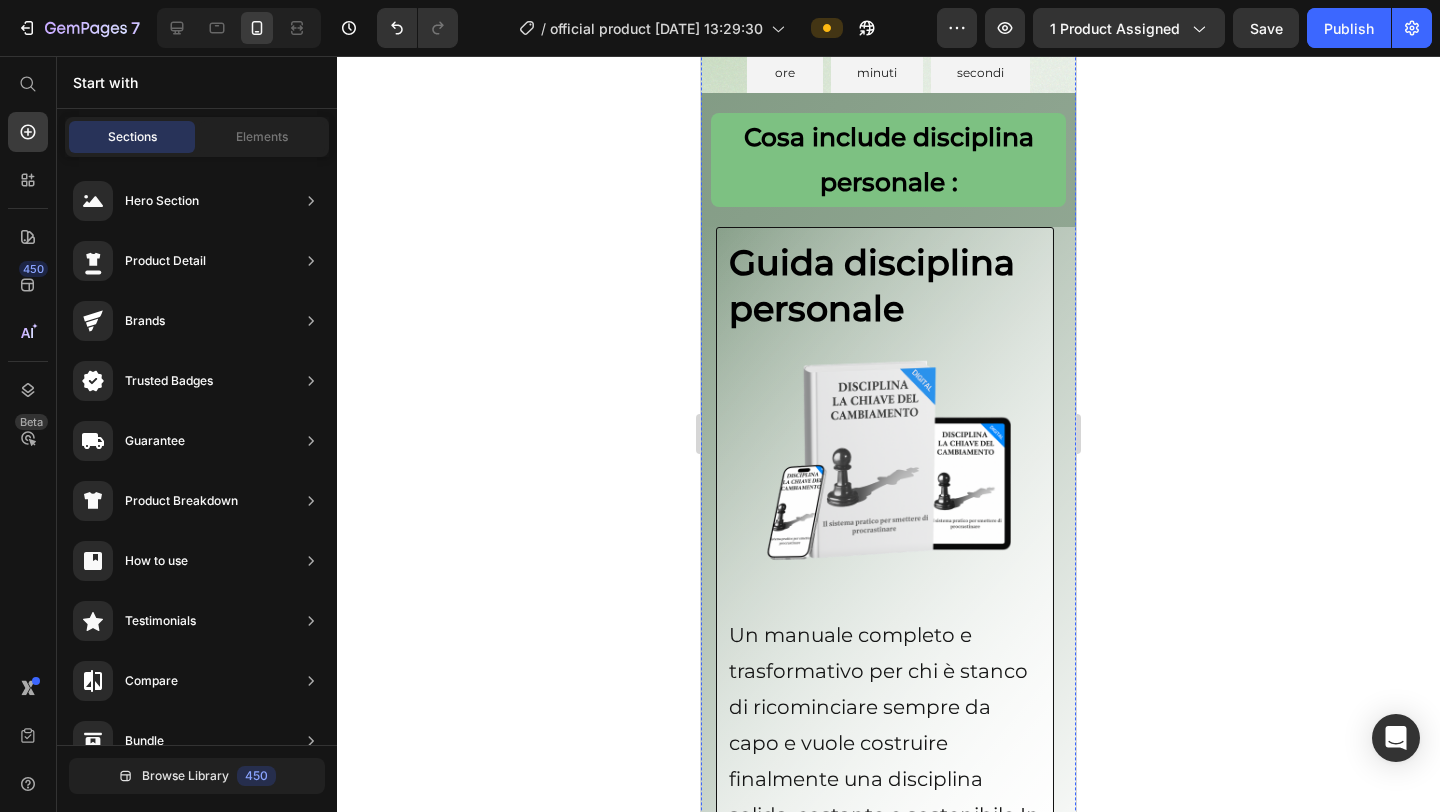 scroll, scrollTop: 7153, scrollLeft: 0, axis: vertical 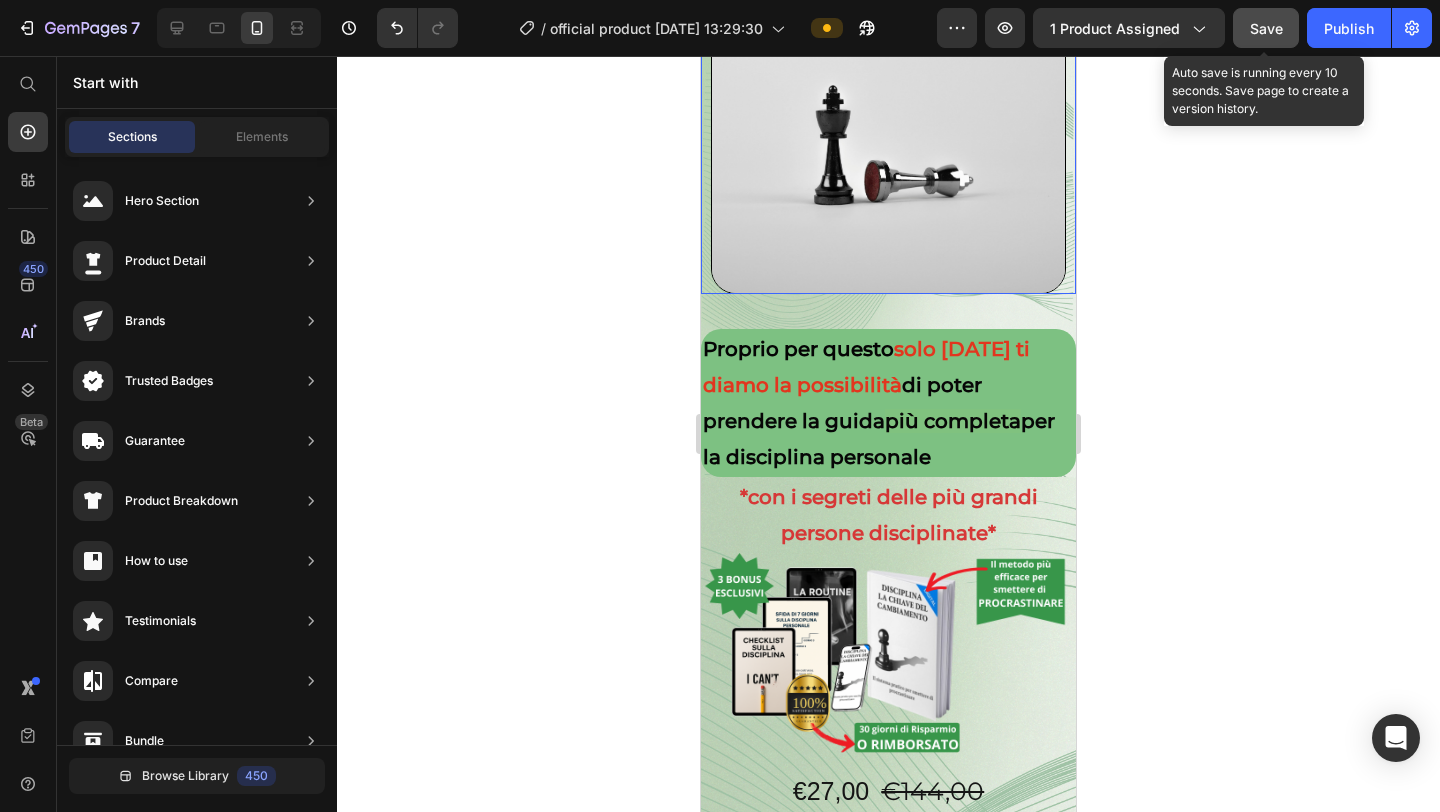 click on "Save" at bounding box center (1266, 28) 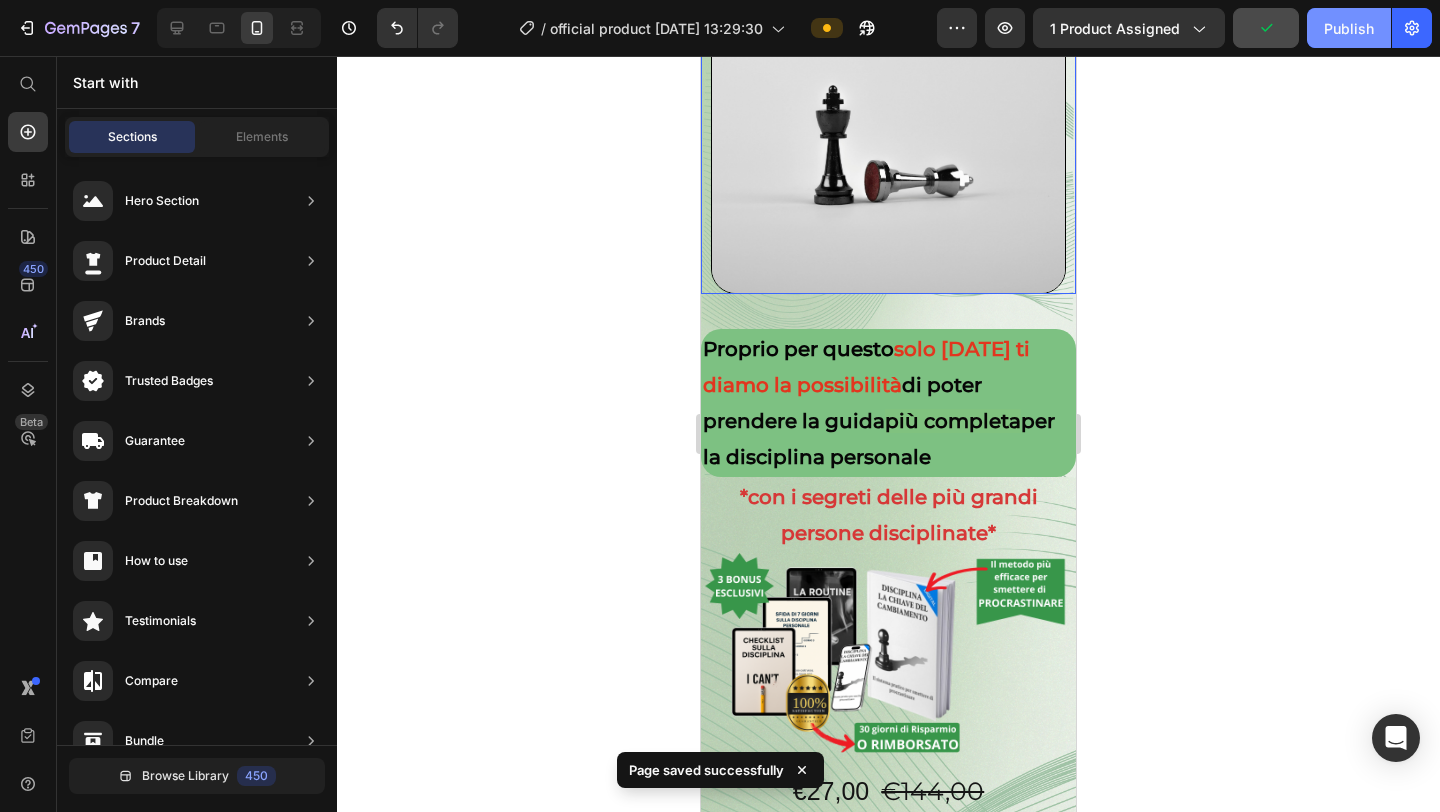 click on "Publish" at bounding box center (1349, 28) 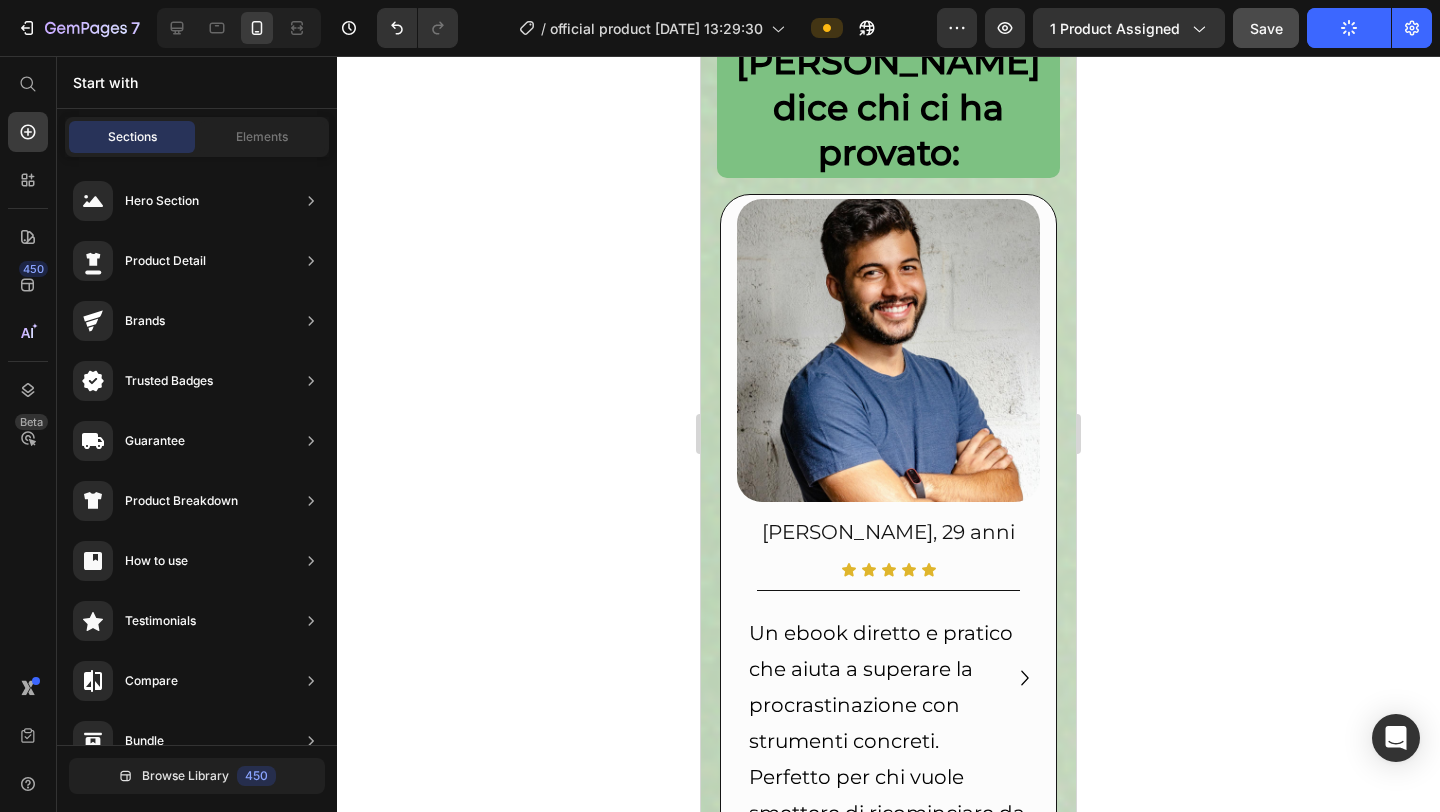 scroll, scrollTop: 1403, scrollLeft: 0, axis: vertical 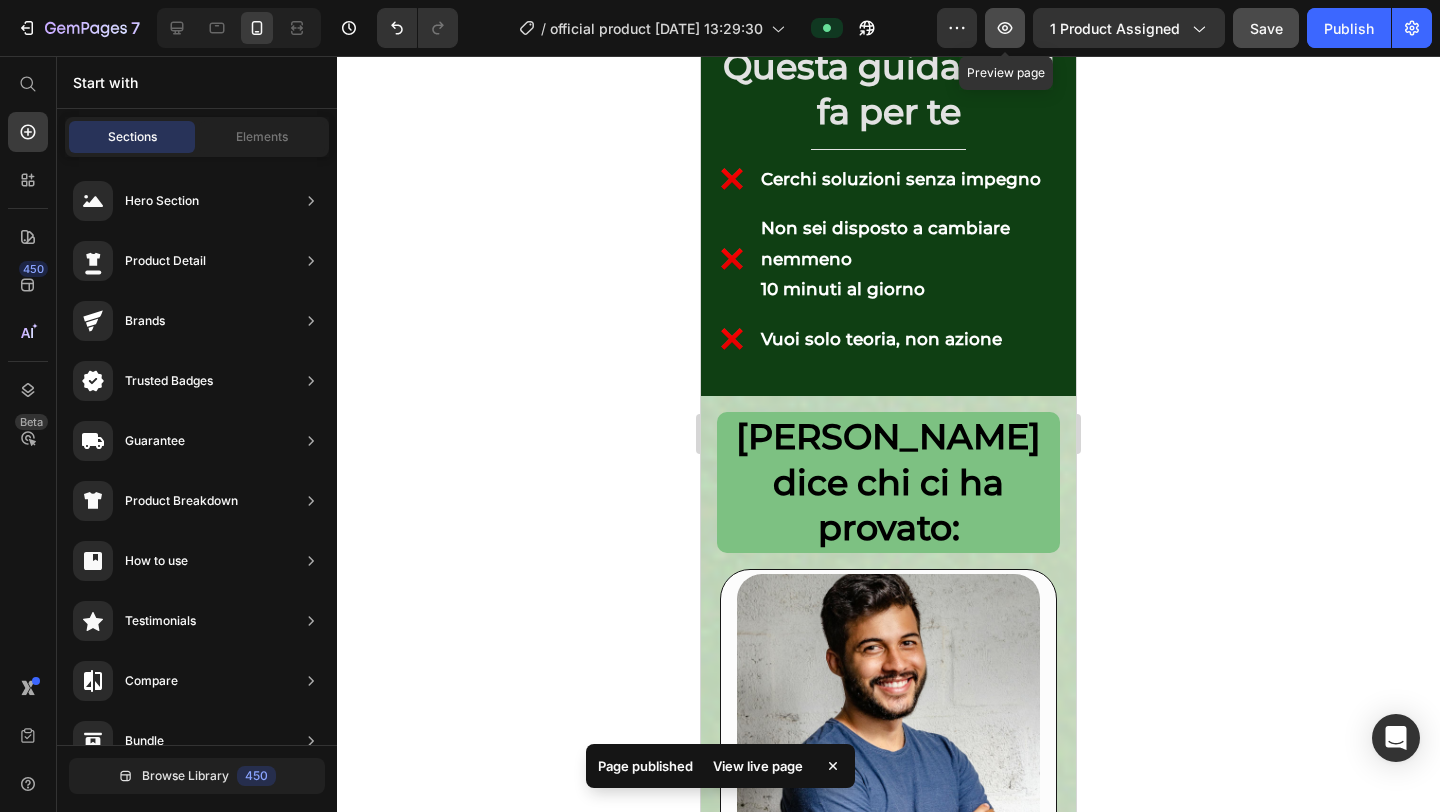 click 